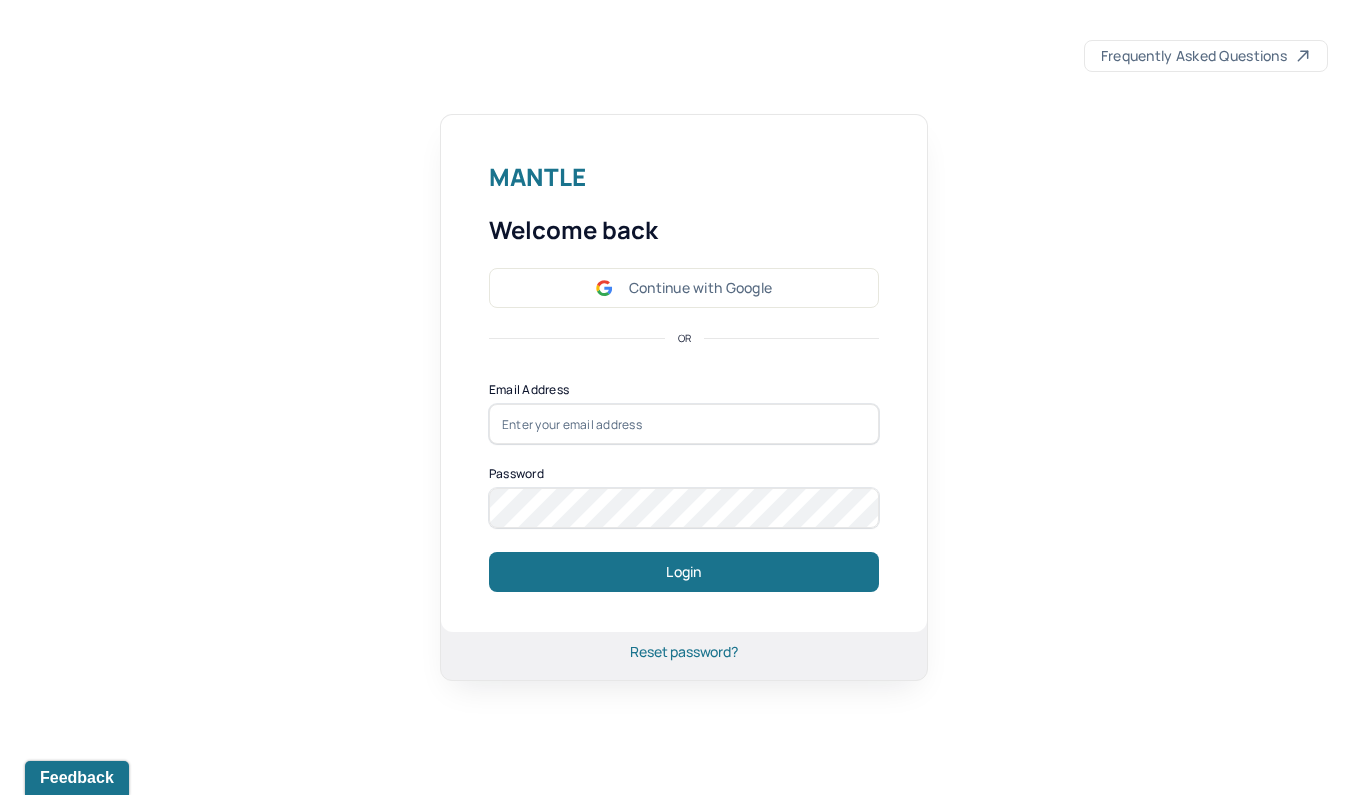 scroll, scrollTop: 0, scrollLeft: 0, axis: both 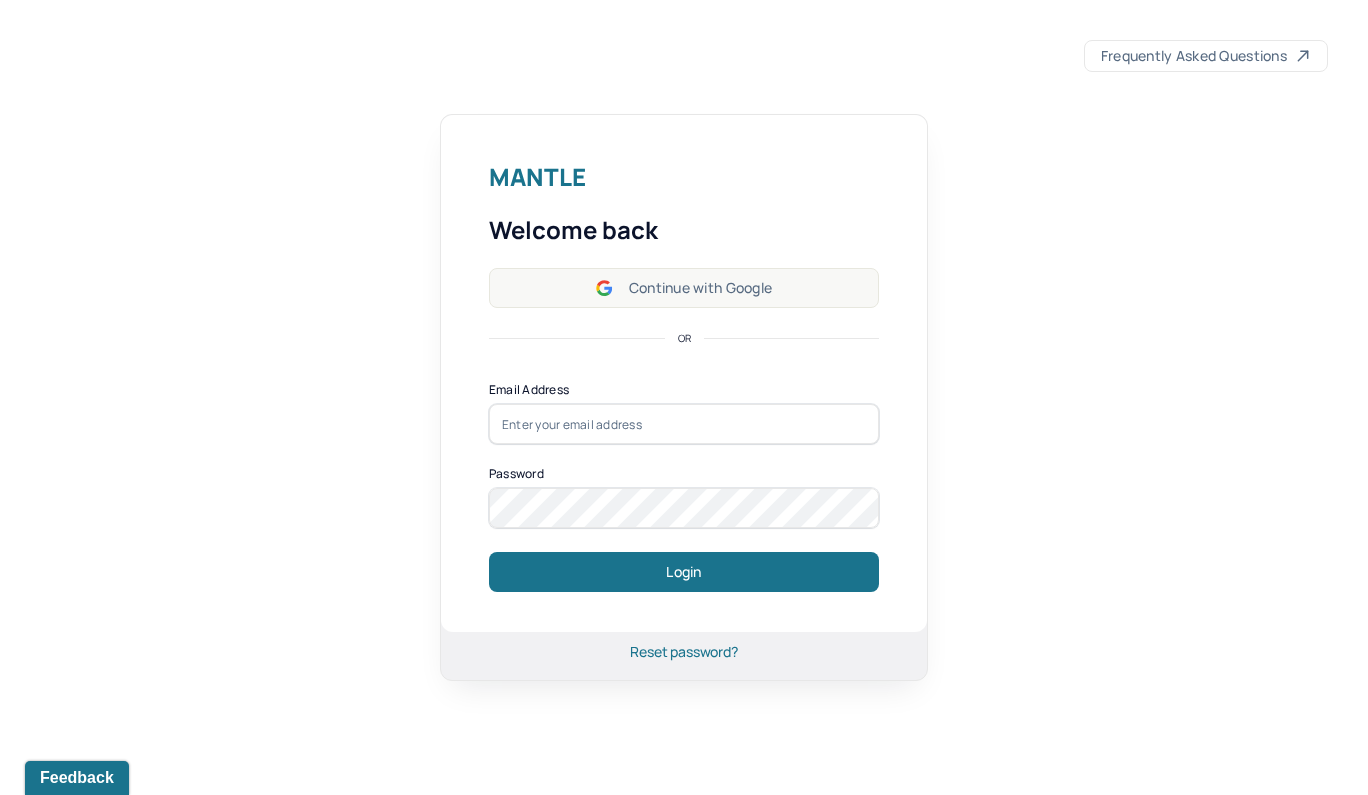 click on "Continue with Google" at bounding box center [684, 288] 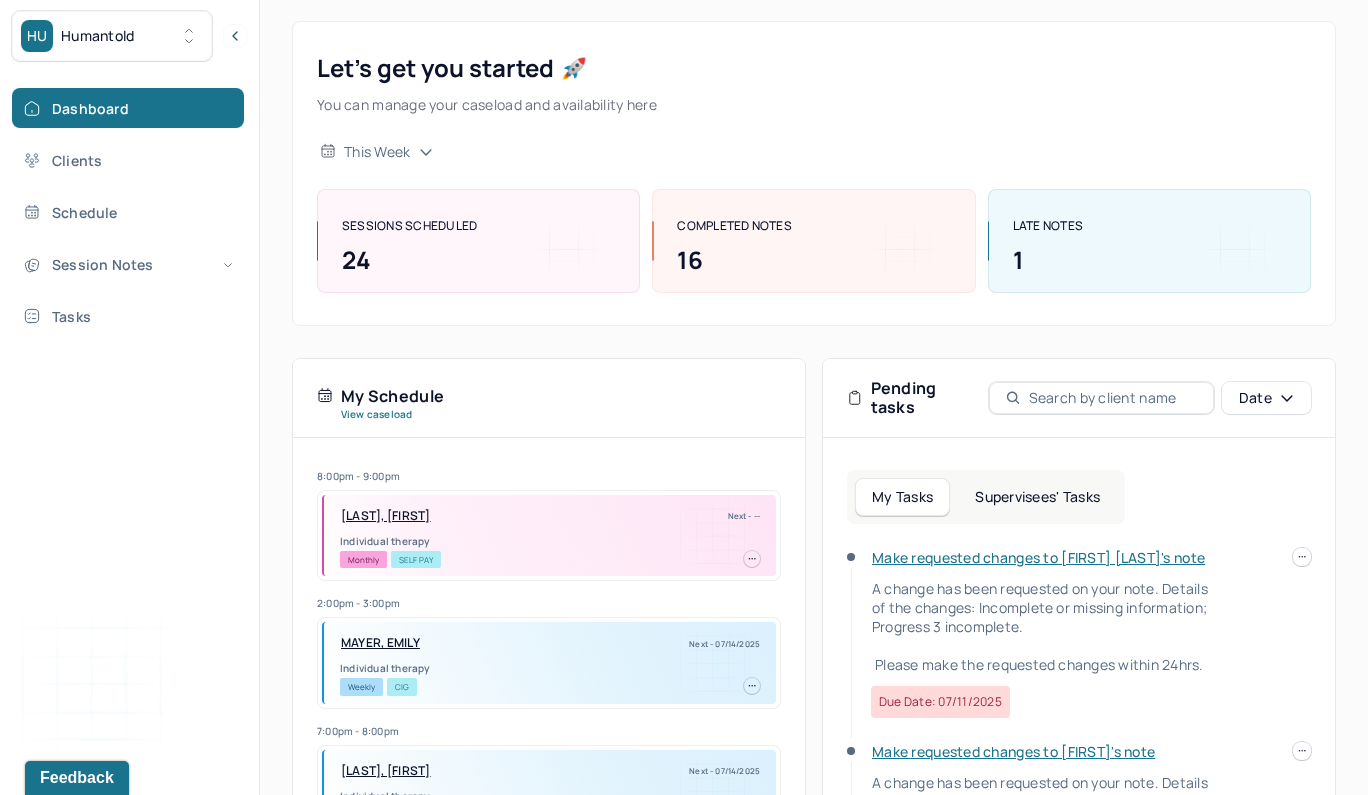 scroll, scrollTop: 167, scrollLeft: 0, axis: vertical 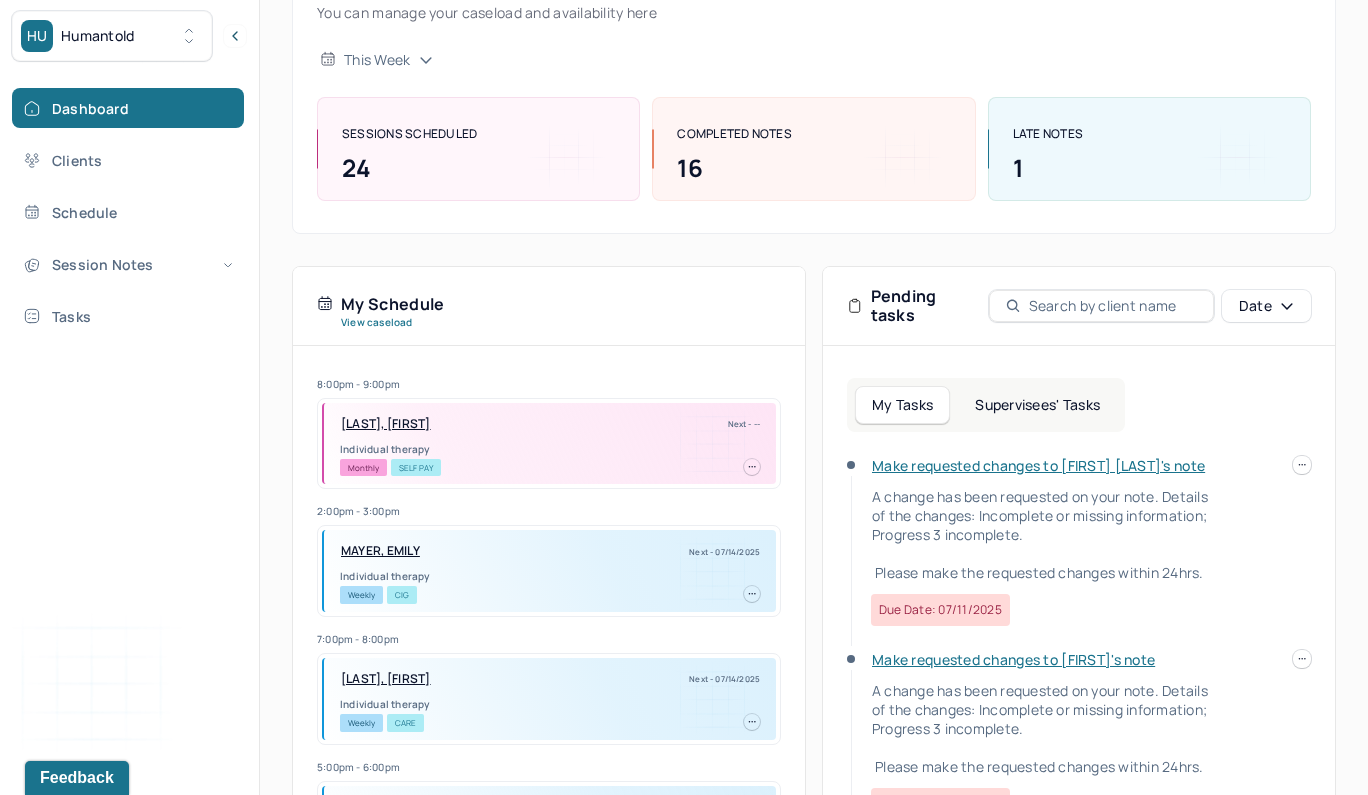 click on "Supervisees' Tasks" at bounding box center (1037, 405) 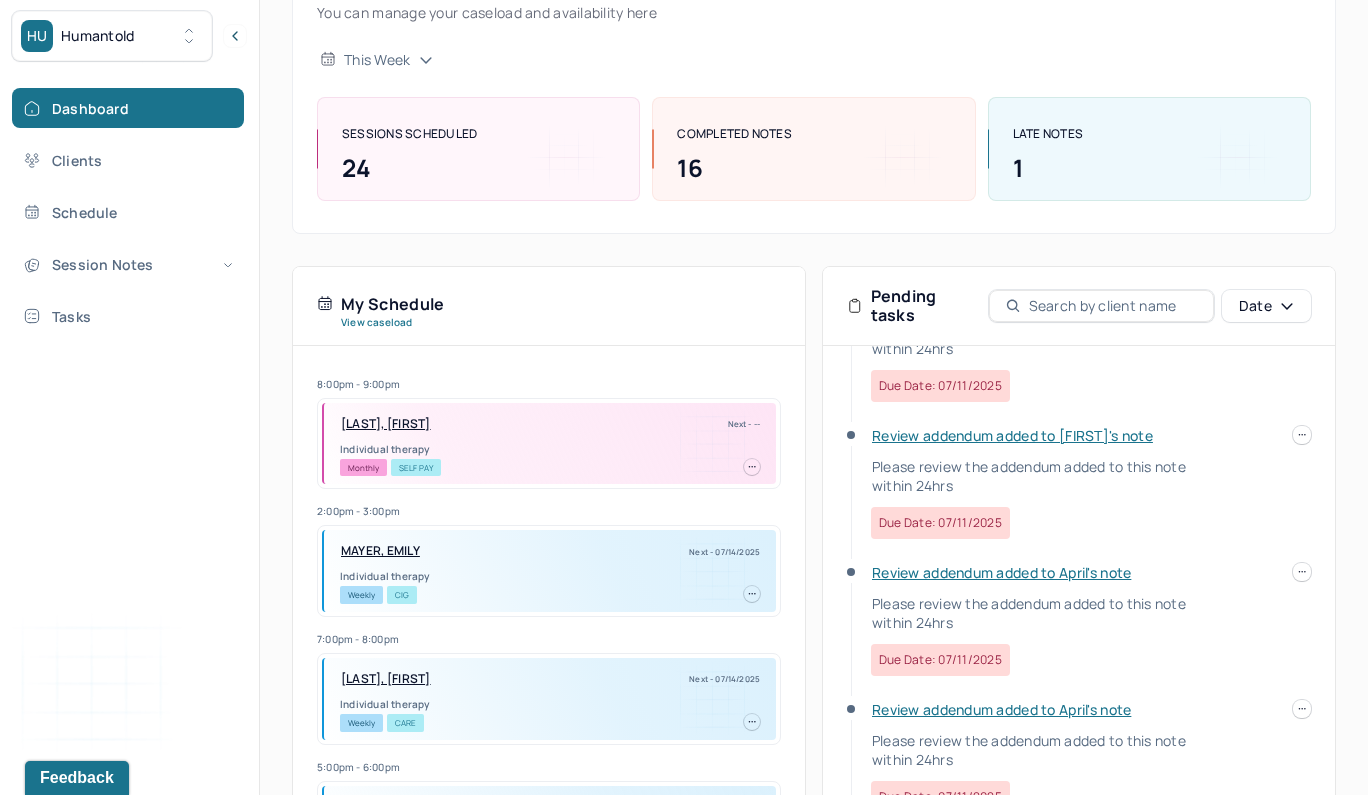 scroll, scrollTop: 442, scrollLeft: 0, axis: vertical 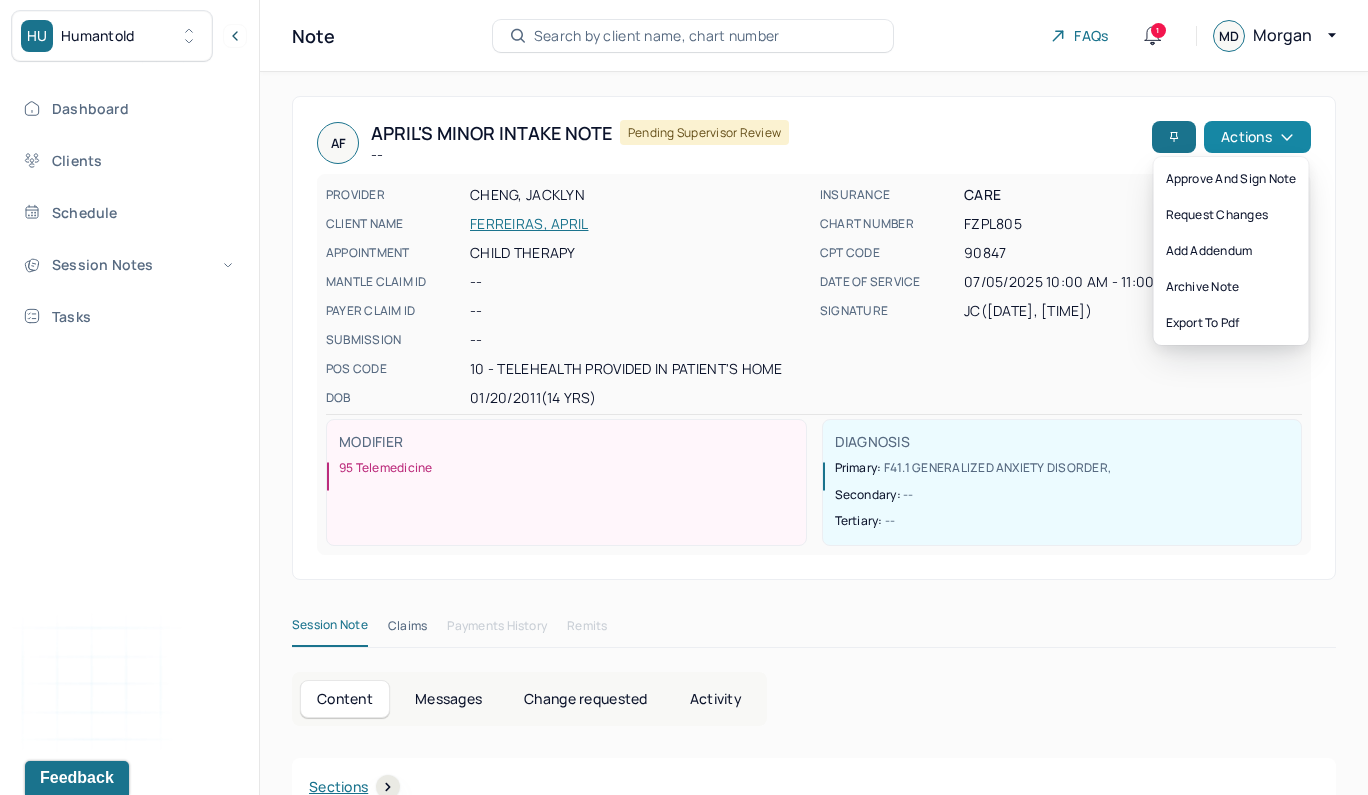 click on "Actions" at bounding box center (1257, 137) 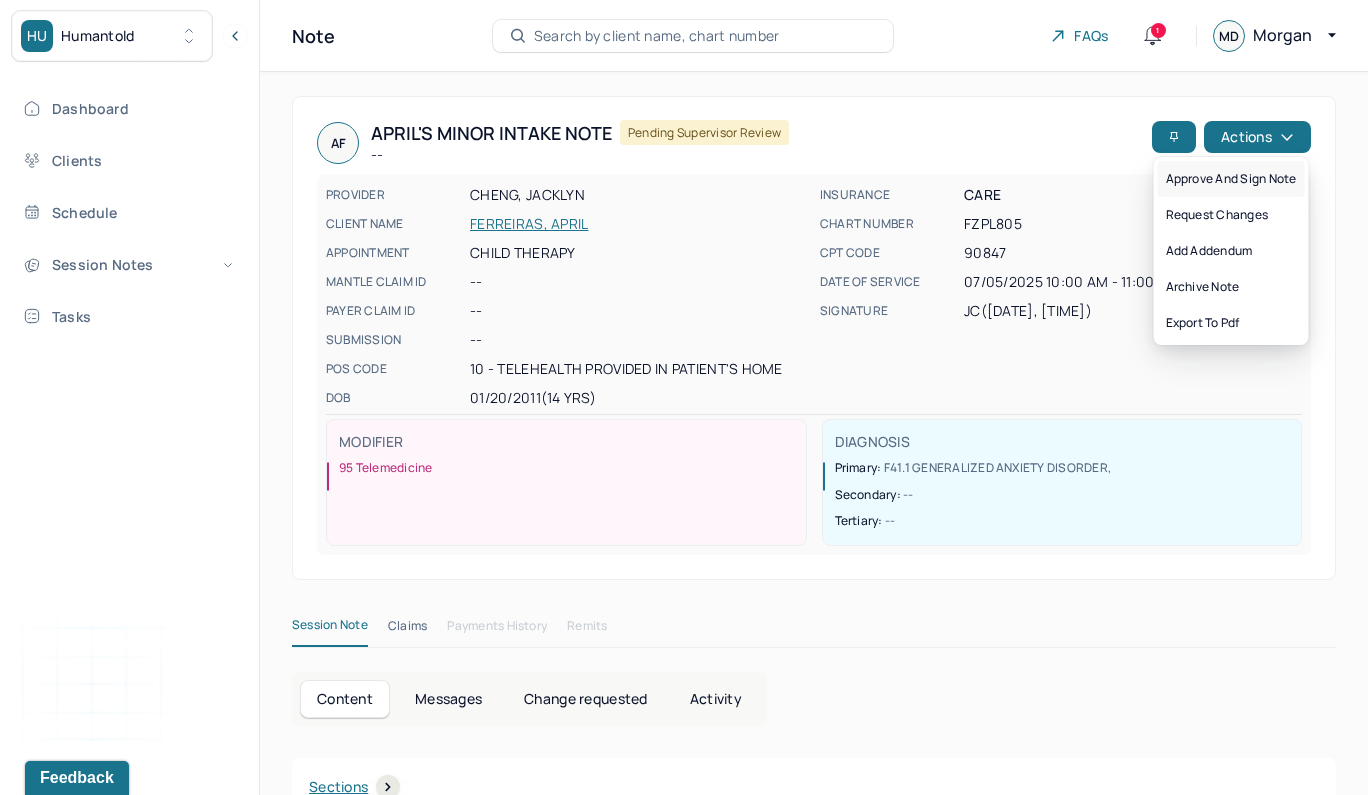 click on "Approve and sign note" at bounding box center [1231, 179] 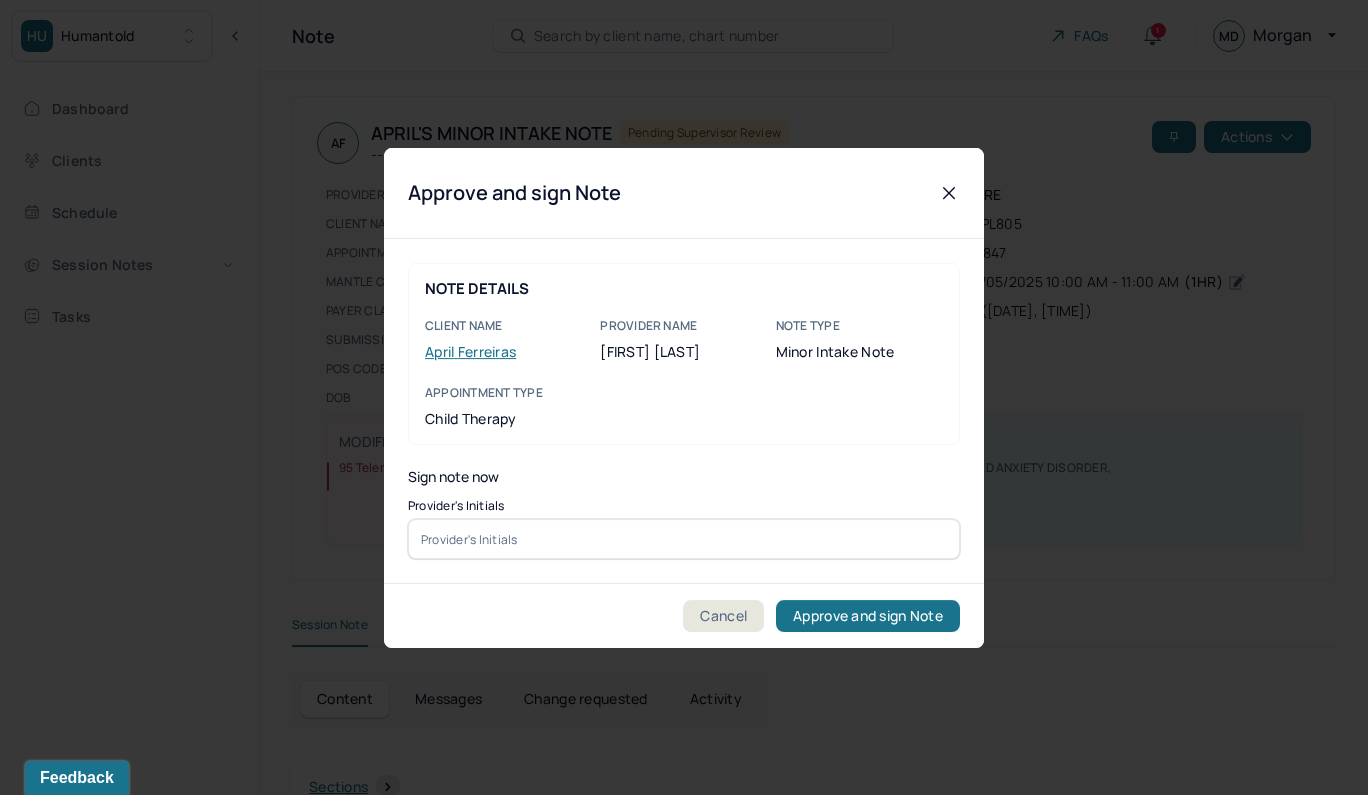 type 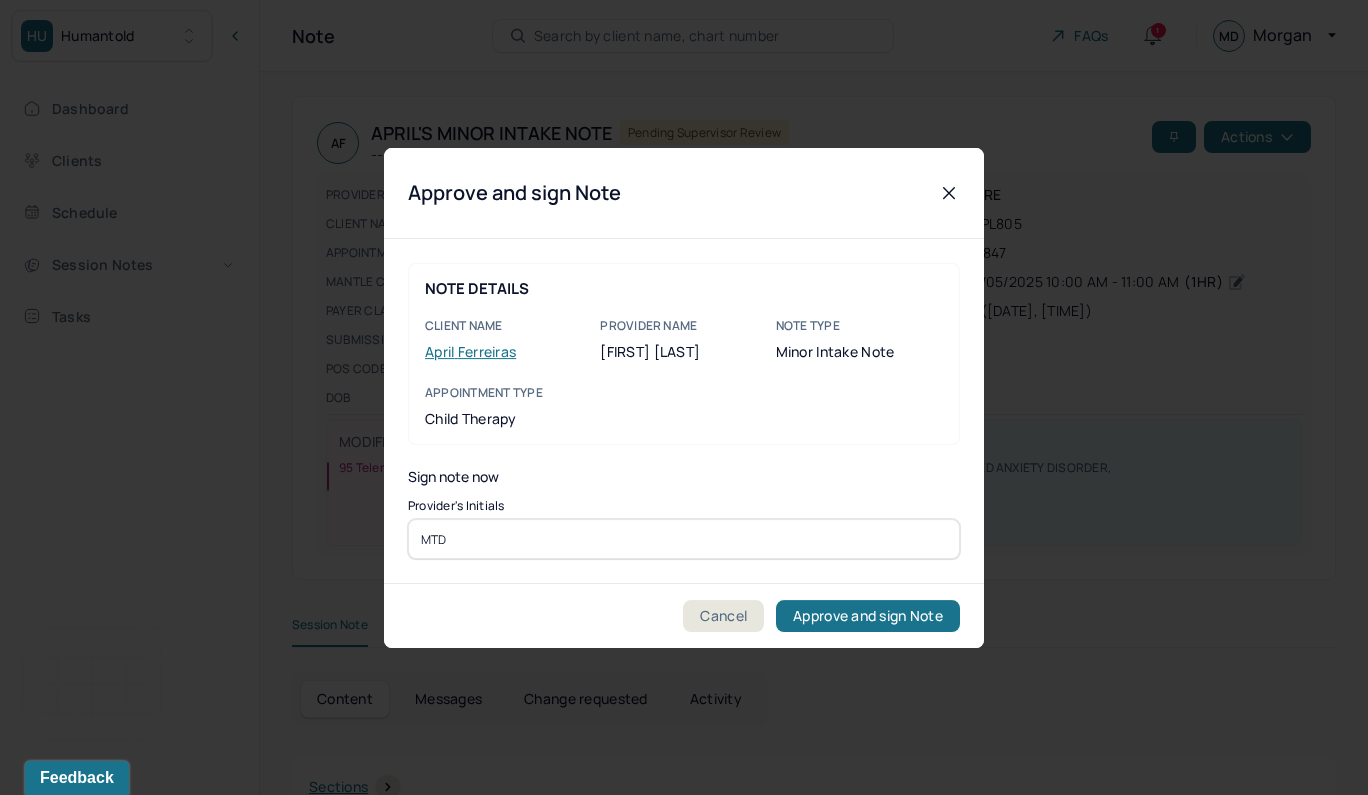type on "MTD" 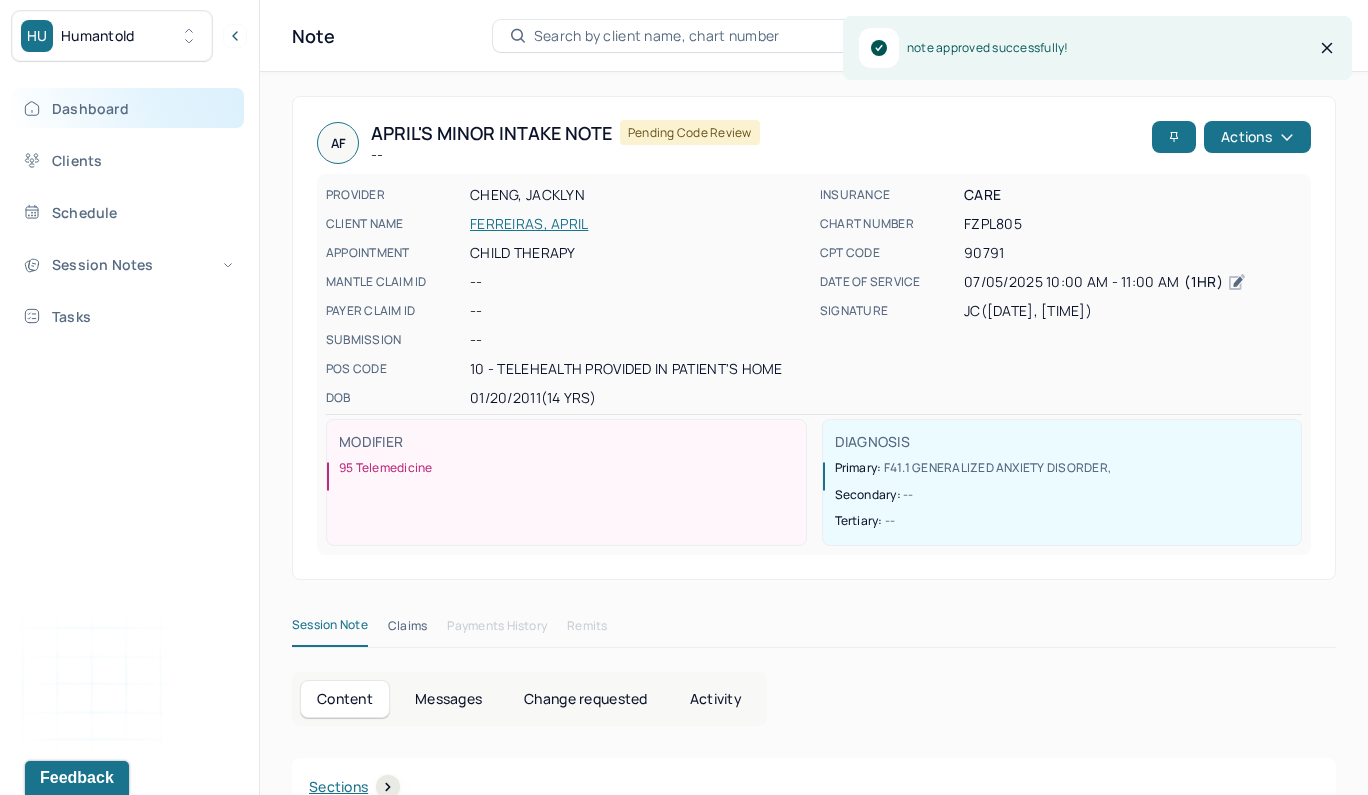 click on "Dashboard" at bounding box center [128, 108] 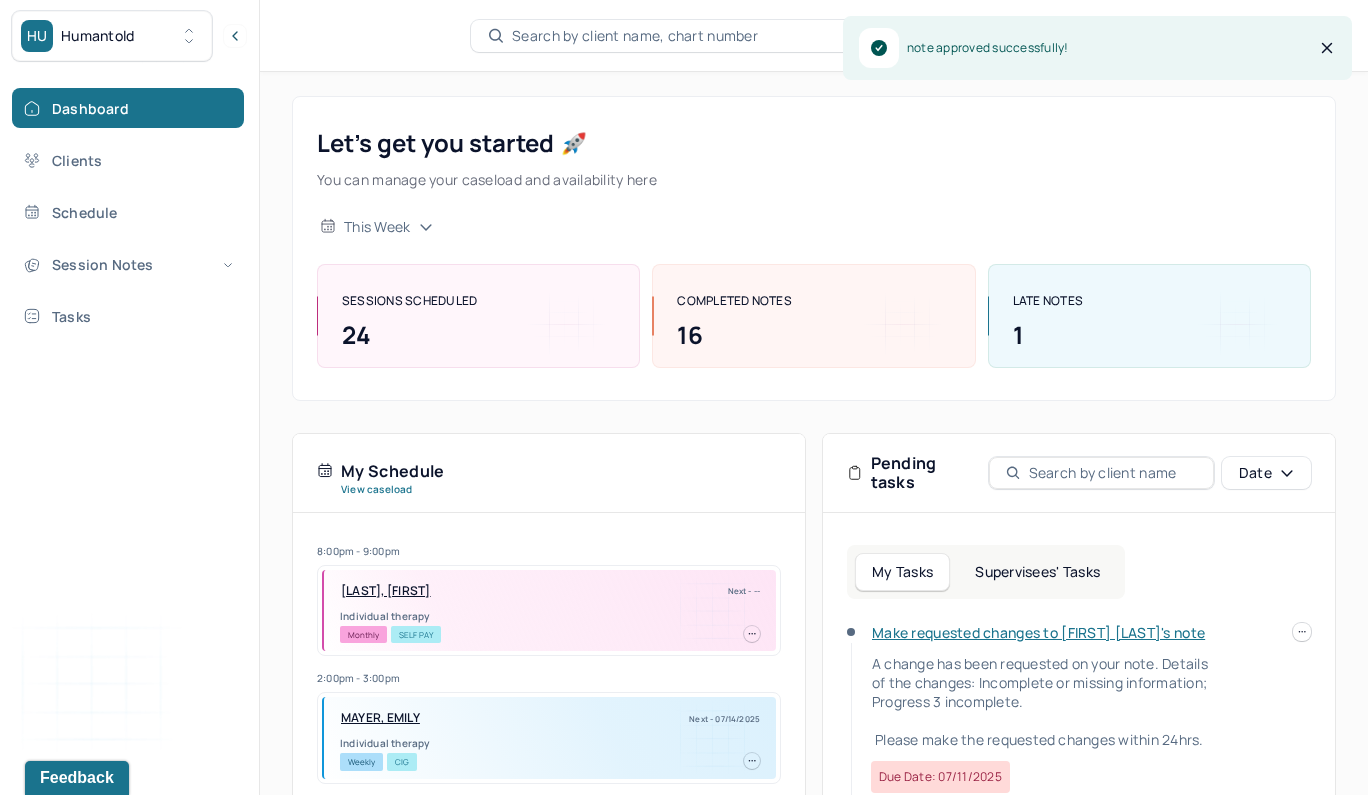 click on "Supervisees' Tasks" at bounding box center (1037, 572) 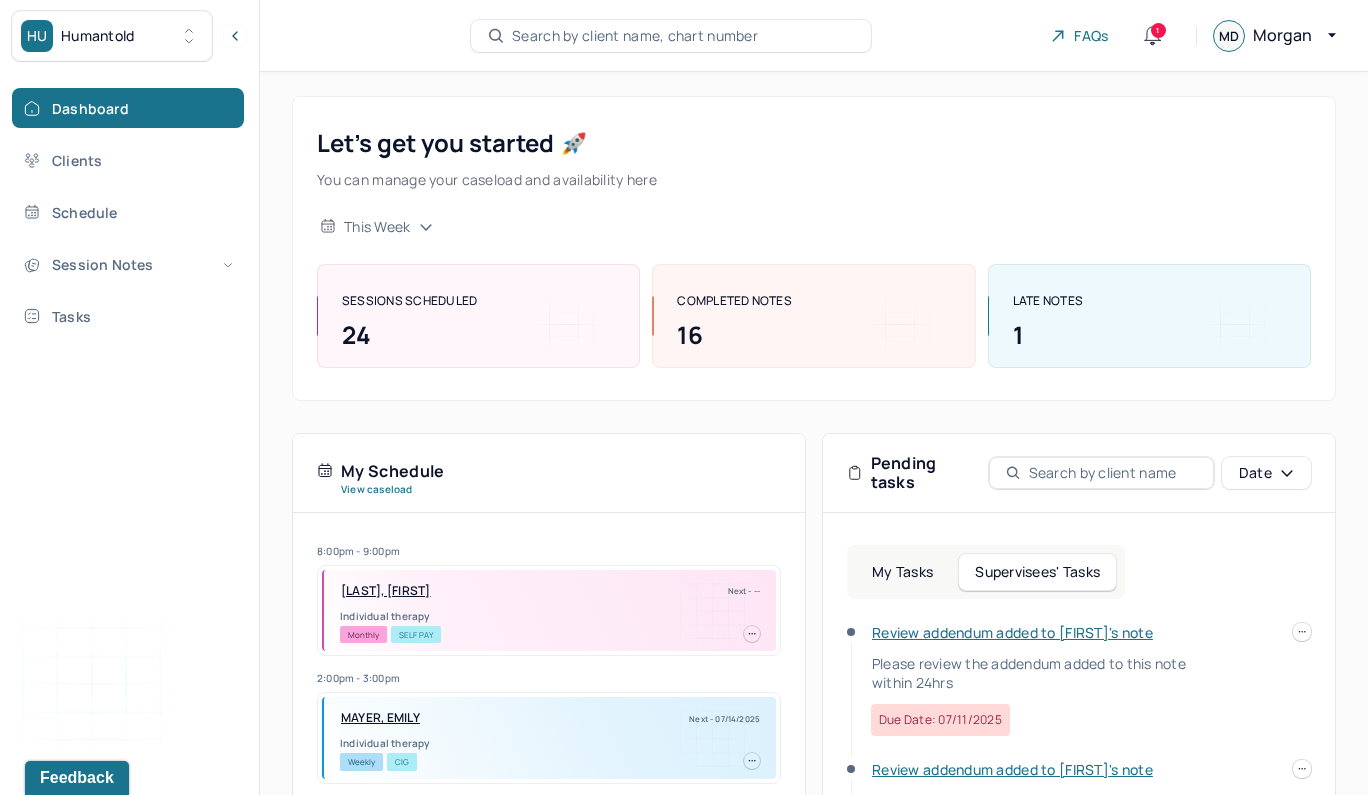click on "Review addendum added to [FIRST]'s note" at bounding box center (1012, 632) 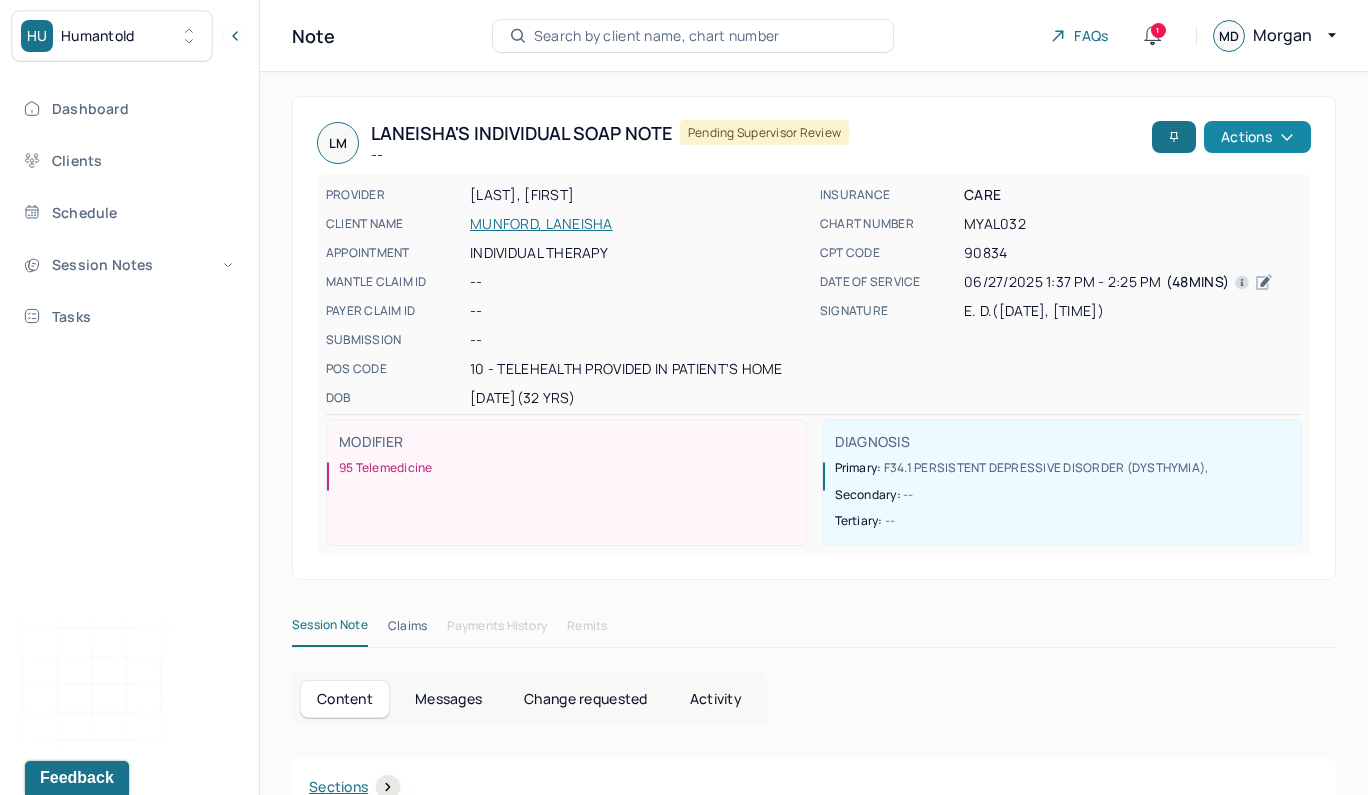 scroll, scrollTop: 0, scrollLeft: 0, axis: both 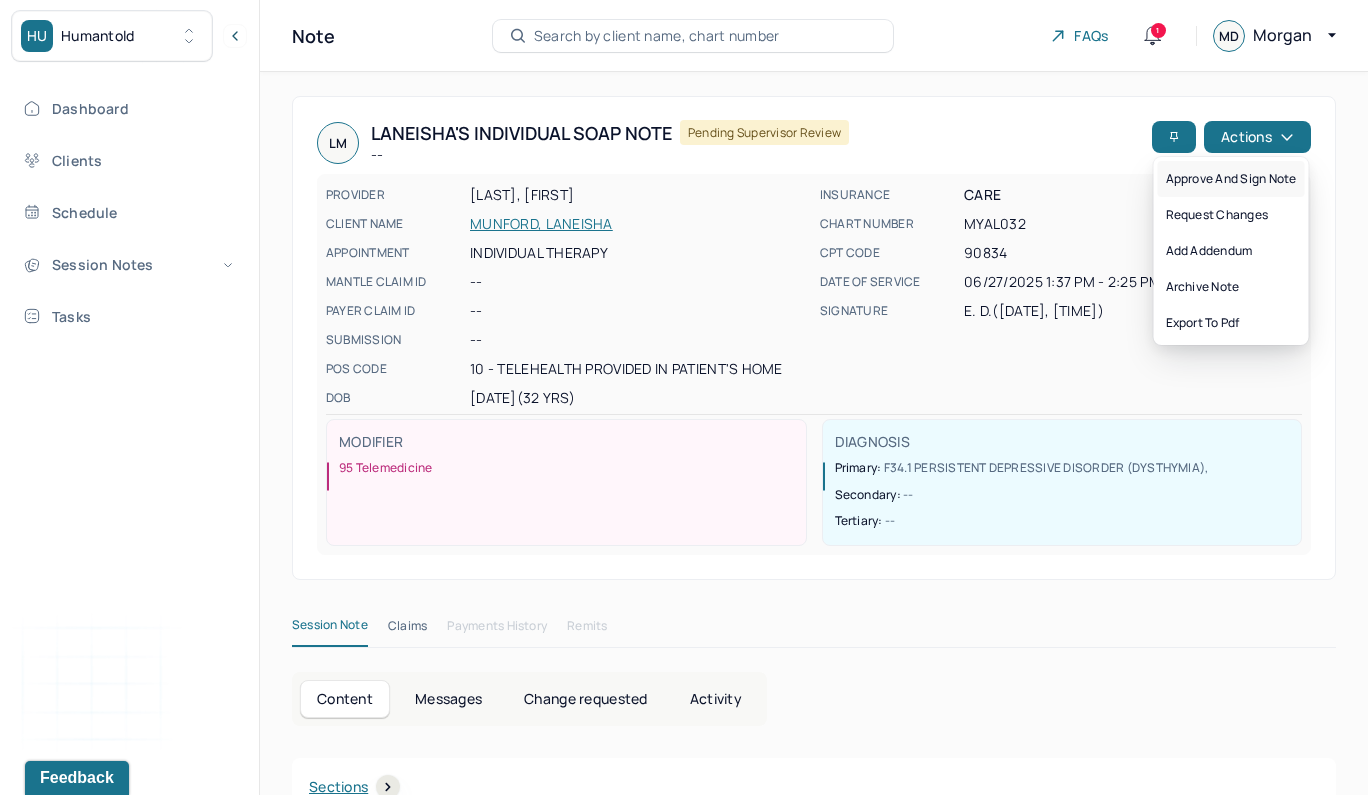 click on "Approve and sign note" at bounding box center (1231, 179) 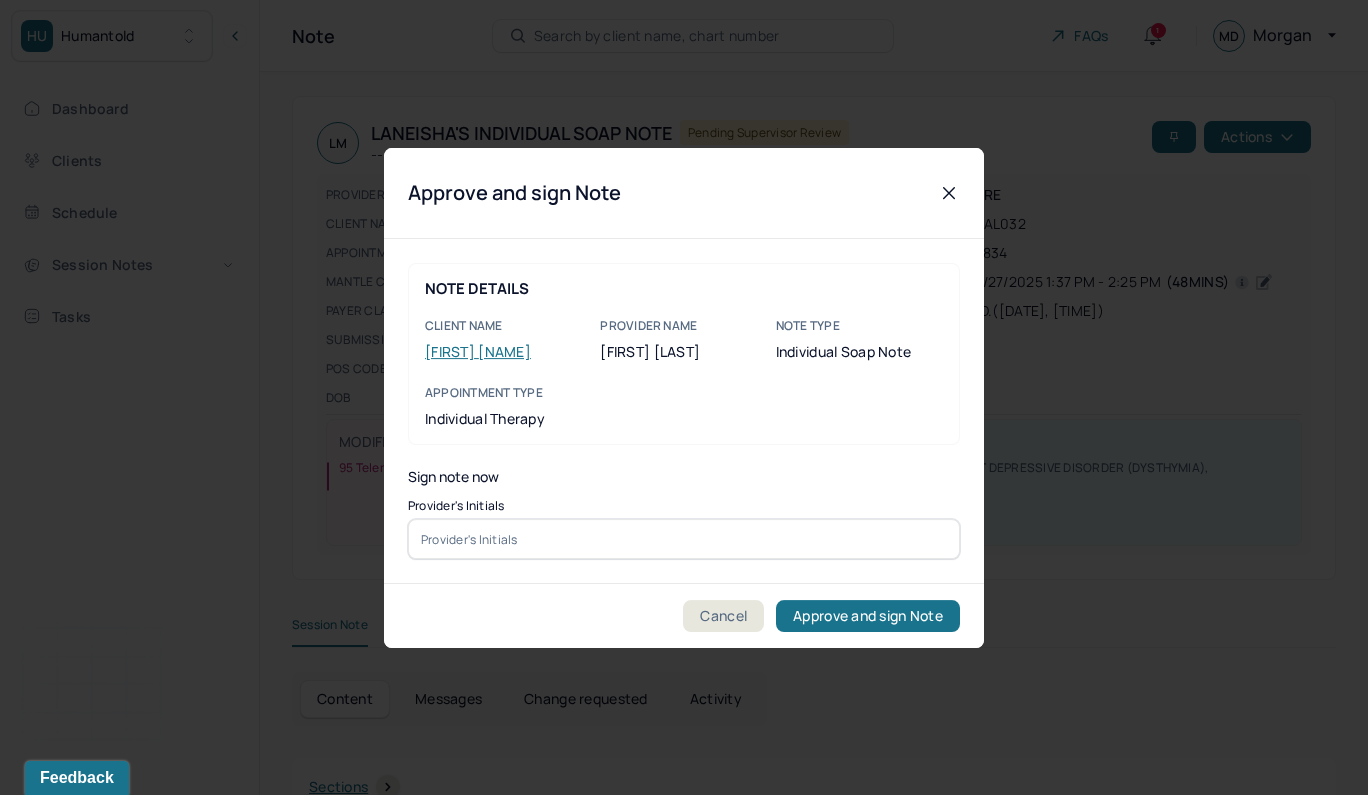 click at bounding box center [684, 539] 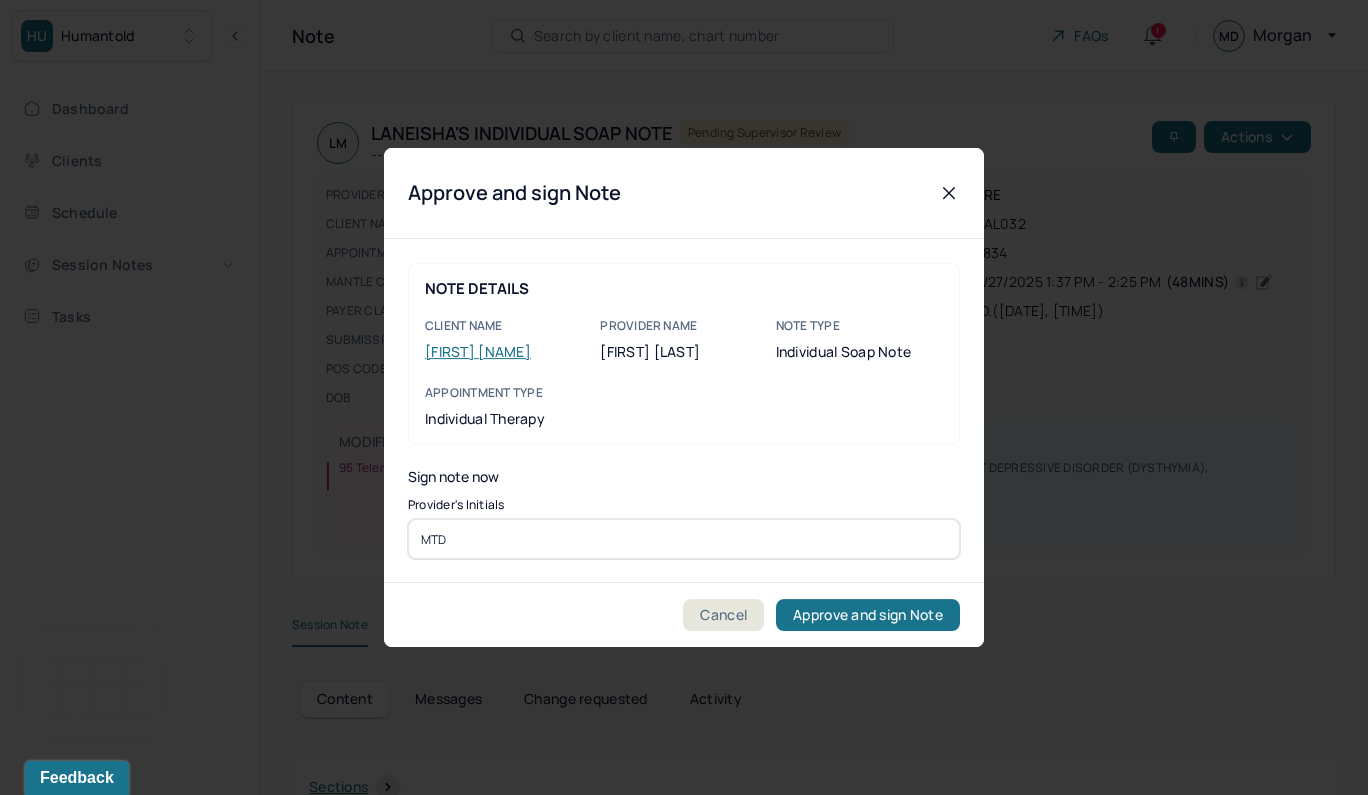 type on "MTD" 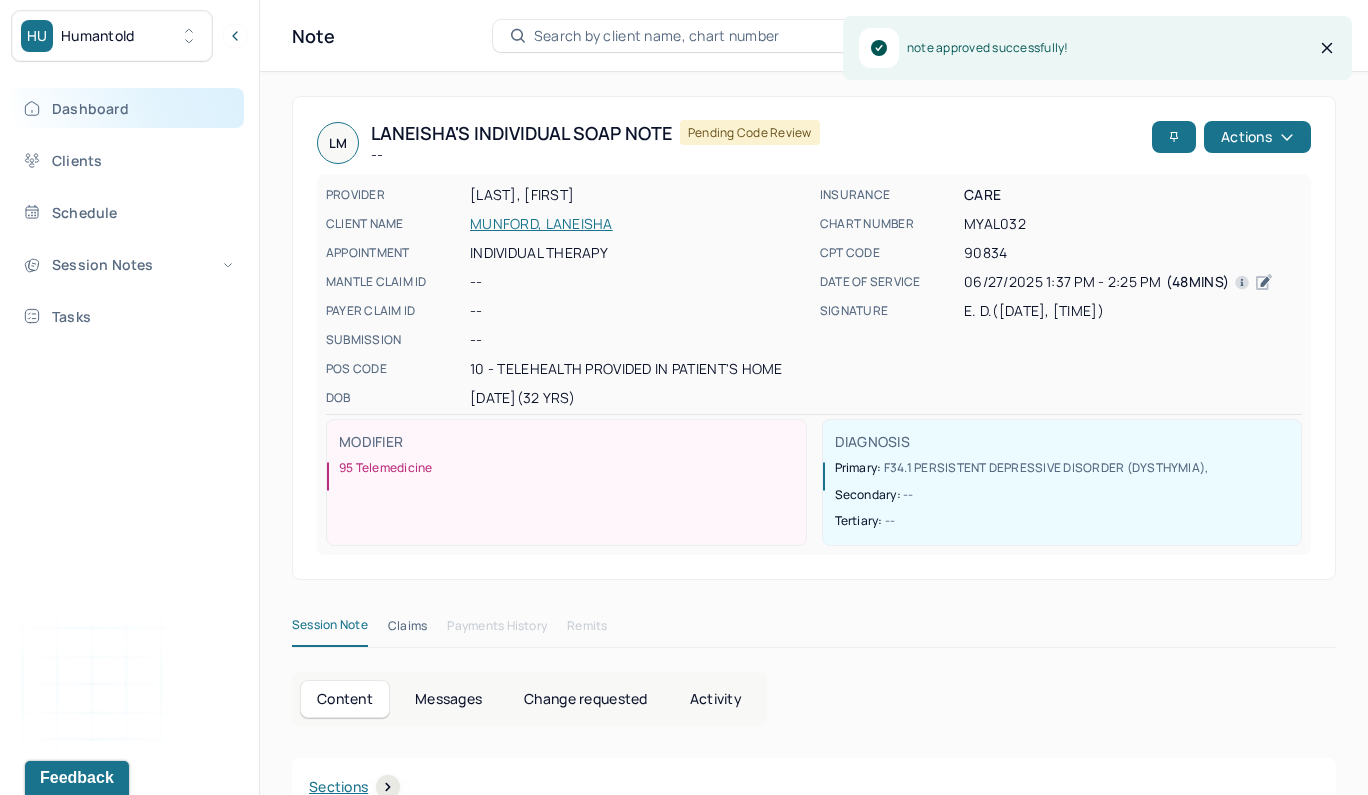 click on "Dashboard" at bounding box center [128, 108] 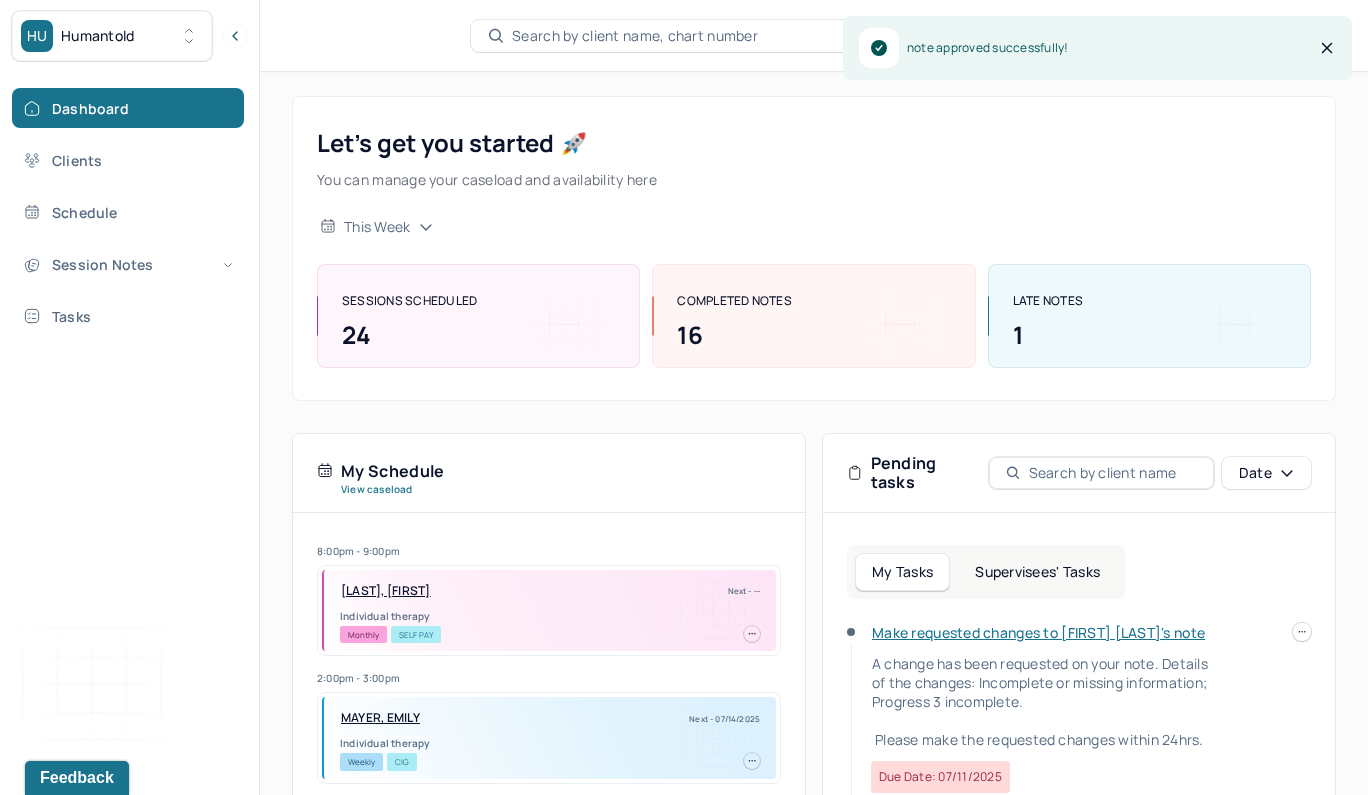 click on "Supervisees' Tasks" at bounding box center [1037, 572] 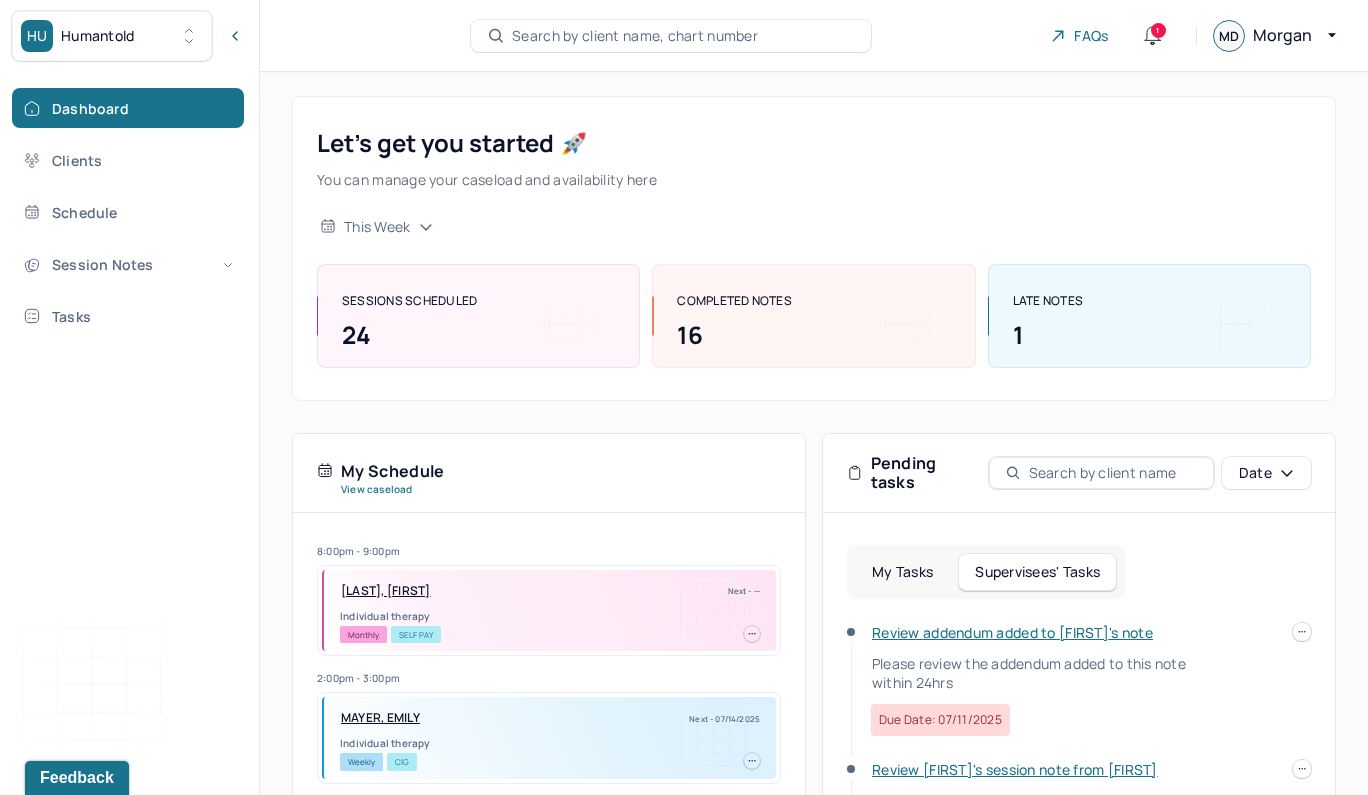 click on "Review addendum added to [FIRST]'s note" at bounding box center [1012, 632] 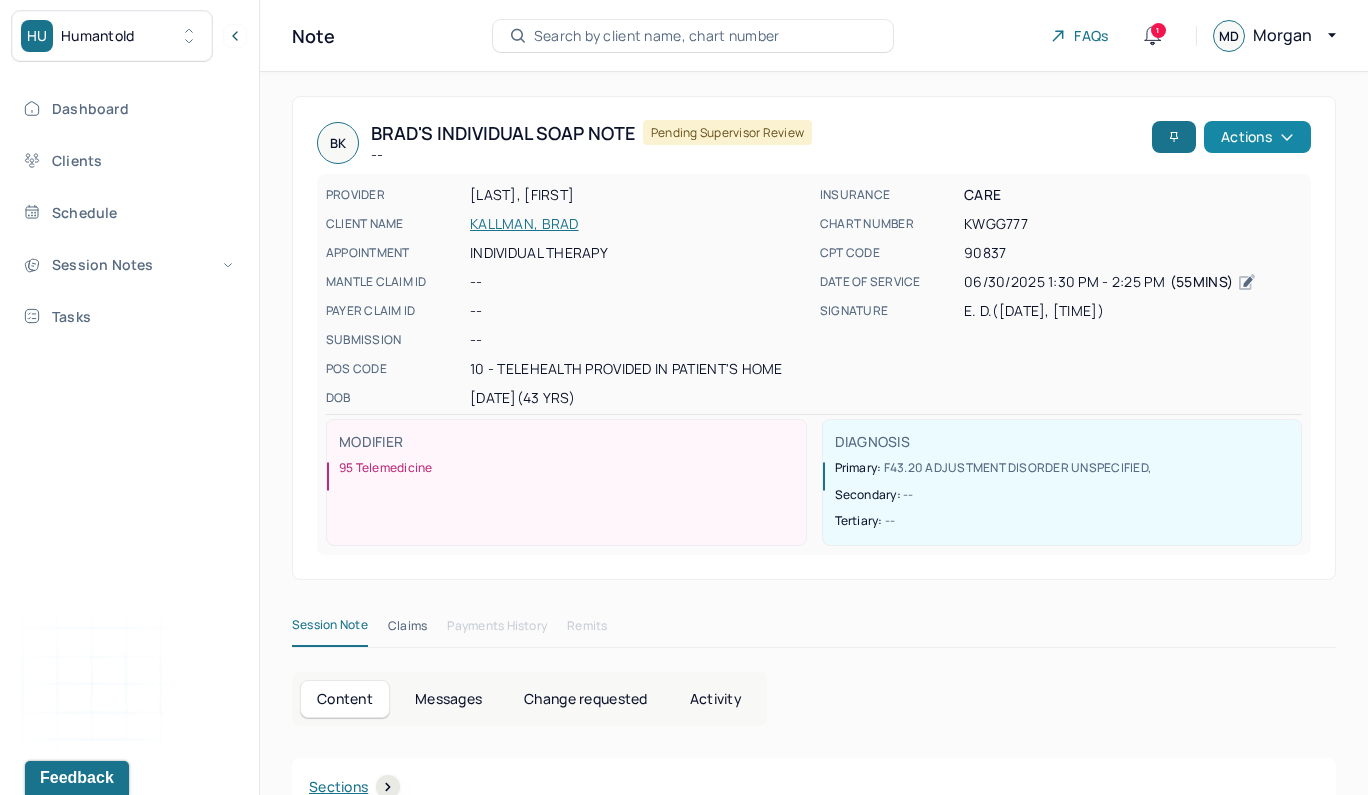 scroll, scrollTop: 0, scrollLeft: 0, axis: both 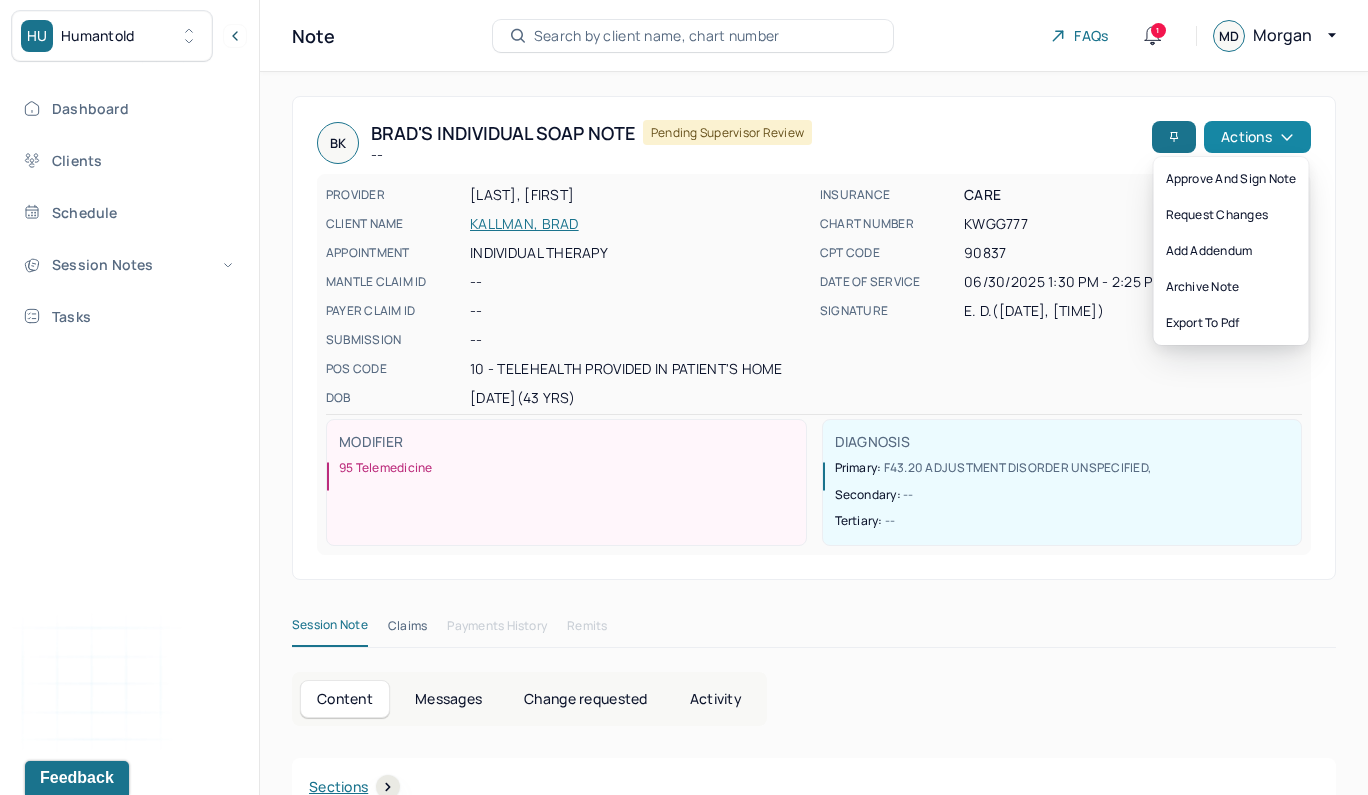click on "Actions" at bounding box center (1257, 137) 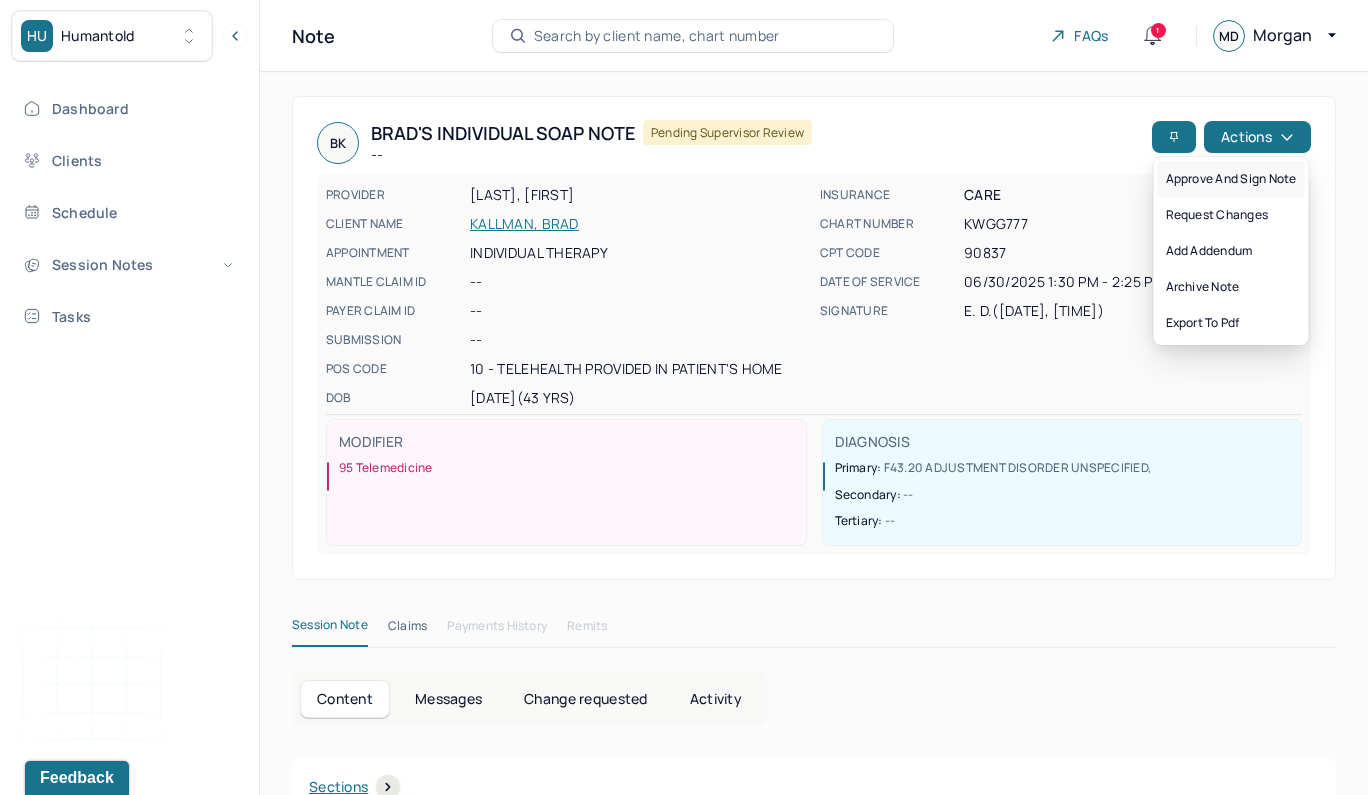 click on "Approve and sign note" at bounding box center (1231, 179) 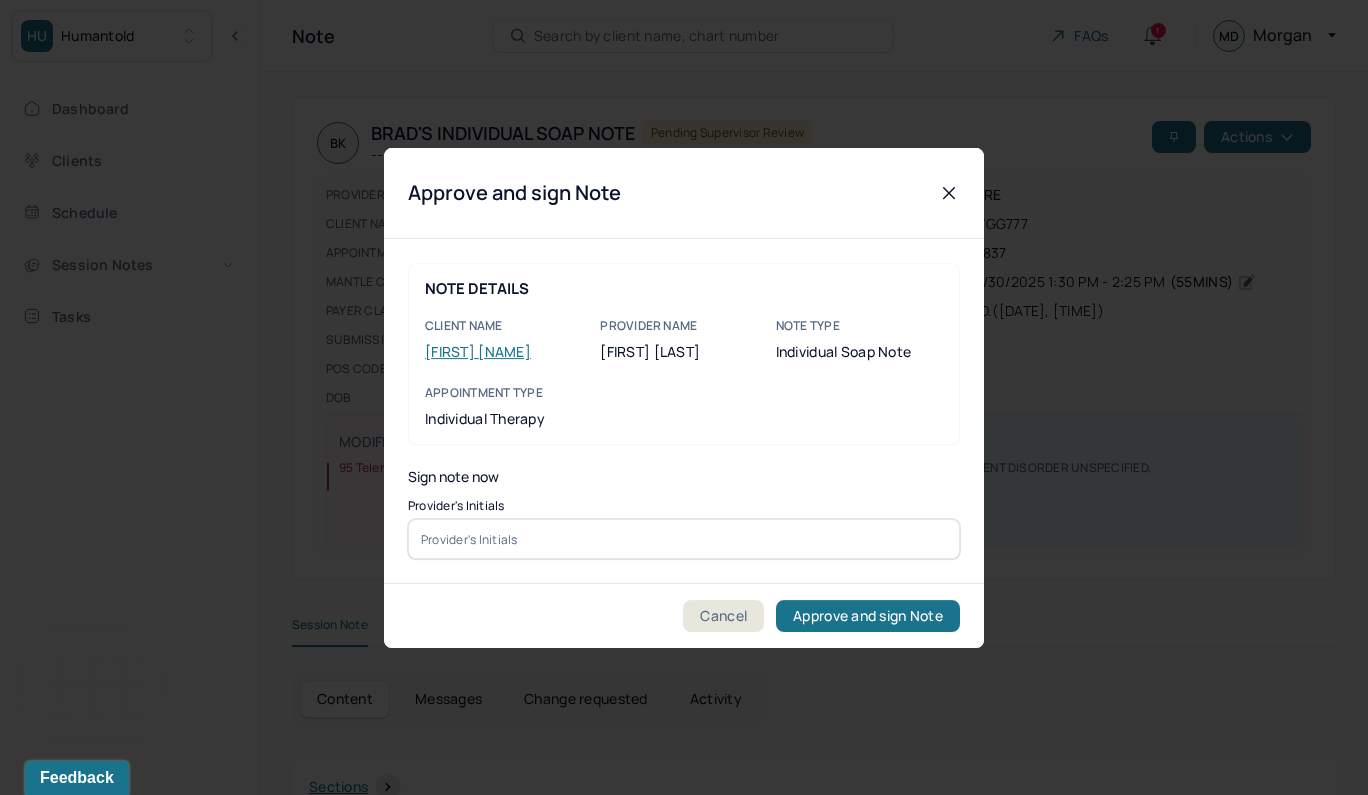 click at bounding box center [684, 539] 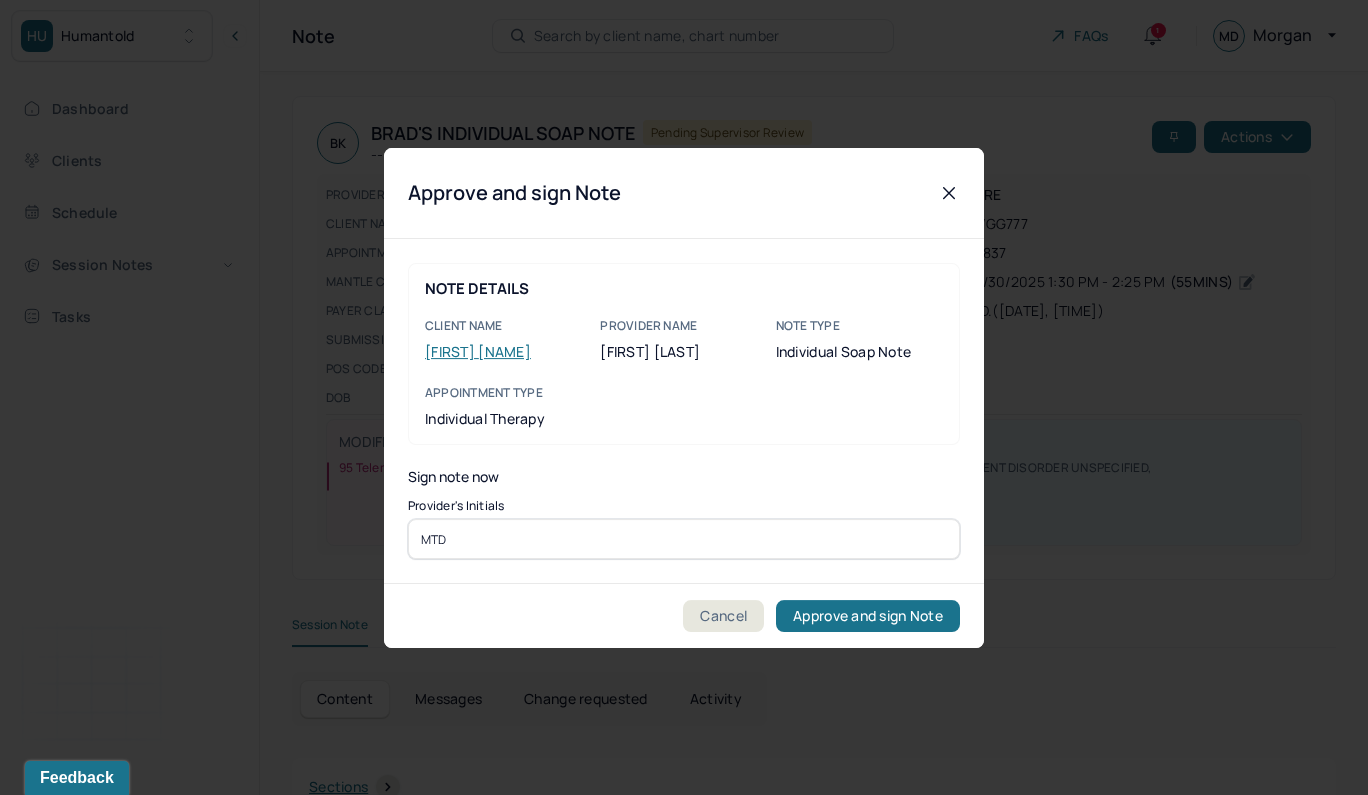 type on "MTD" 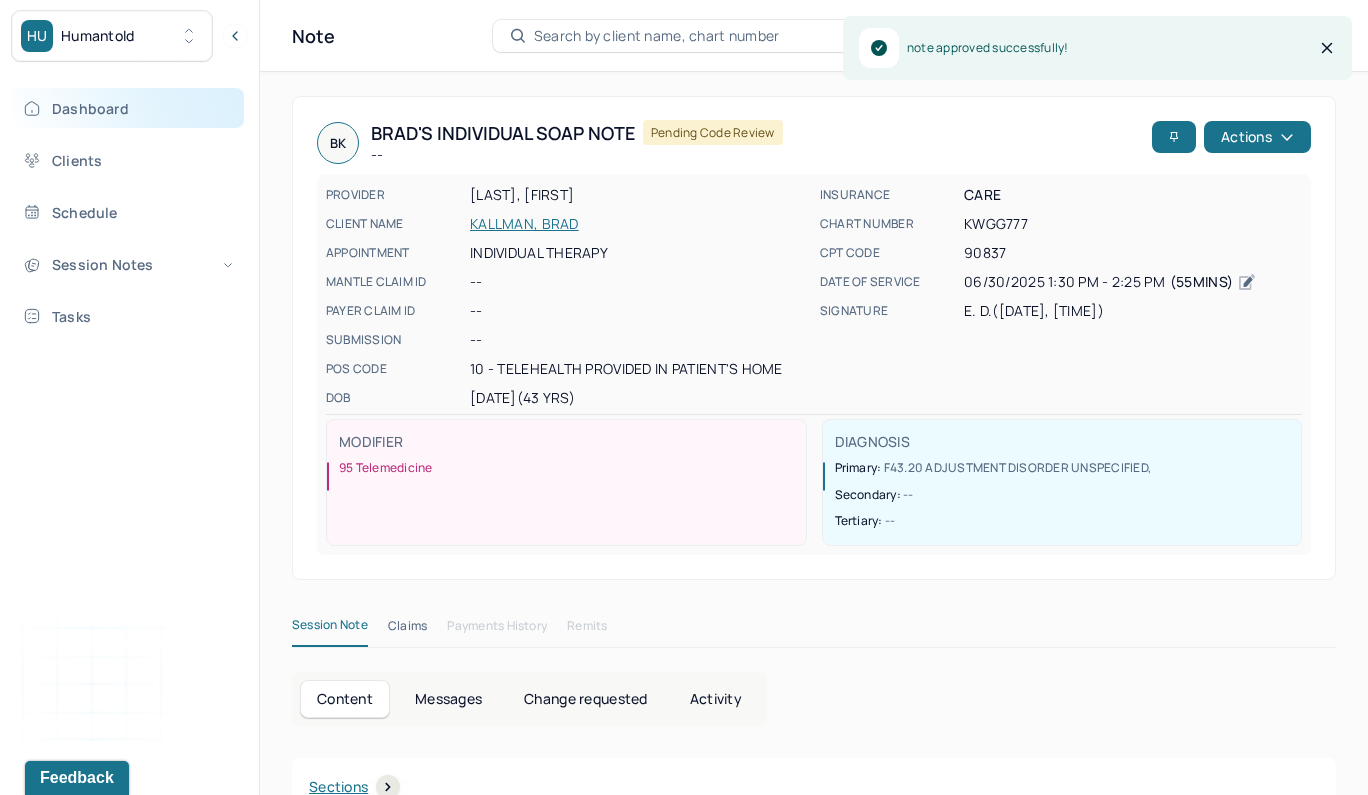 click on "Dashboard" at bounding box center [128, 108] 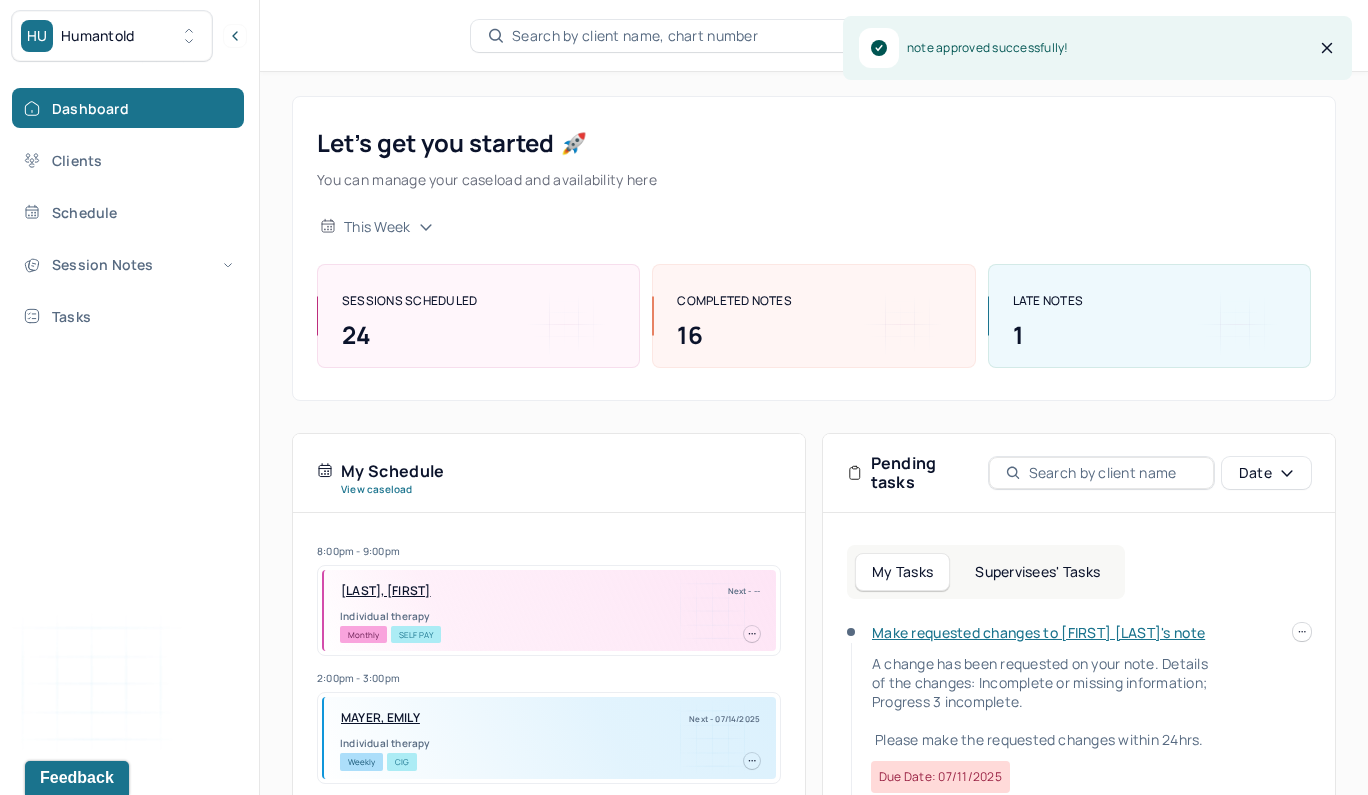 click on "Supervisees' Tasks" at bounding box center (1037, 572) 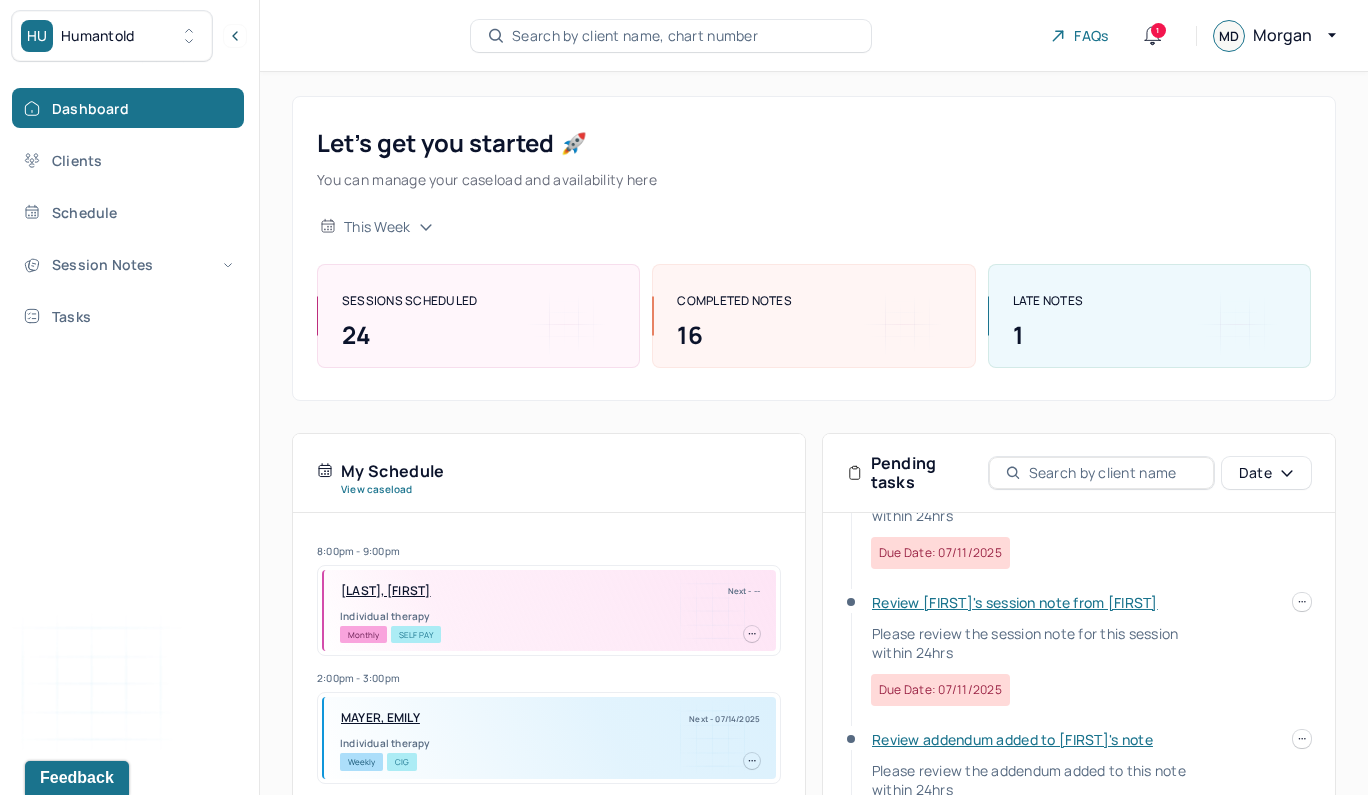 scroll, scrollTop: 168, scrollLeft: 0, axis: vertical 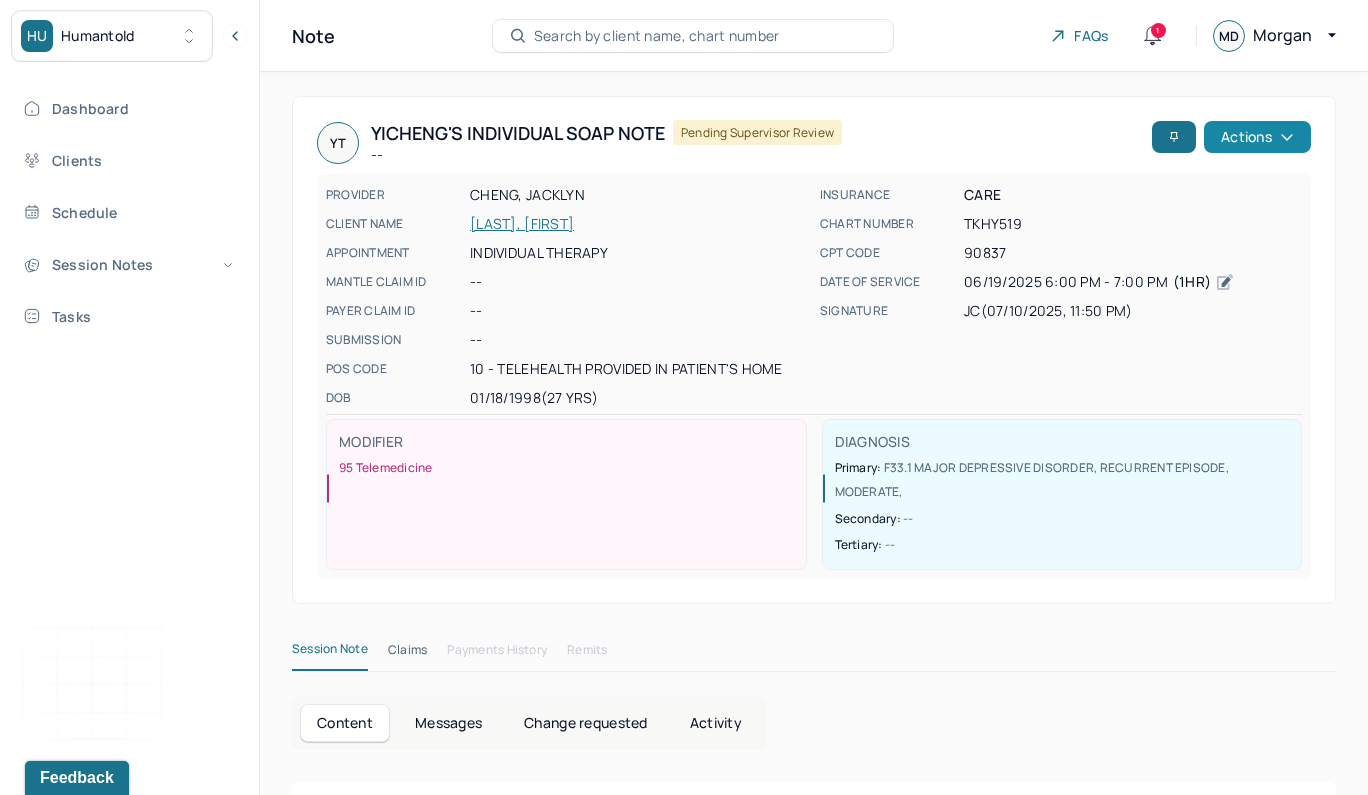 click on "Actions" at bounding box center [1257, 137] 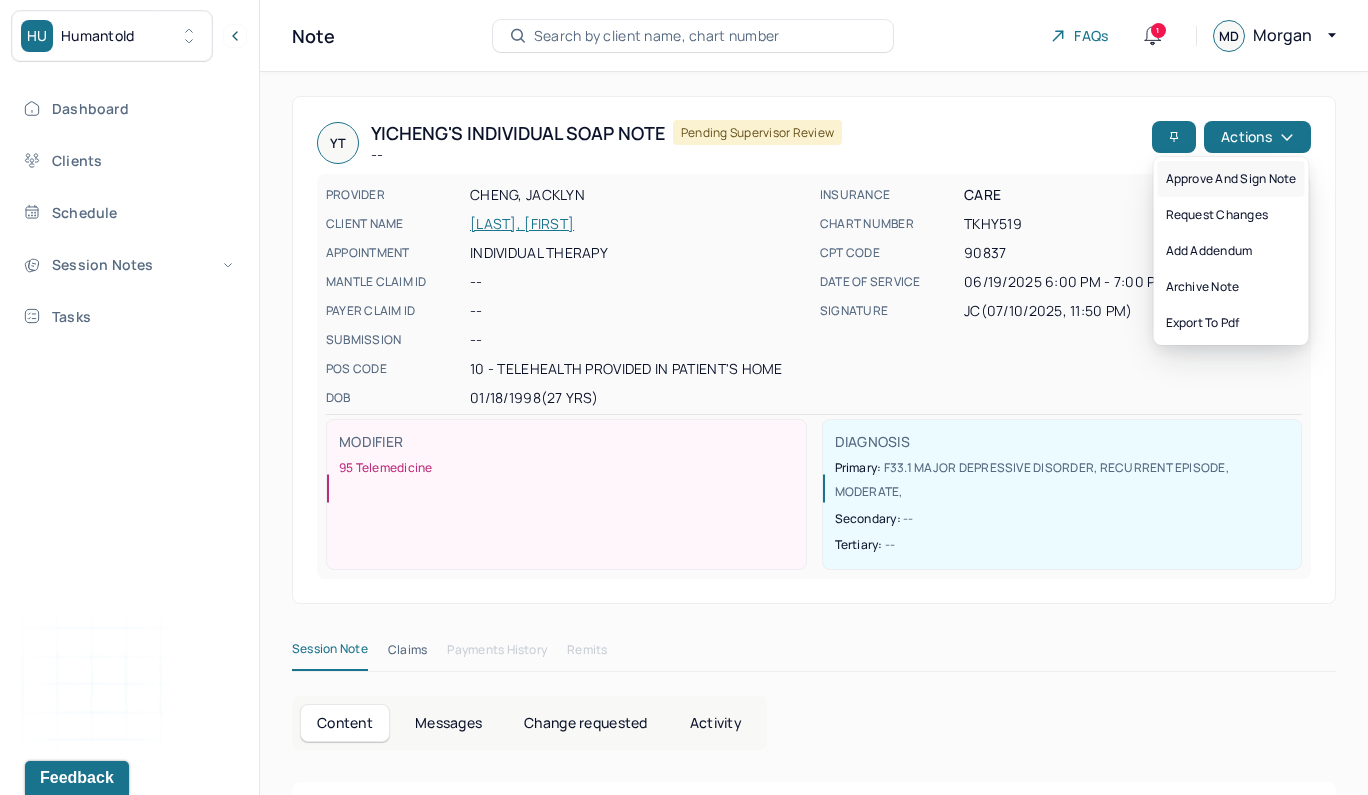 click on "Approve and sign note" at bounding box center (1231, 179) 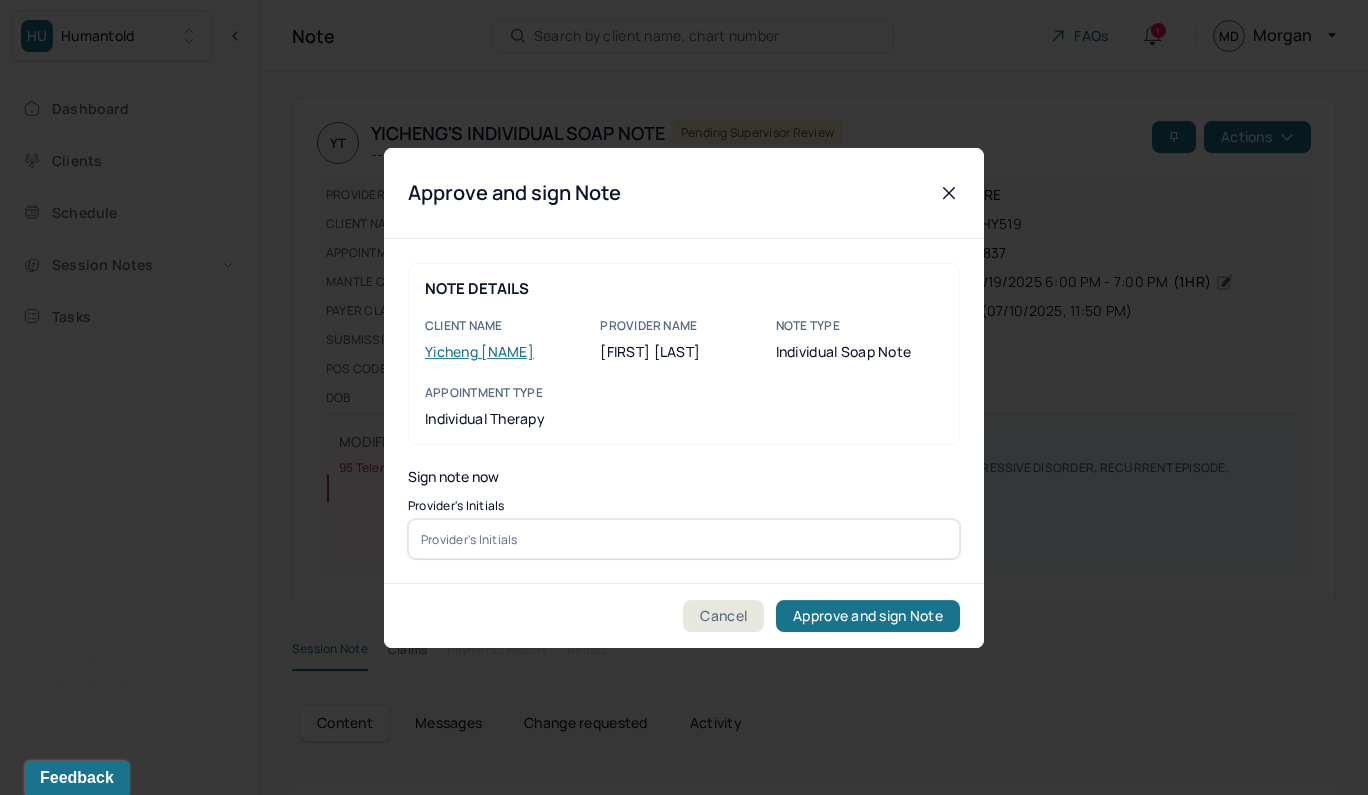 click at bounding box center (684, 539) 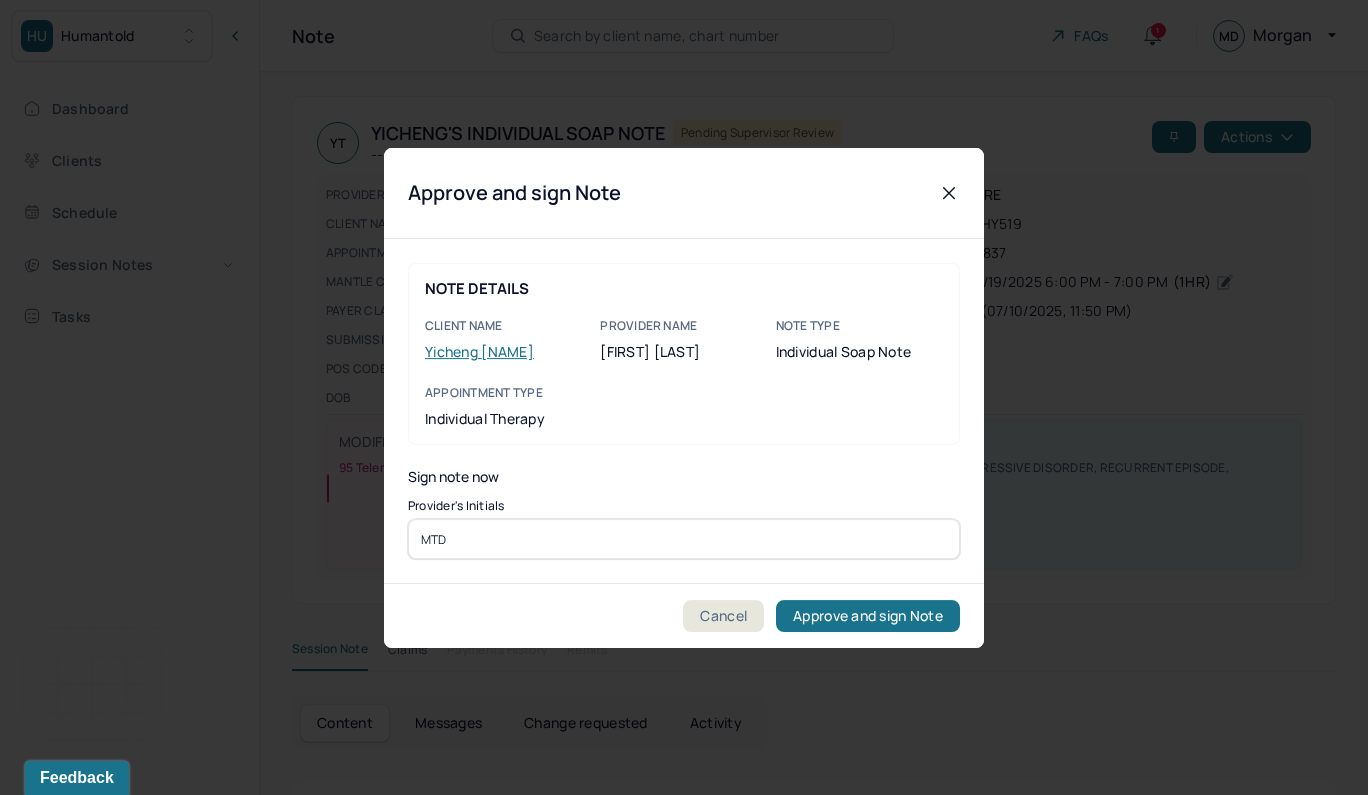 type on "MTD" 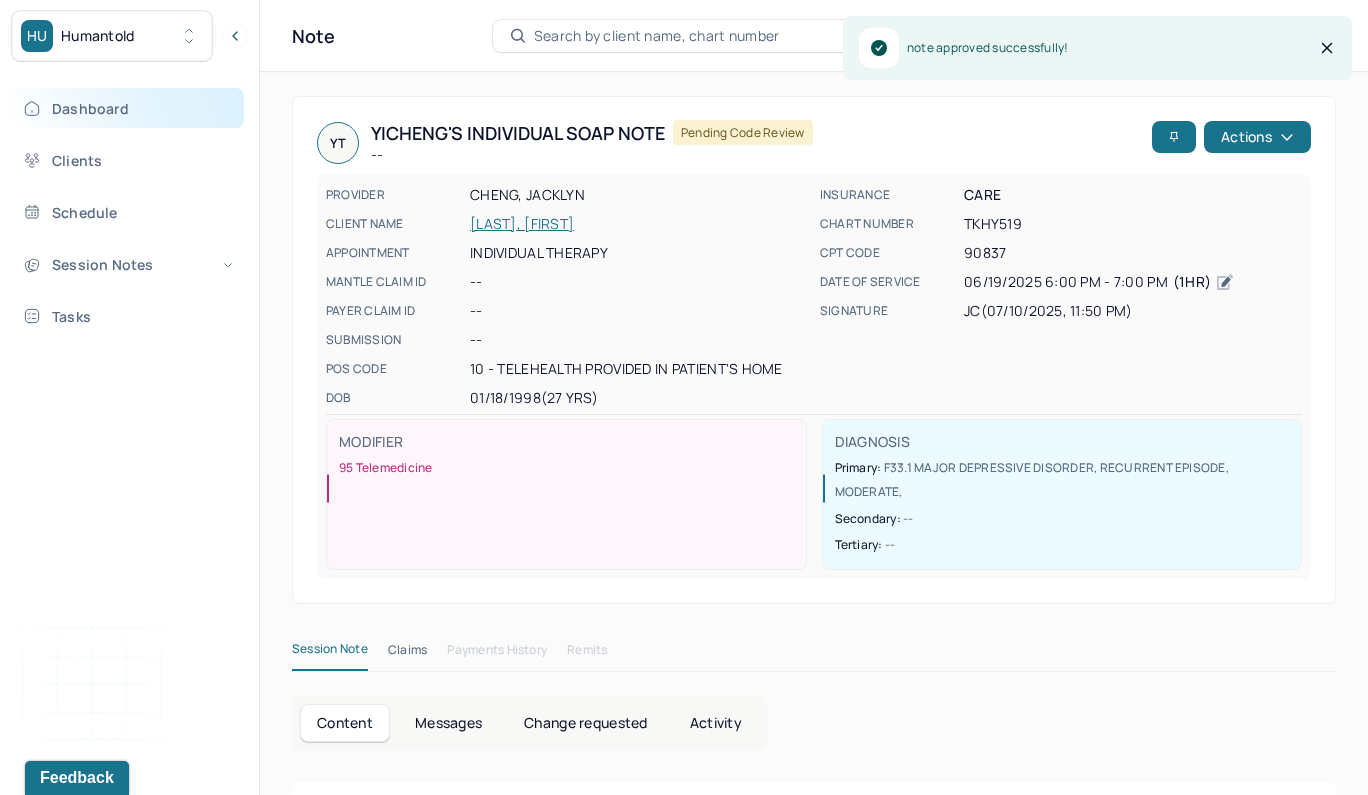 click on "Dashboard" at bounding box center (128, 108) 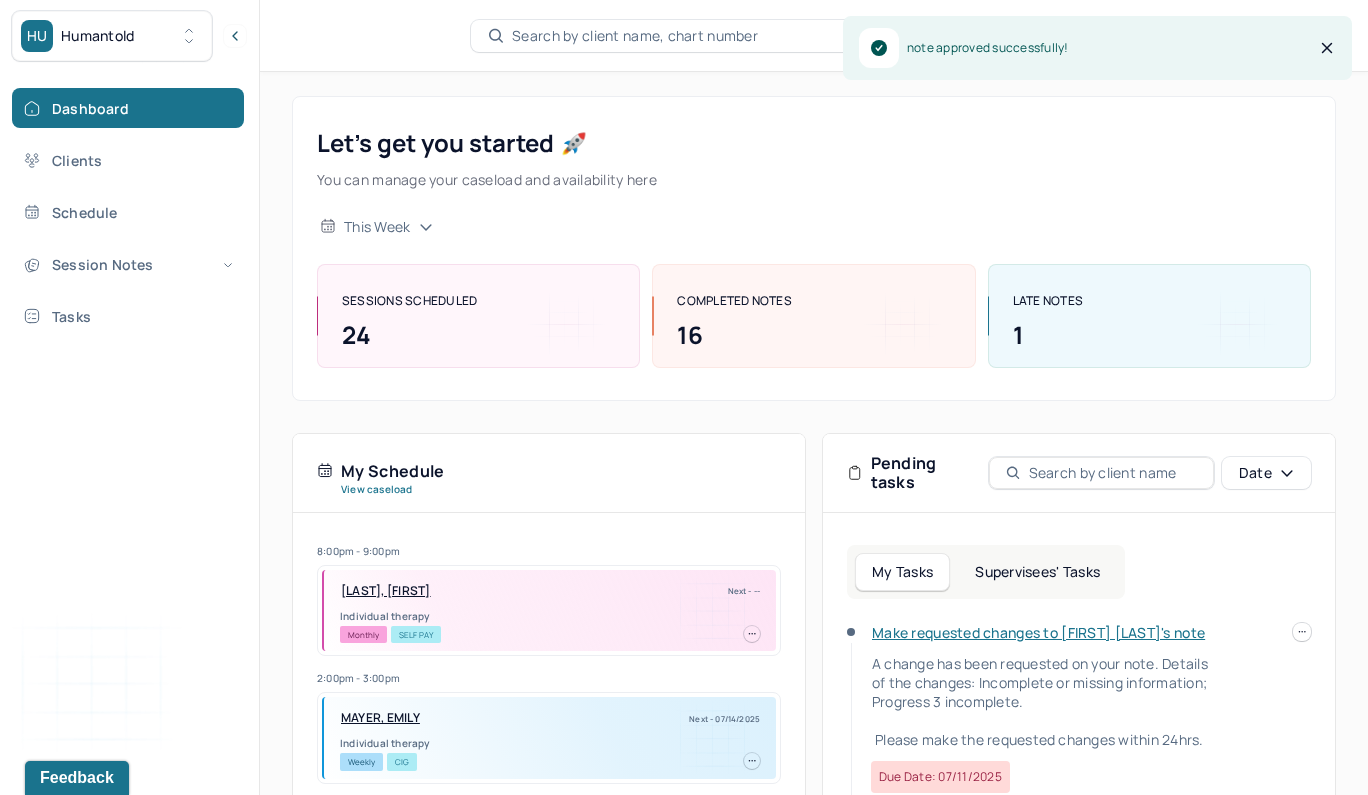 click on "Supervisees' Tasks" at bounding box center [1037, 572] 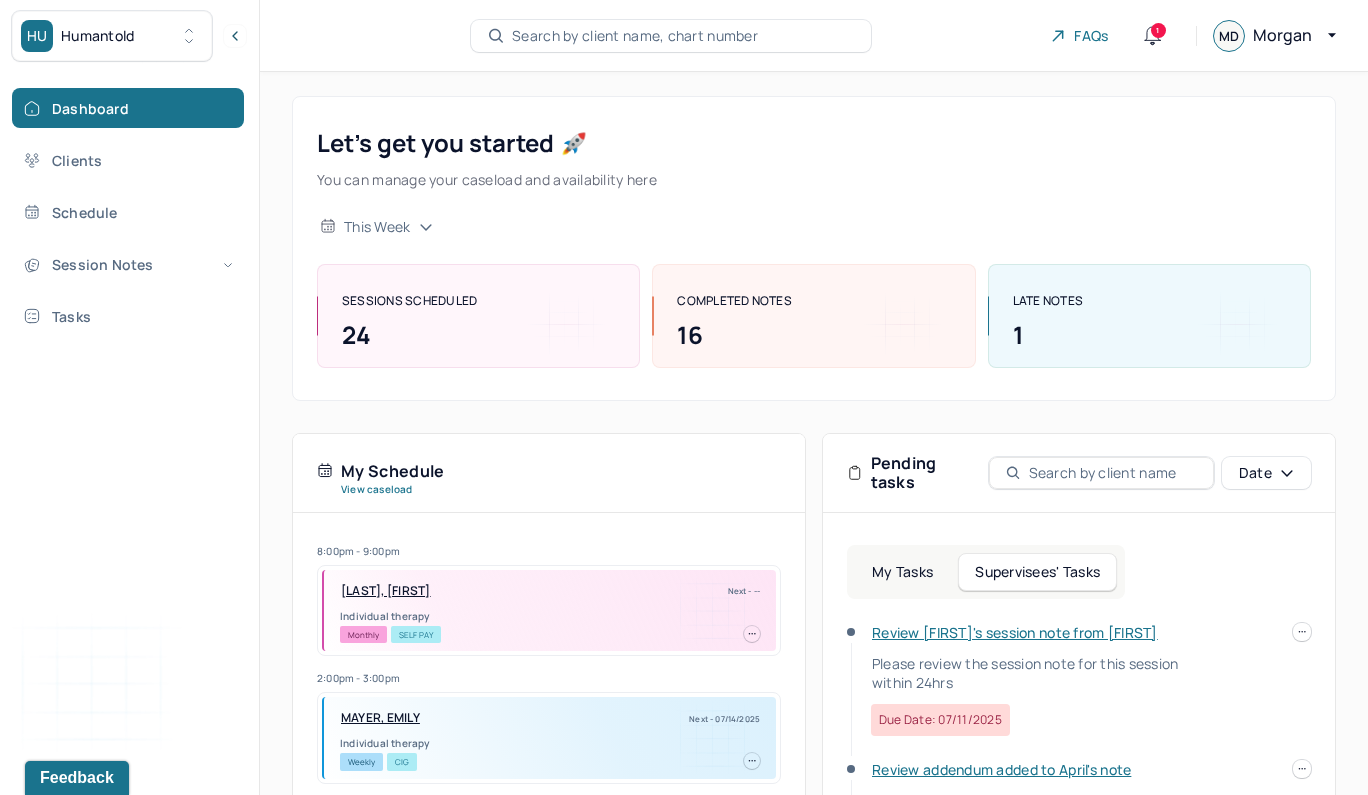 click on "Review [FIRST]'s session note from [FIRST]" at bounding box center (1015, 632) 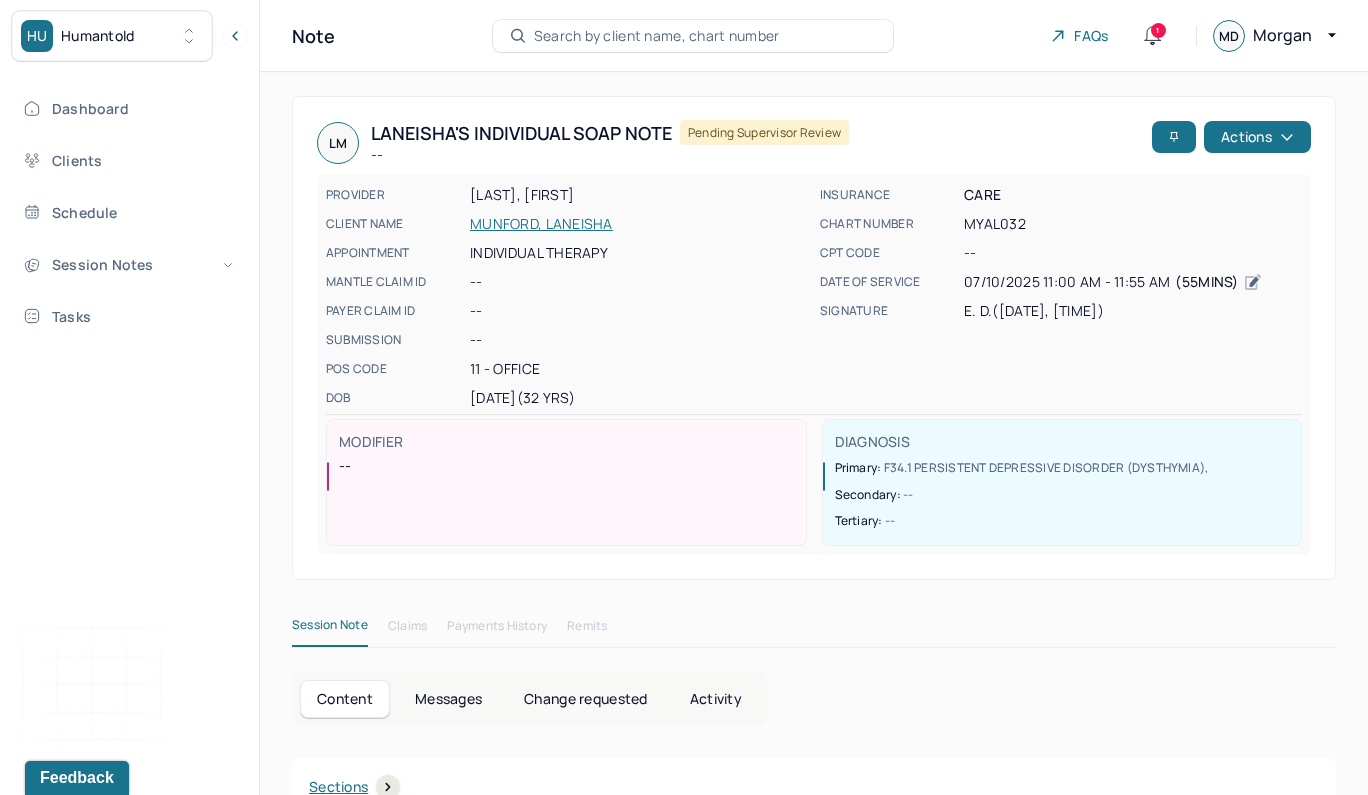 scroll, scrollTop: 5, scrollLeft: 0, axis: vertical 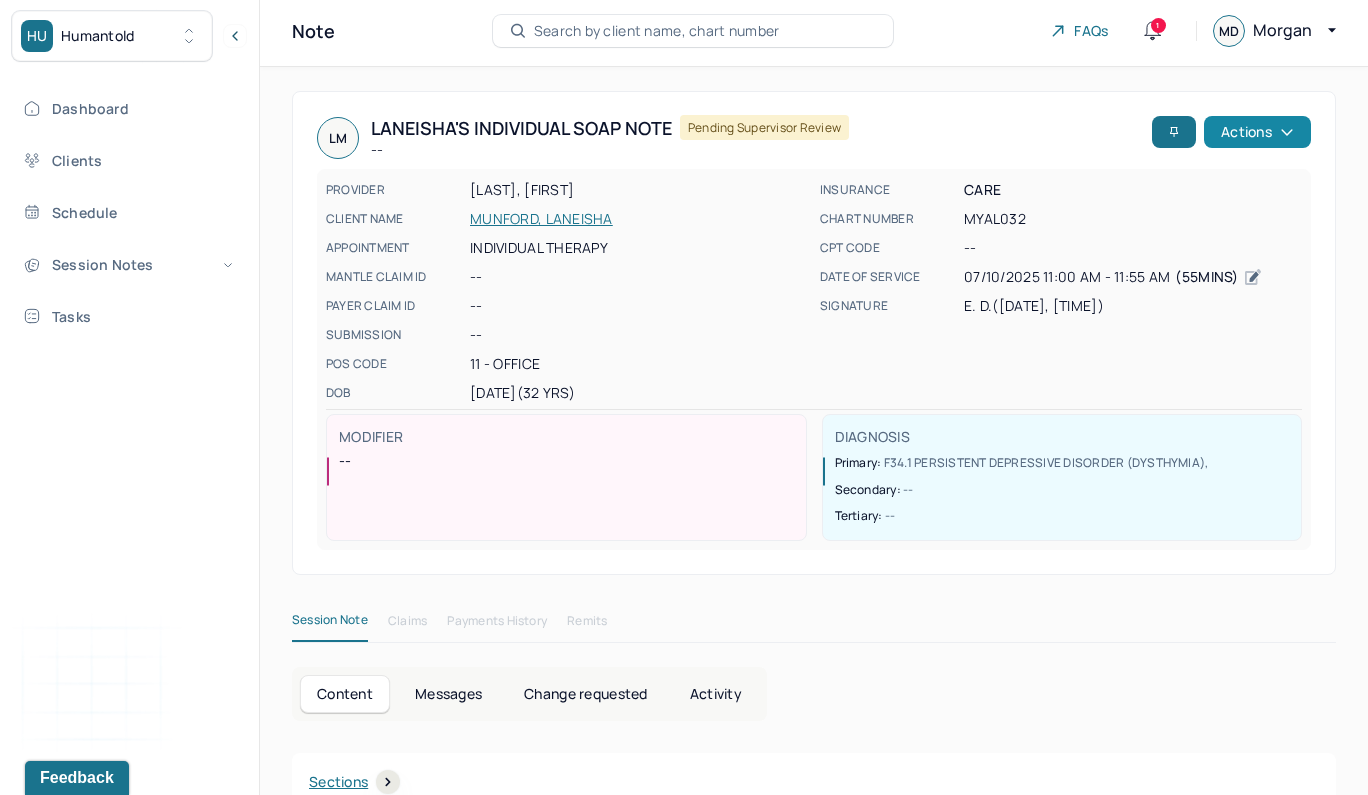 click on "Actions" at bounding box center [1257, 132] 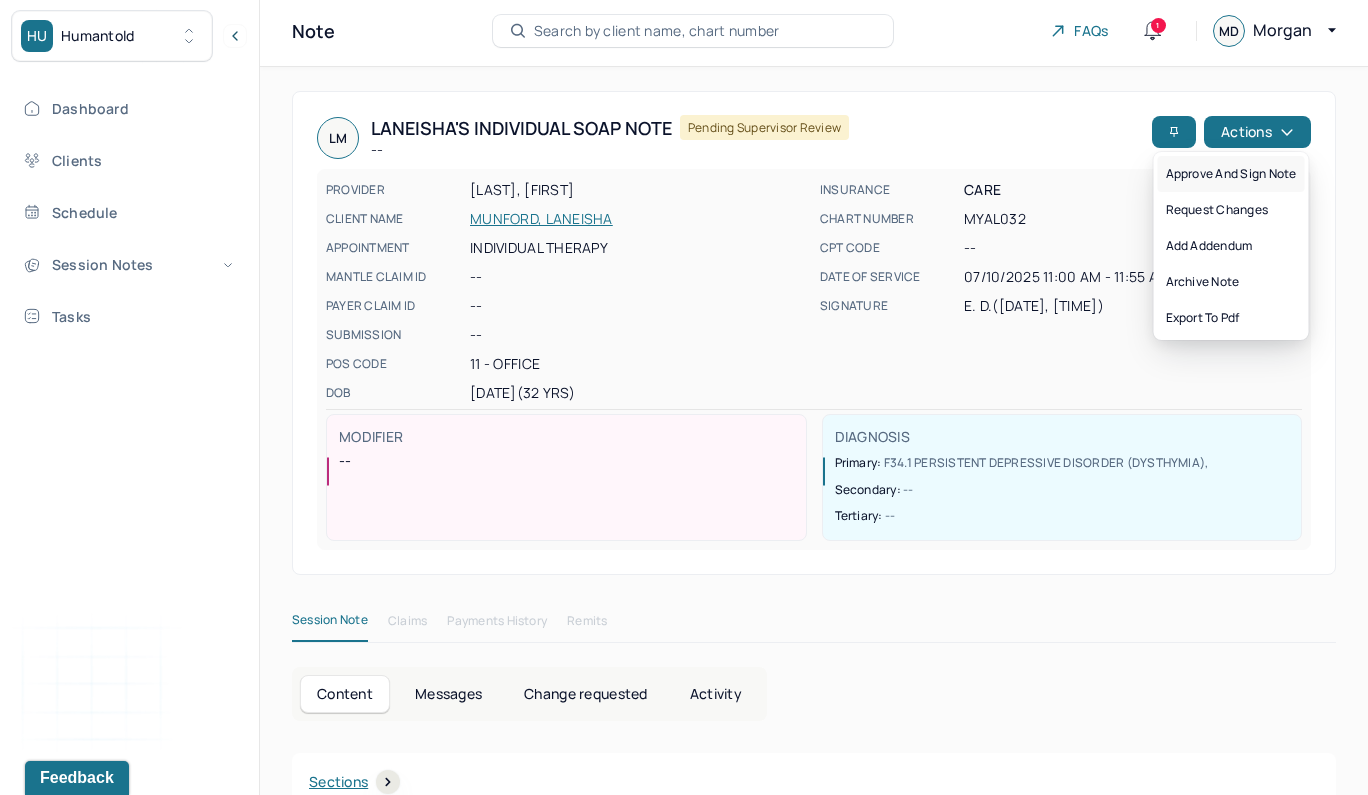 click on "Approve and sign note" at bounding box center [1231, 174] 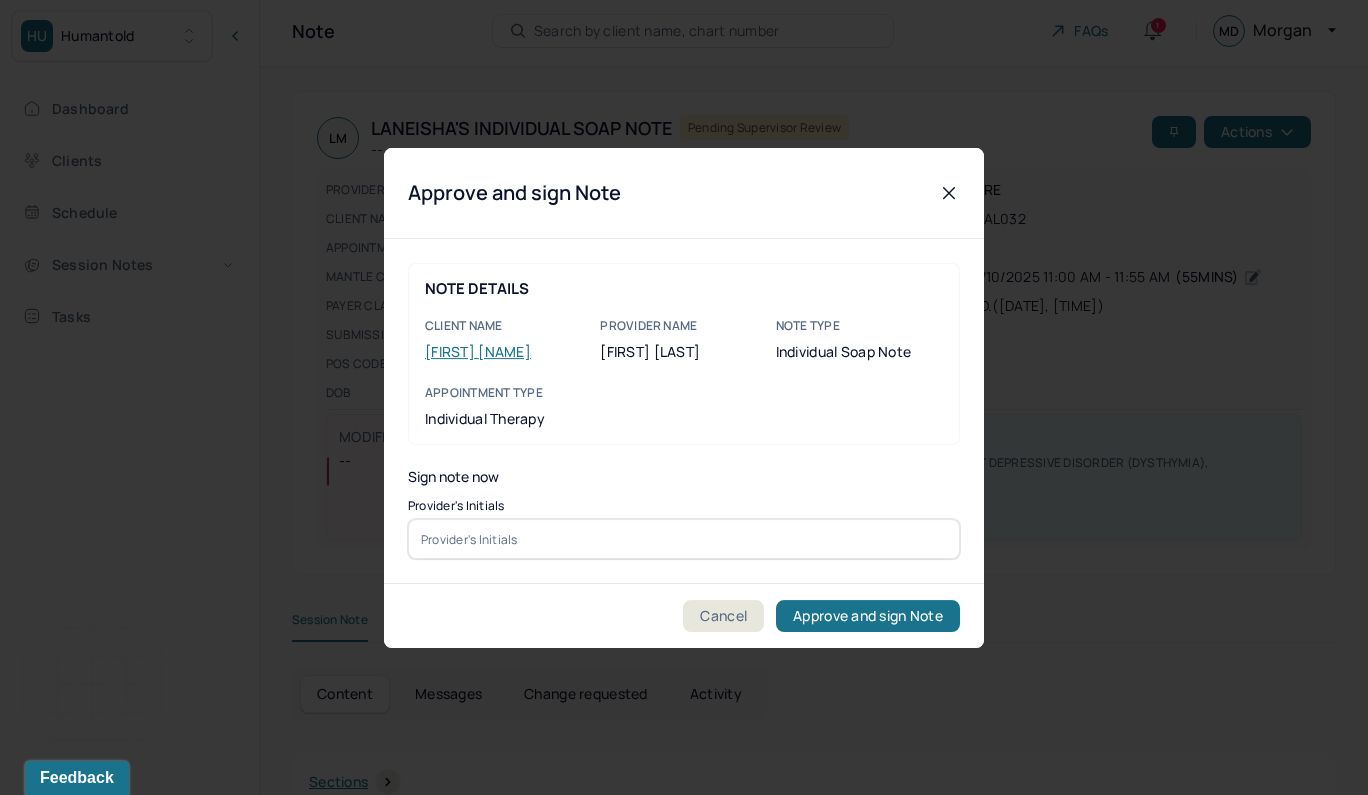 click at bounding box center [684, 539] 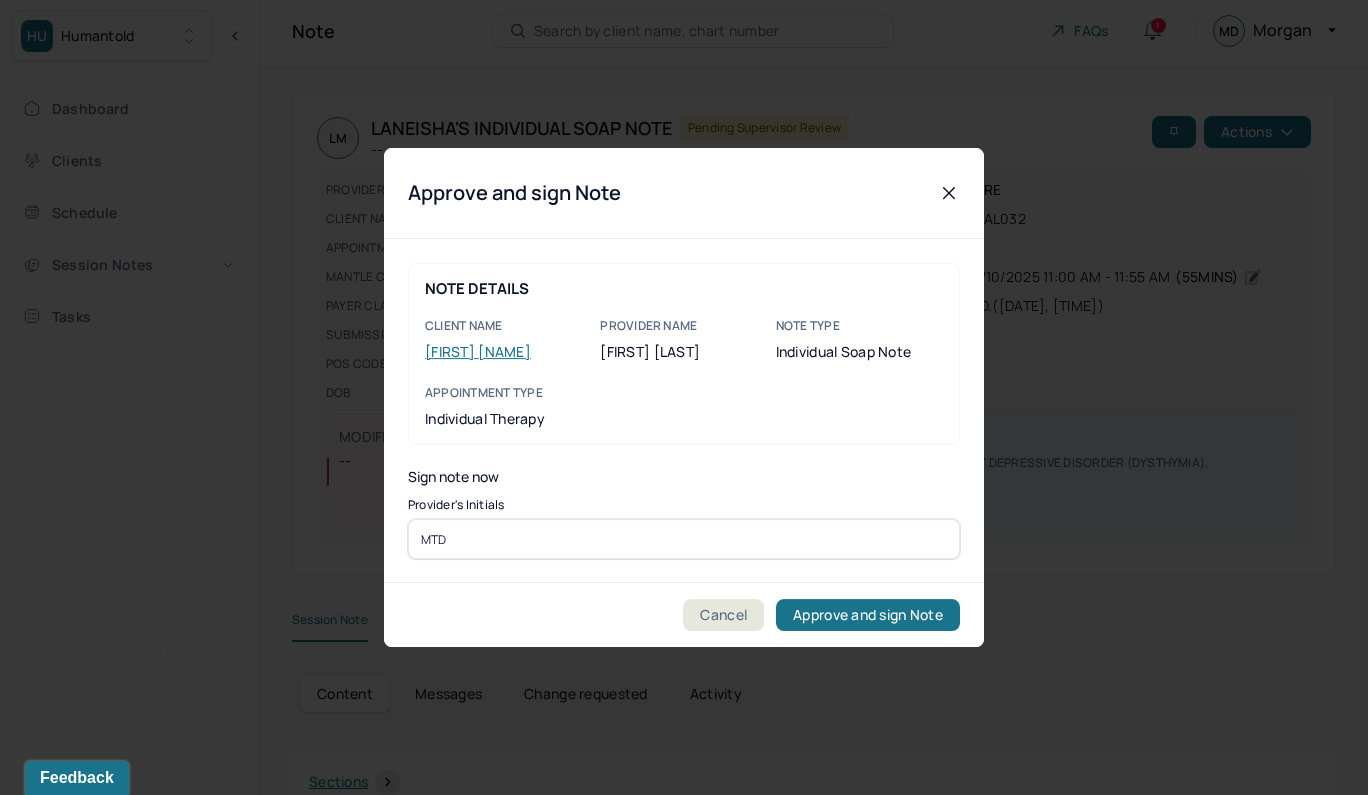 type on "MTD" 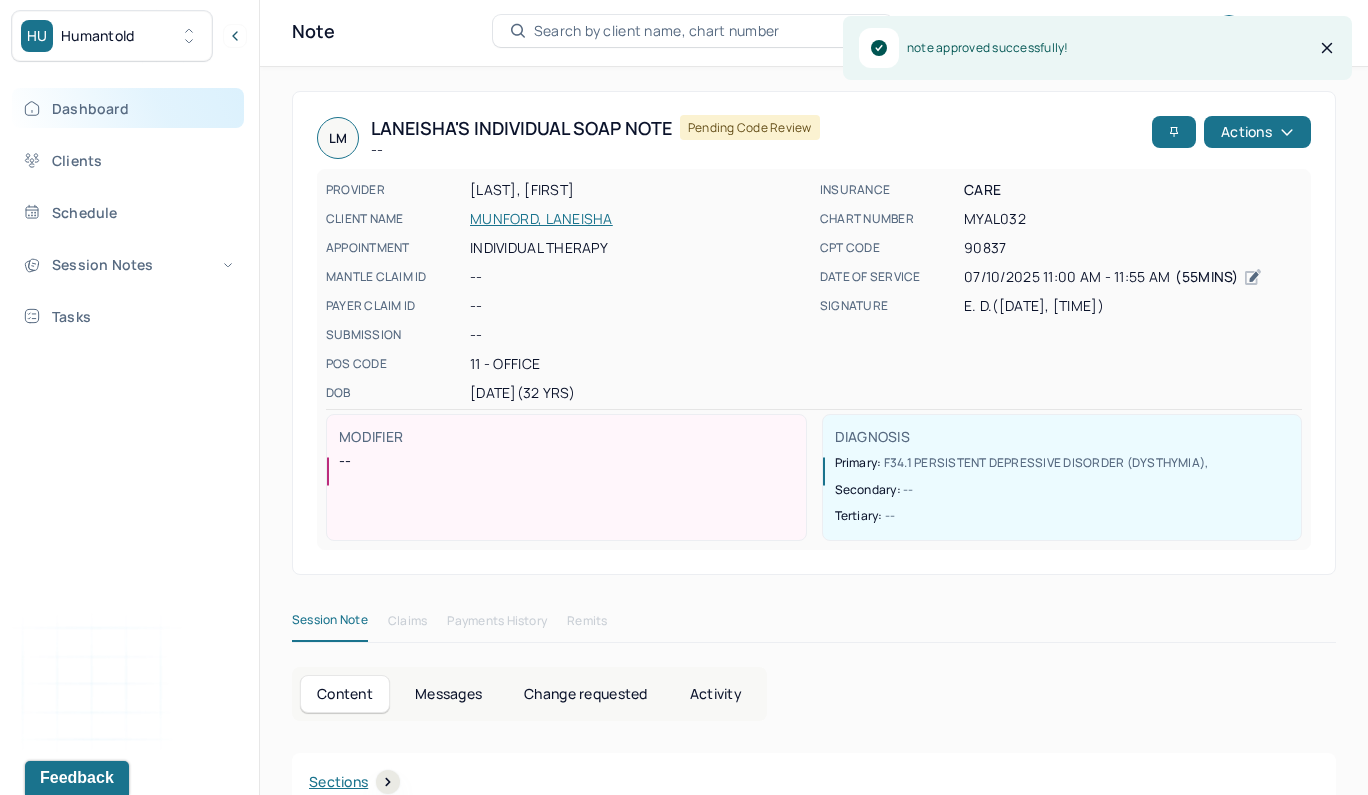 click on "Dashboard" at bounding box center (128, 108) 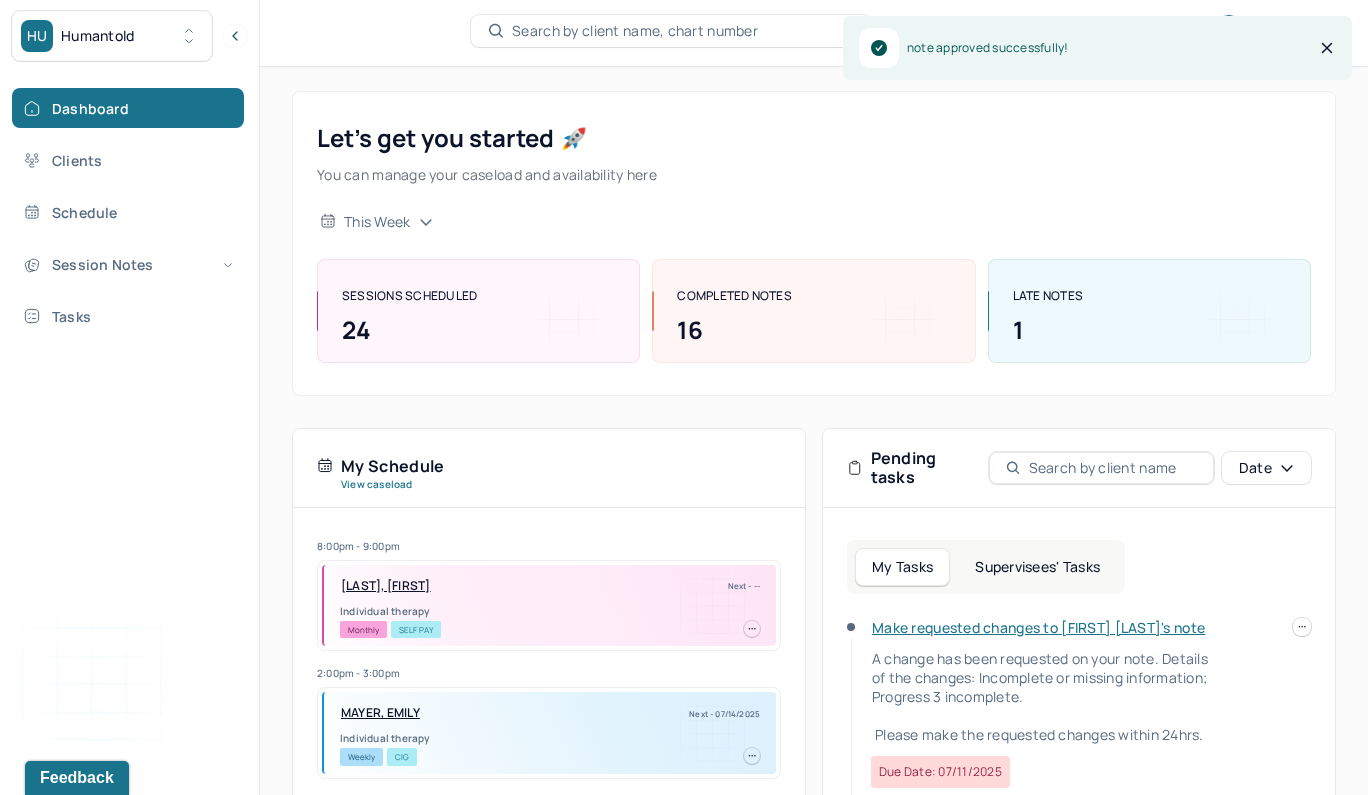 click on "Supervisees' Tasks" at bounding box center [1037, 567] 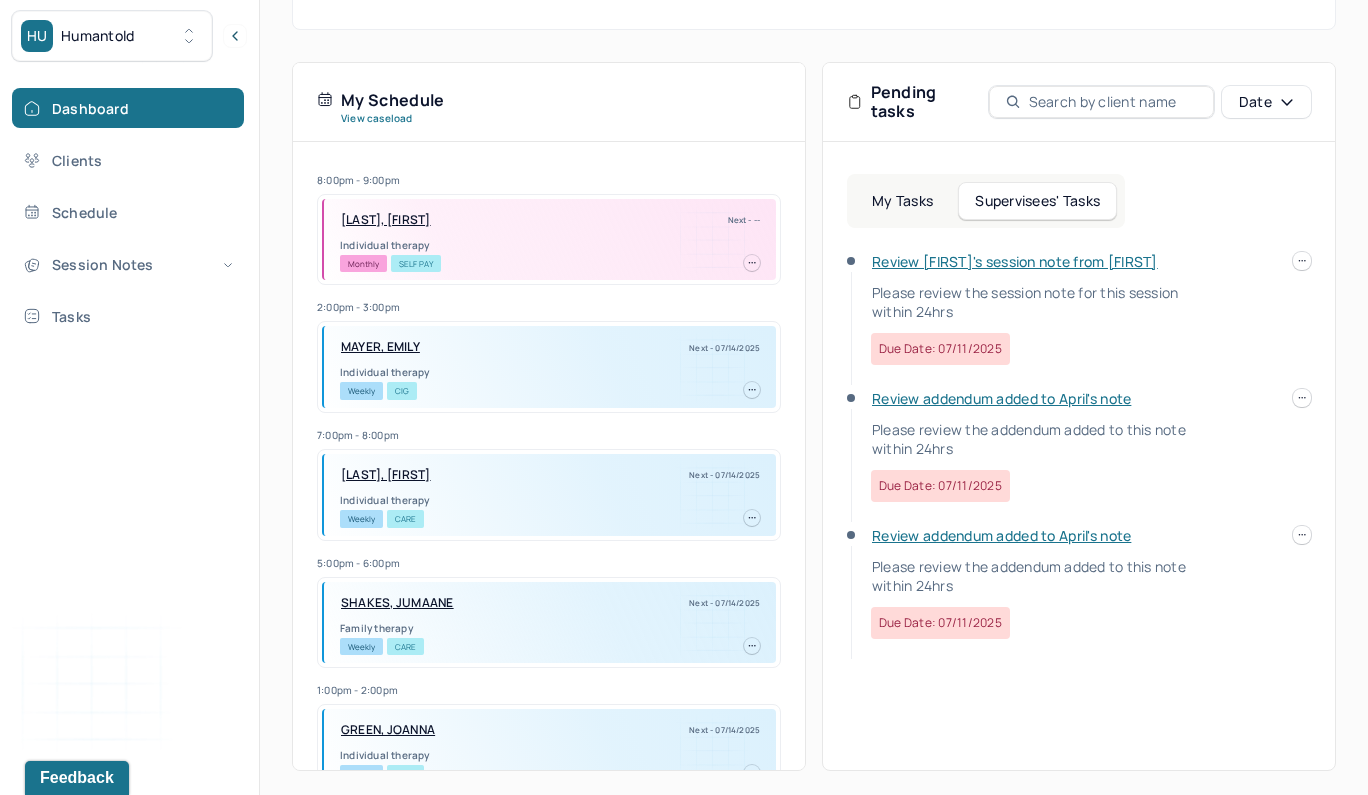 scroll, scrollTop: 369, scrollLeft: 0, axis: vertical 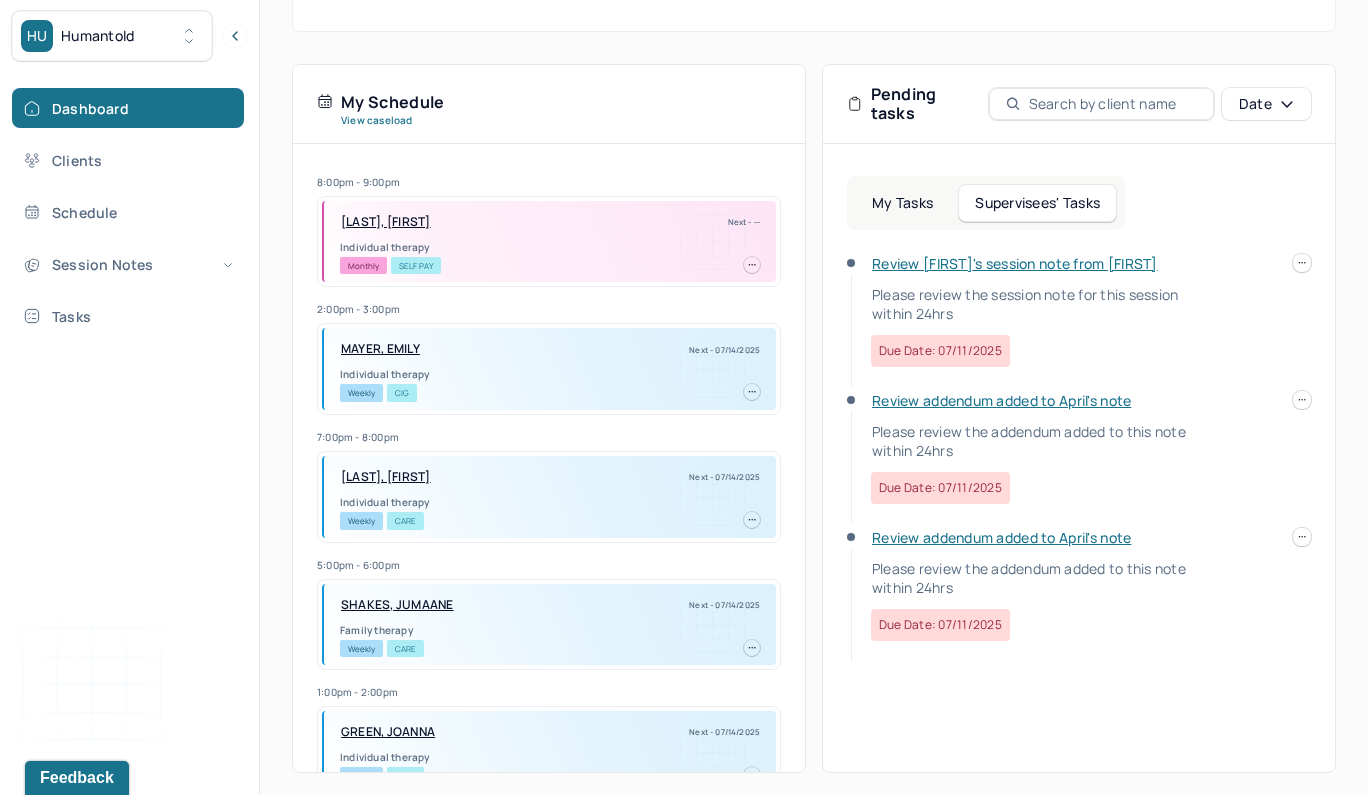click on "Review addendum added to April's note" at bounding box center [1001, 537] 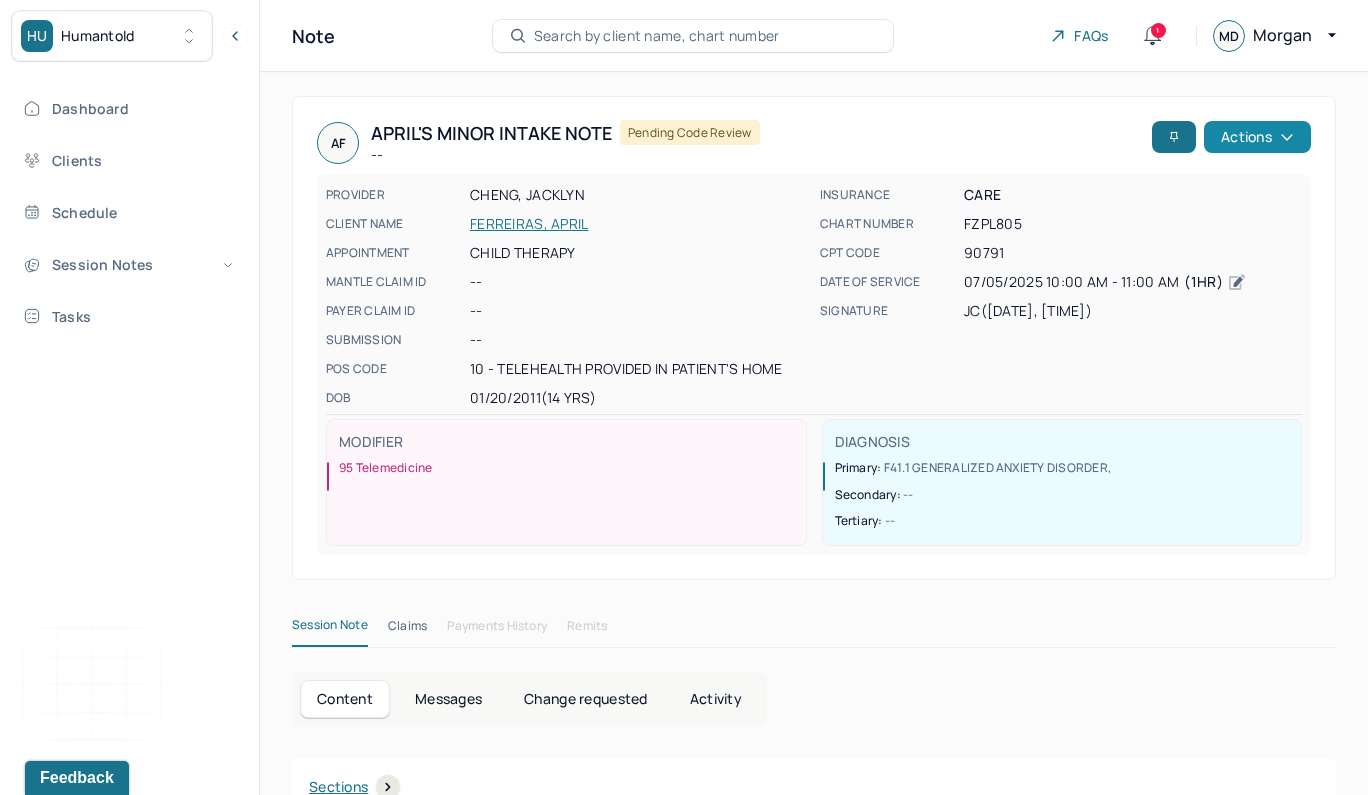 scroll, scrollTop: 0, scrollLeft: 0, axis: both 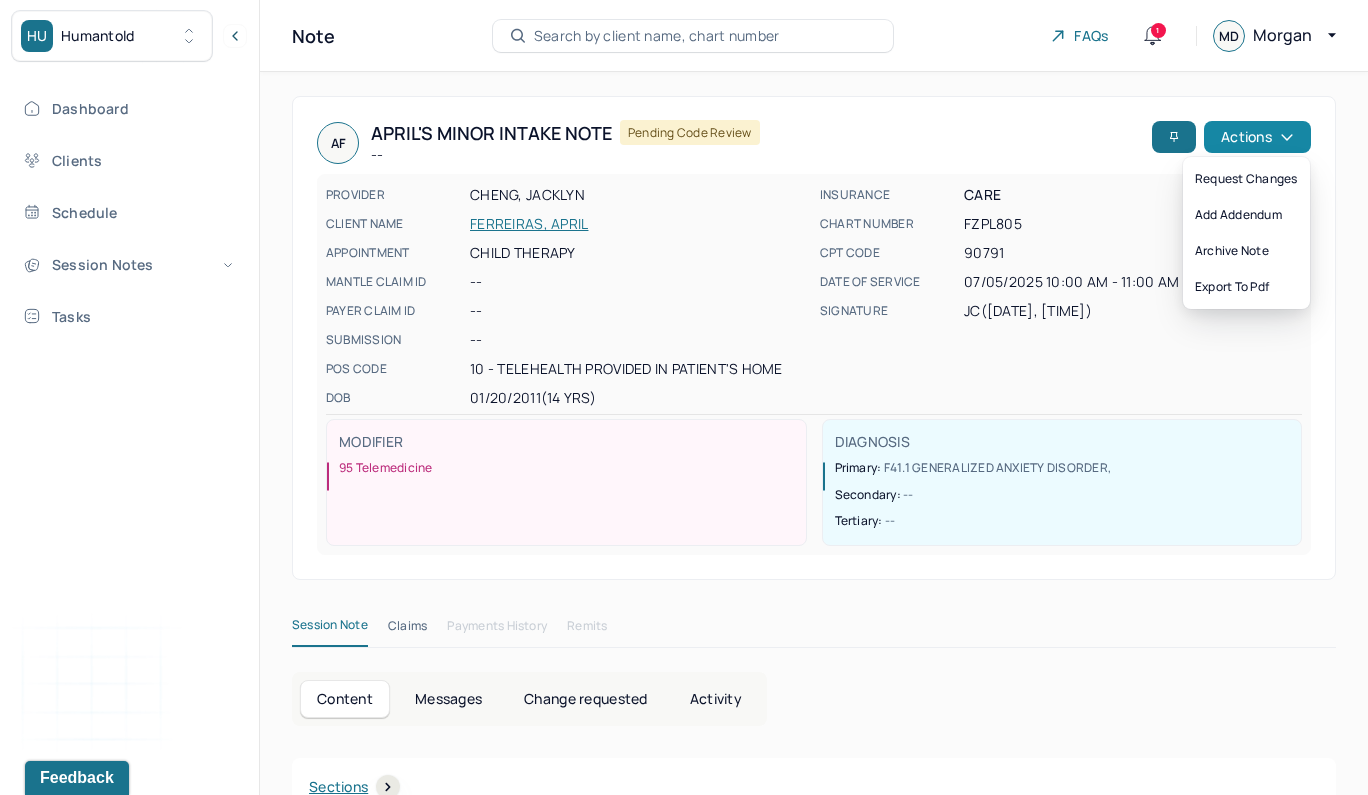click on "Actions" at bounding box center (1257, 137) 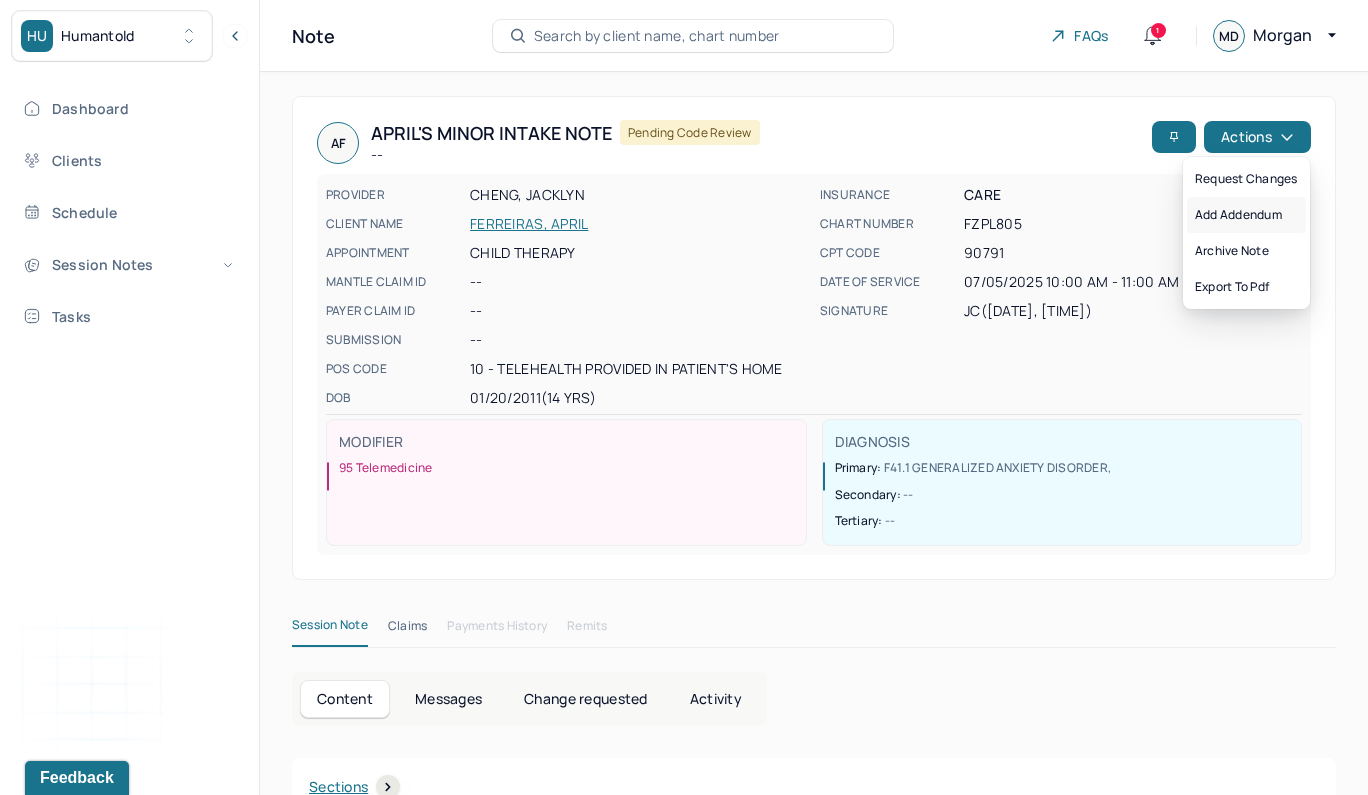 click on "Add addendum" at bounding box center (1246, 215) 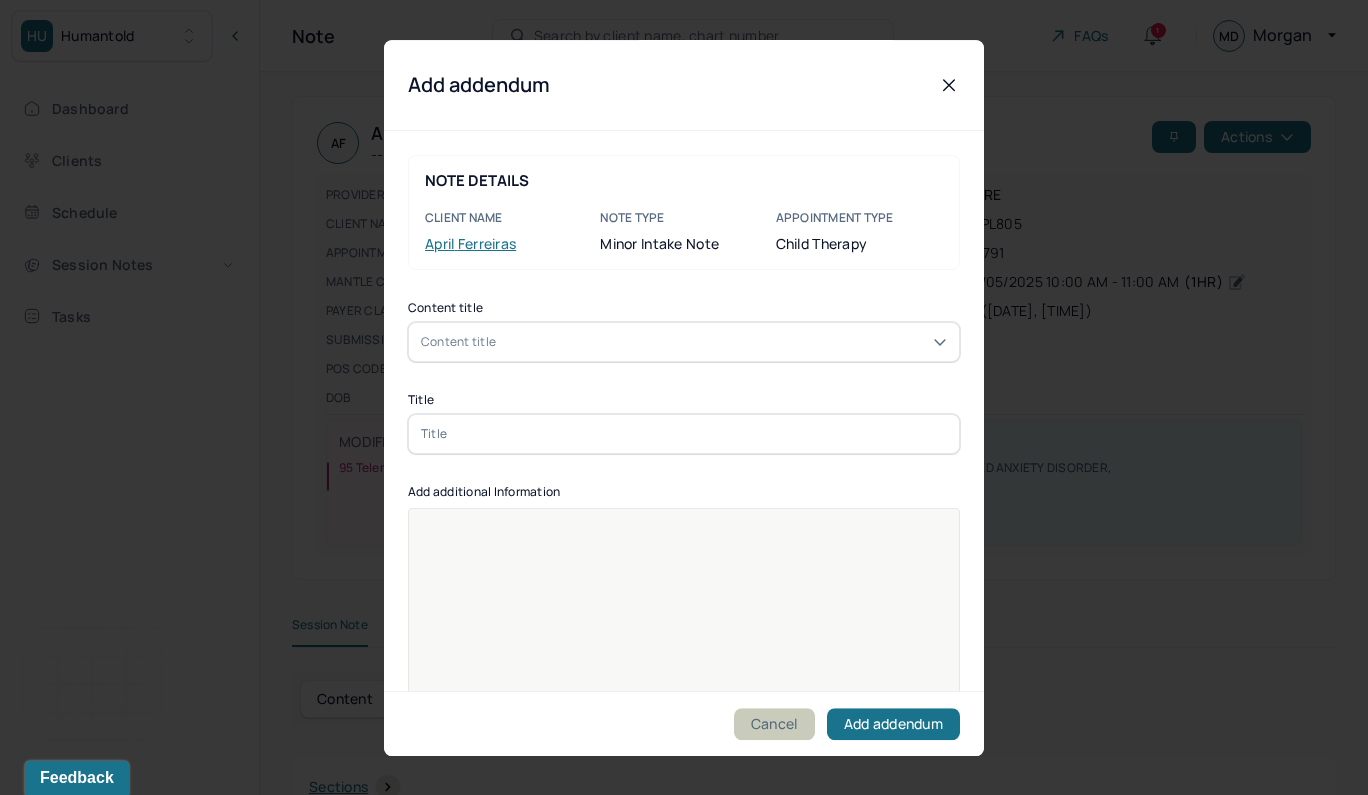 click on "Cancel" at bounding box center (774, 723) 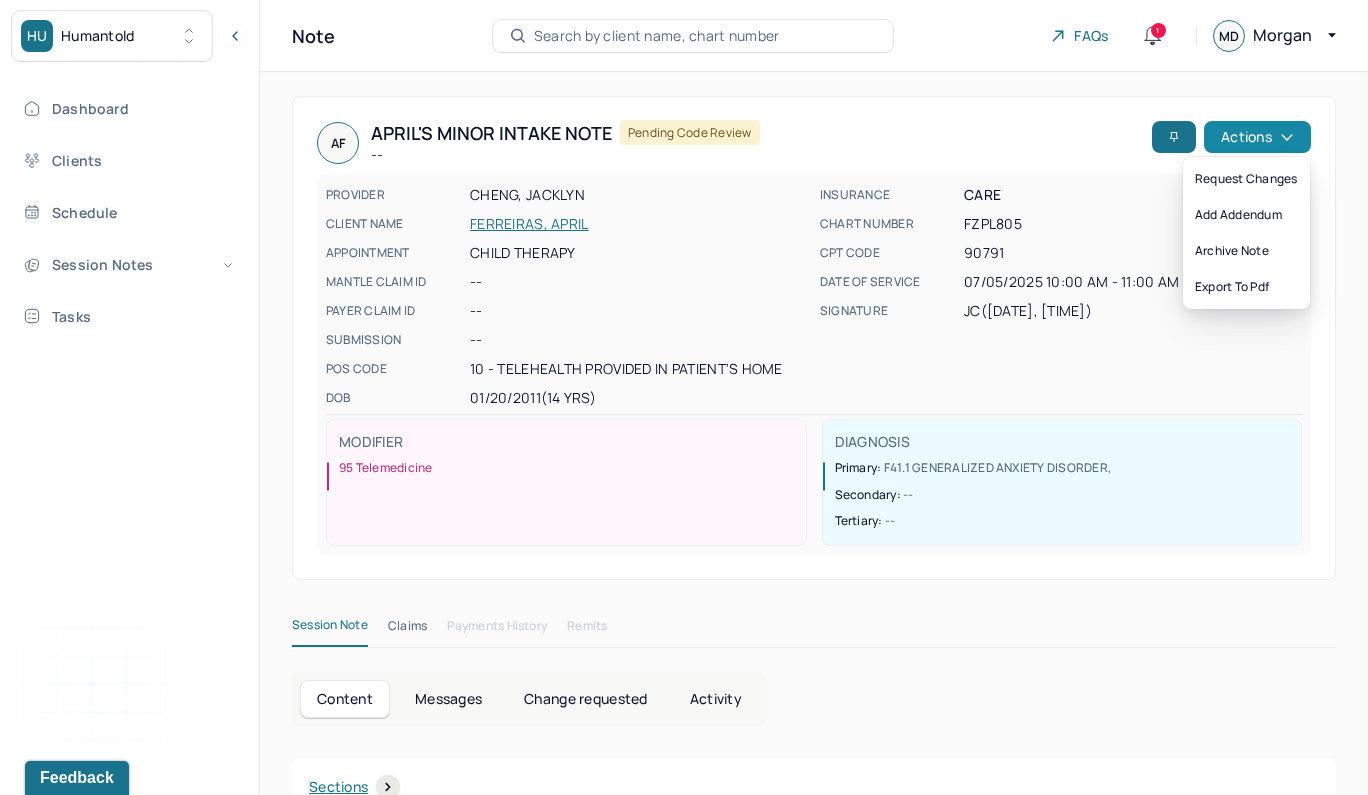 click on "Actions" at bounding box center (1257, 137) 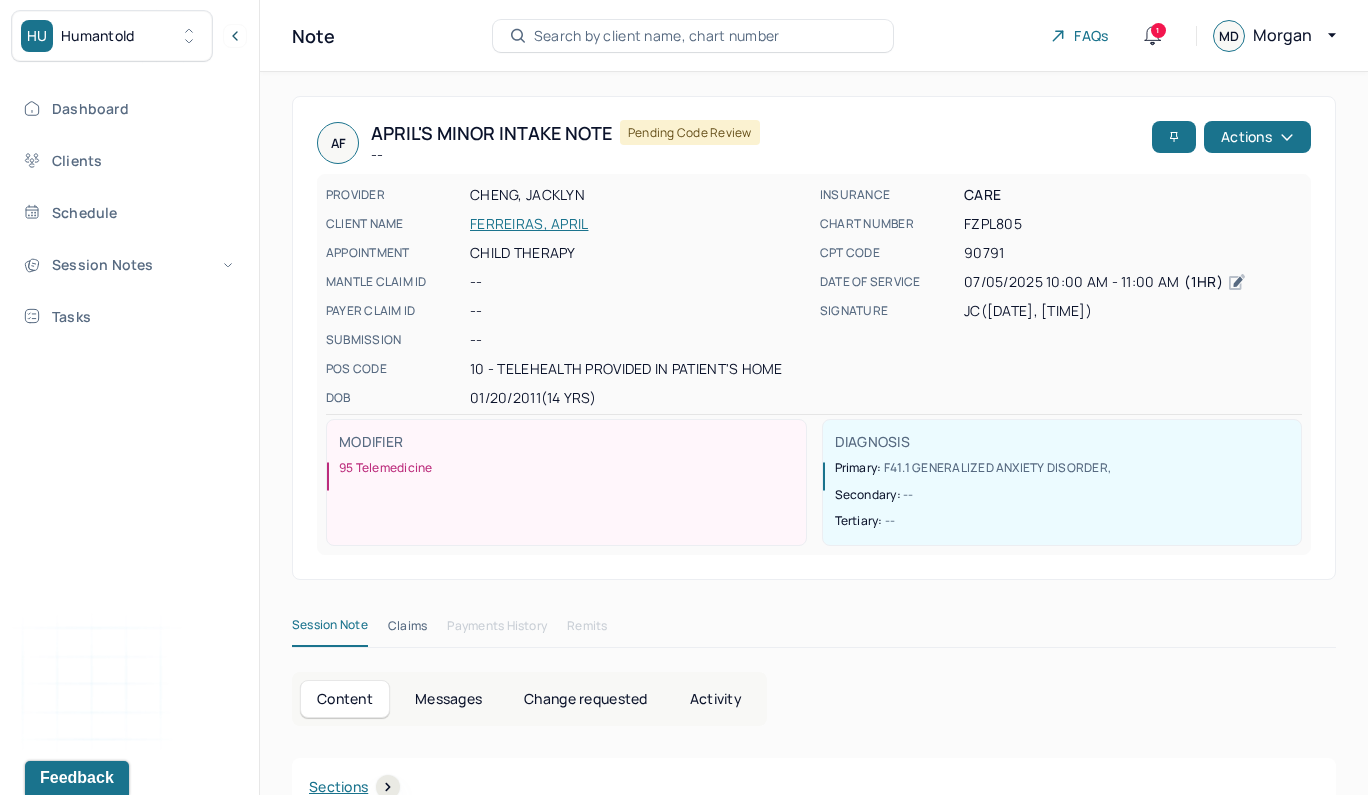 click at bounding box center (814, 167) 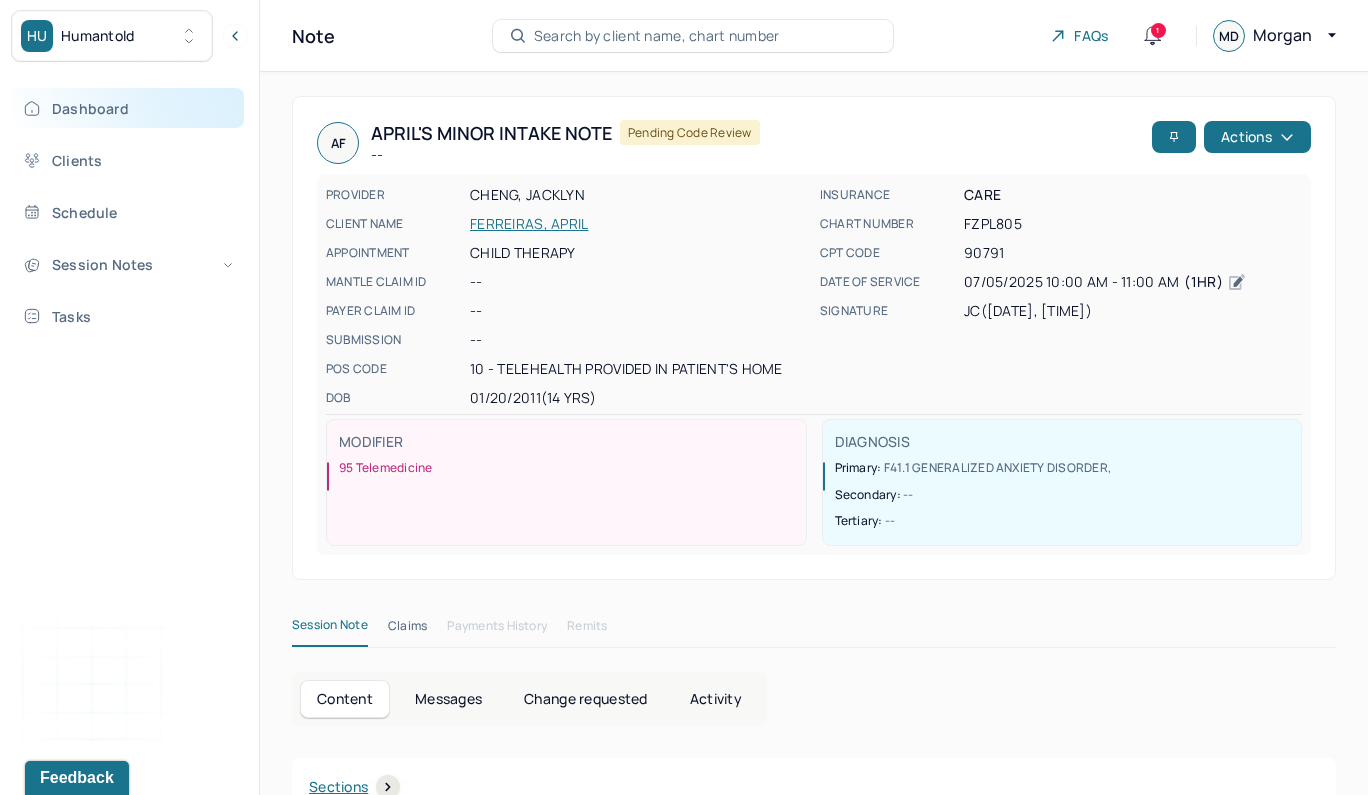 click on "Dashboard" at bounding box center (128, 108) 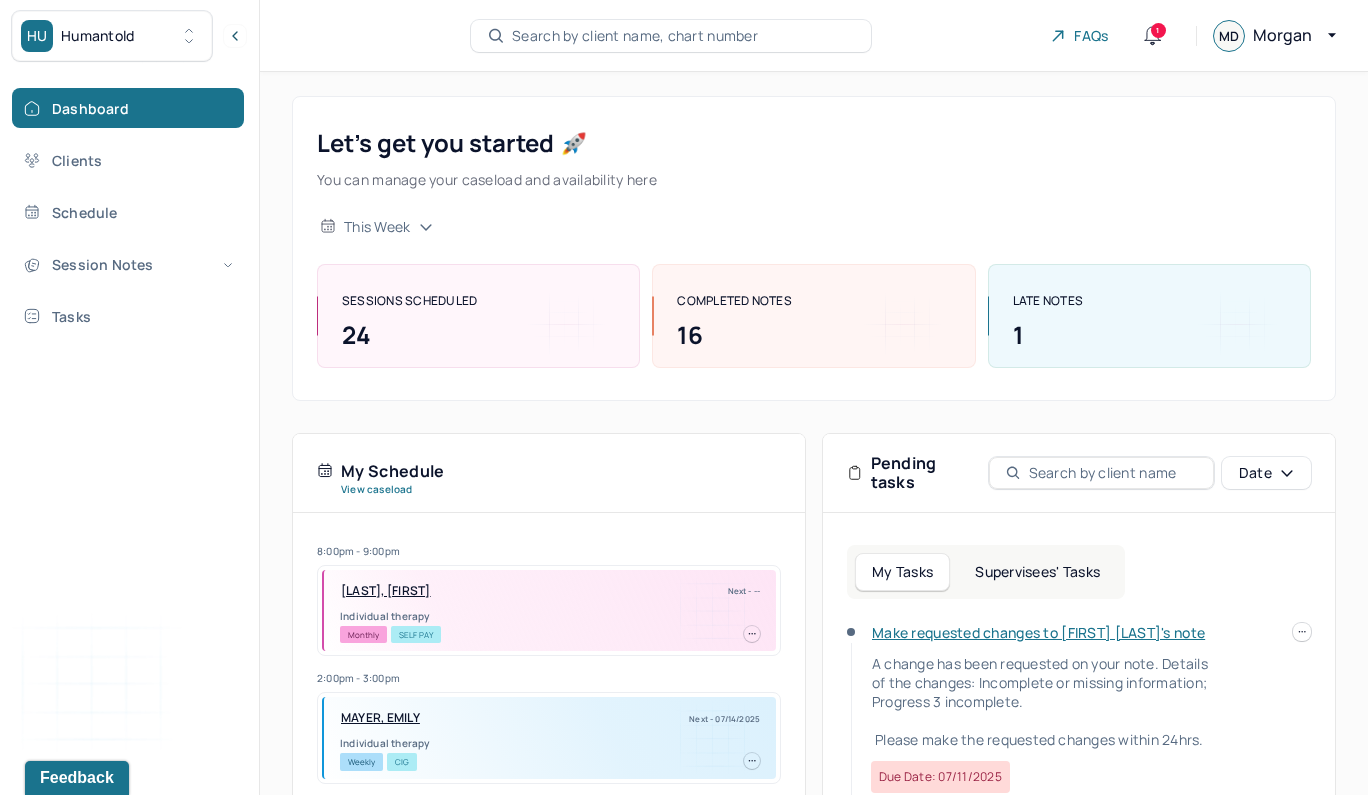 click on "Supervisees' Tasks" at bounding box center [1037, 572] 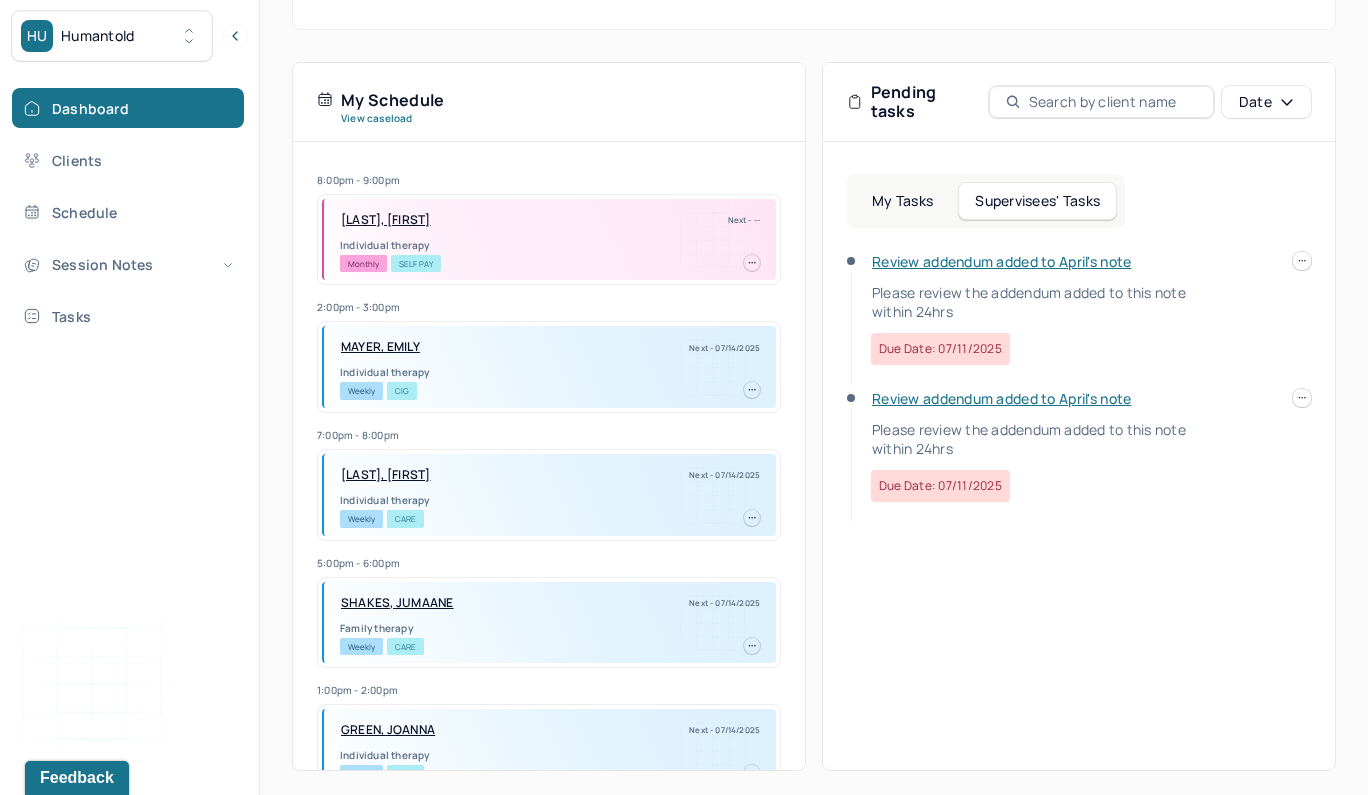 scroll, scrollTop: 369, scrollLeft: 0, axis: vertical 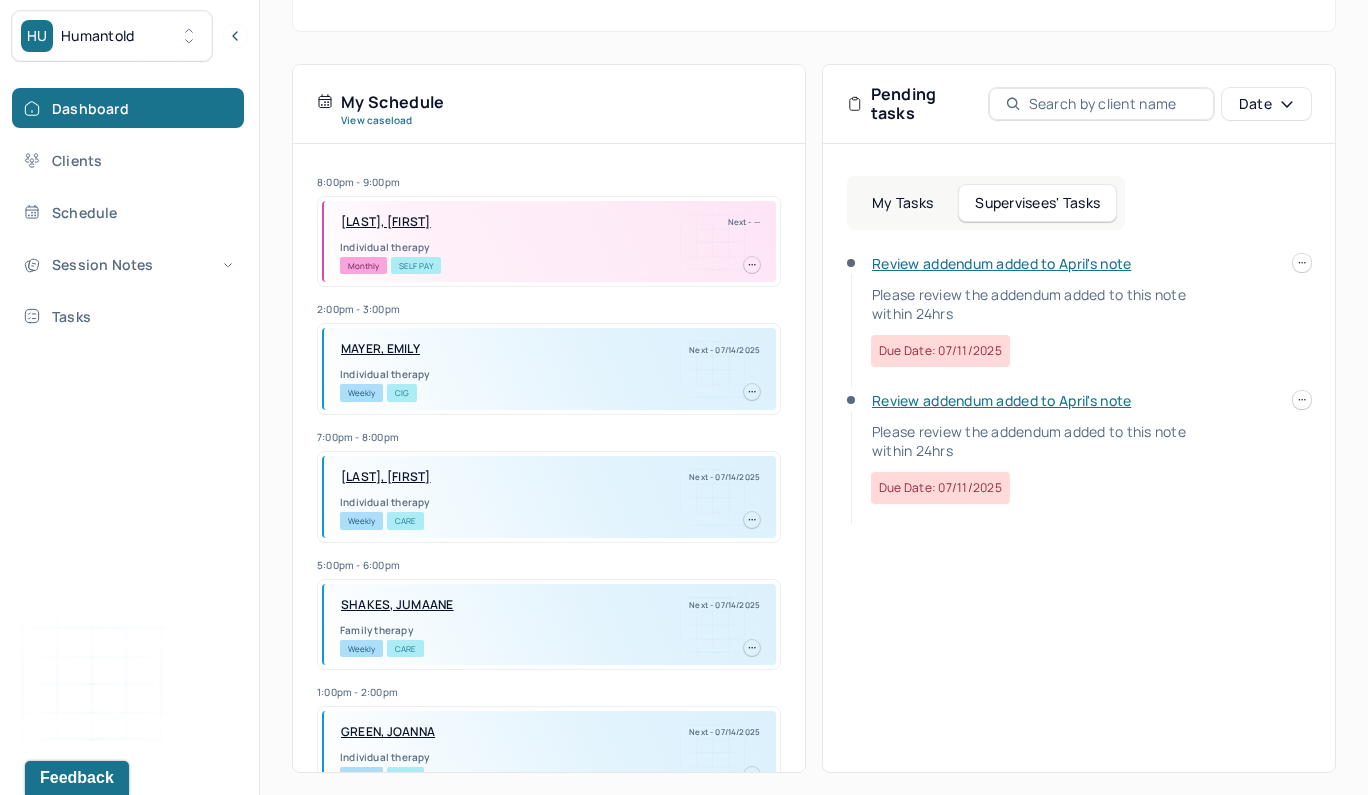 click on "Review addendum added to April's note" at bounding box center (1001, 263) 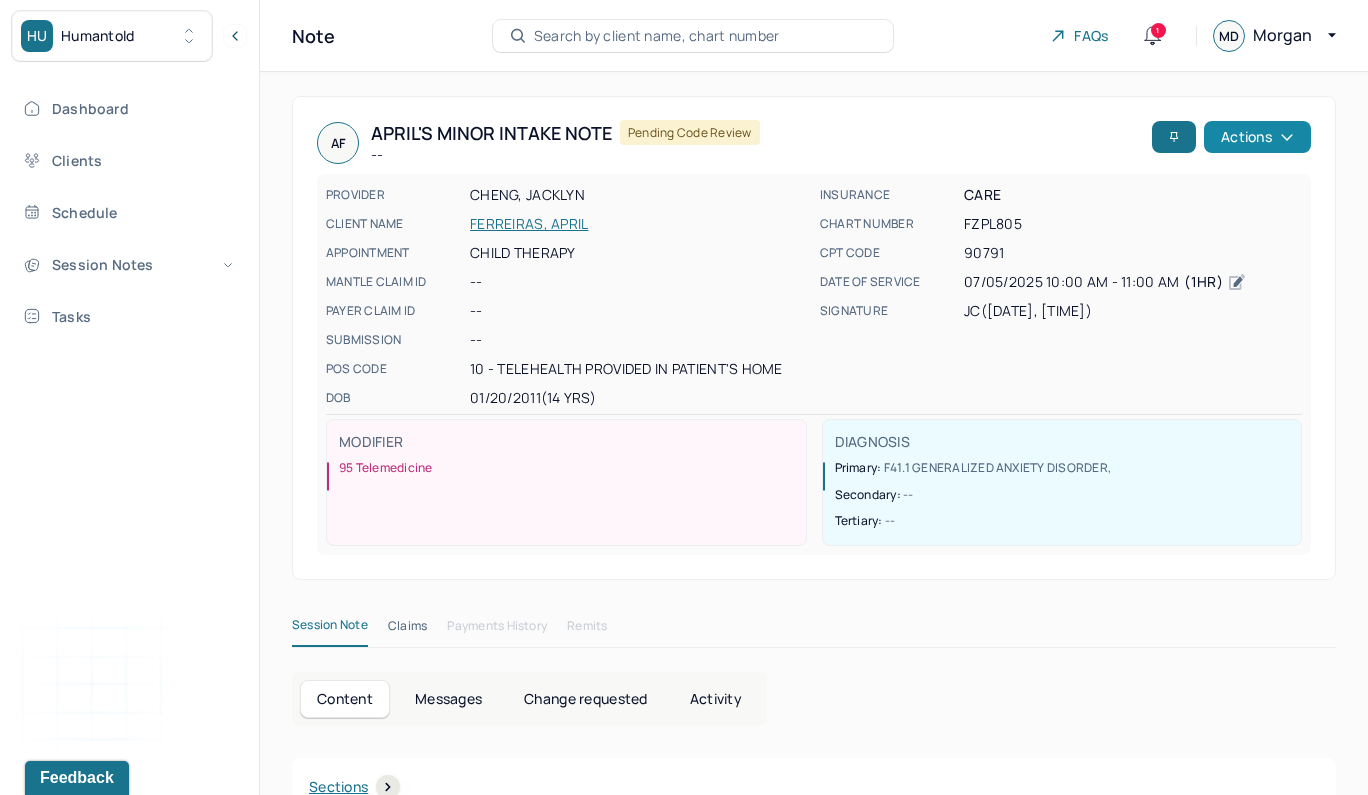 scroll, scrollTop: 0, scrollLeft: 0, axis: both 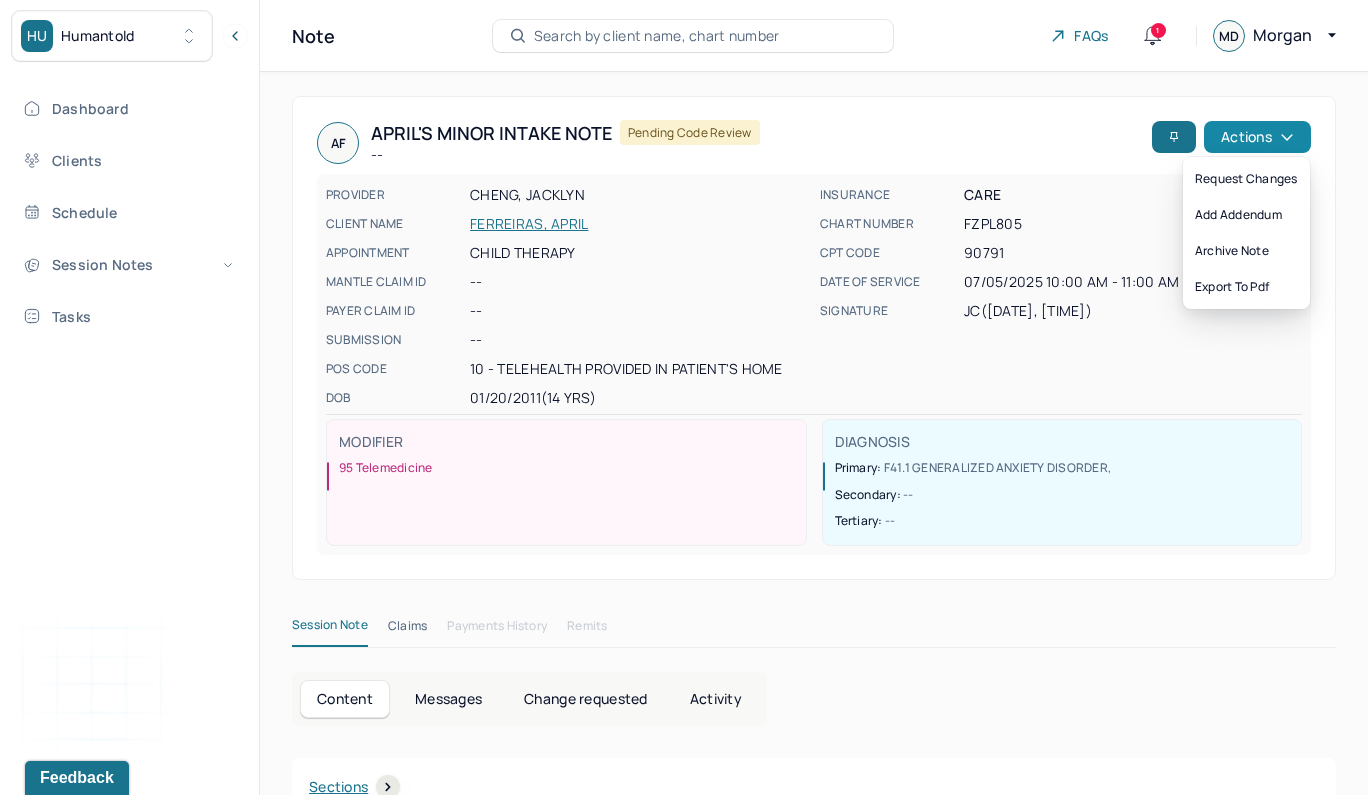 click on "Actions" at bounding box center [1257, 137] 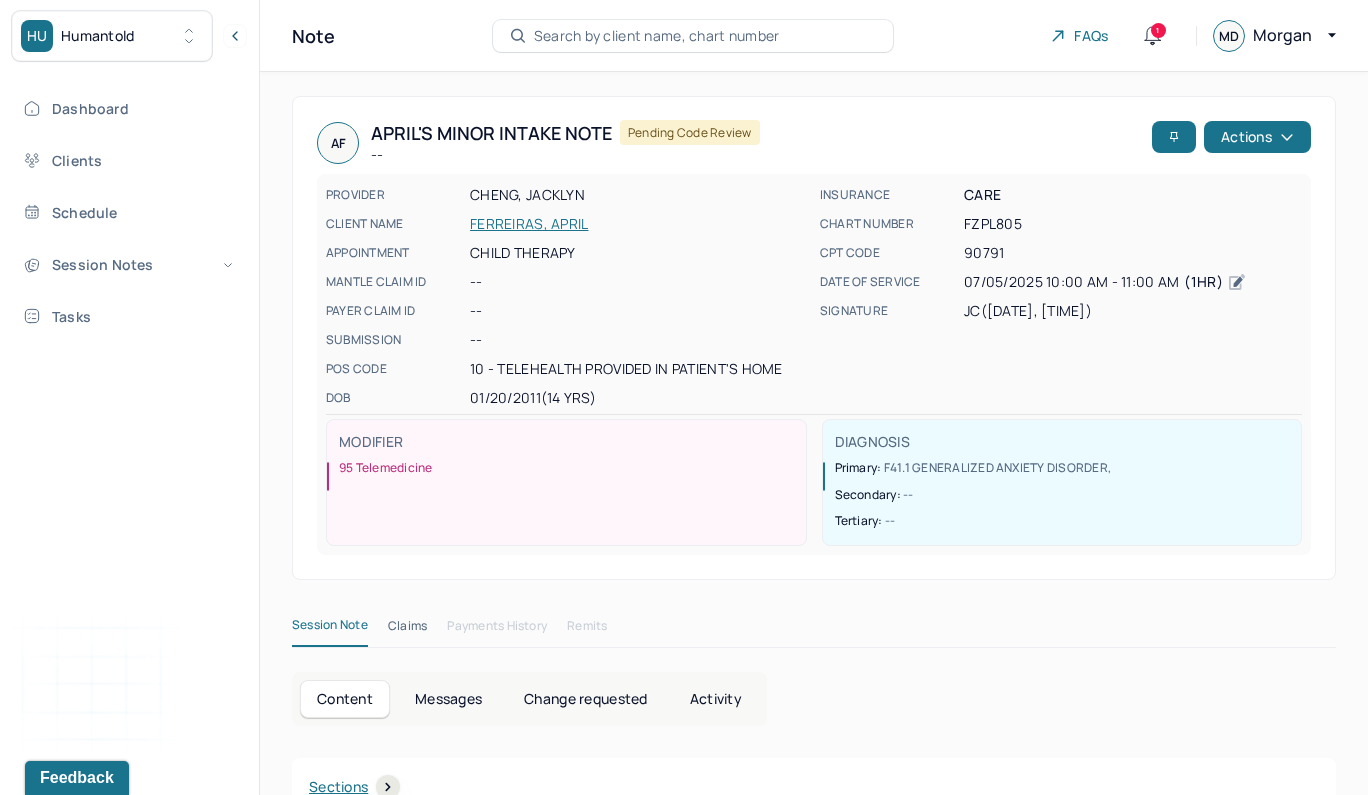 drag, startPoint x: 903, startPoint y: 144, endPoint x: 806, endPoint y: 128, distance: 98.31073 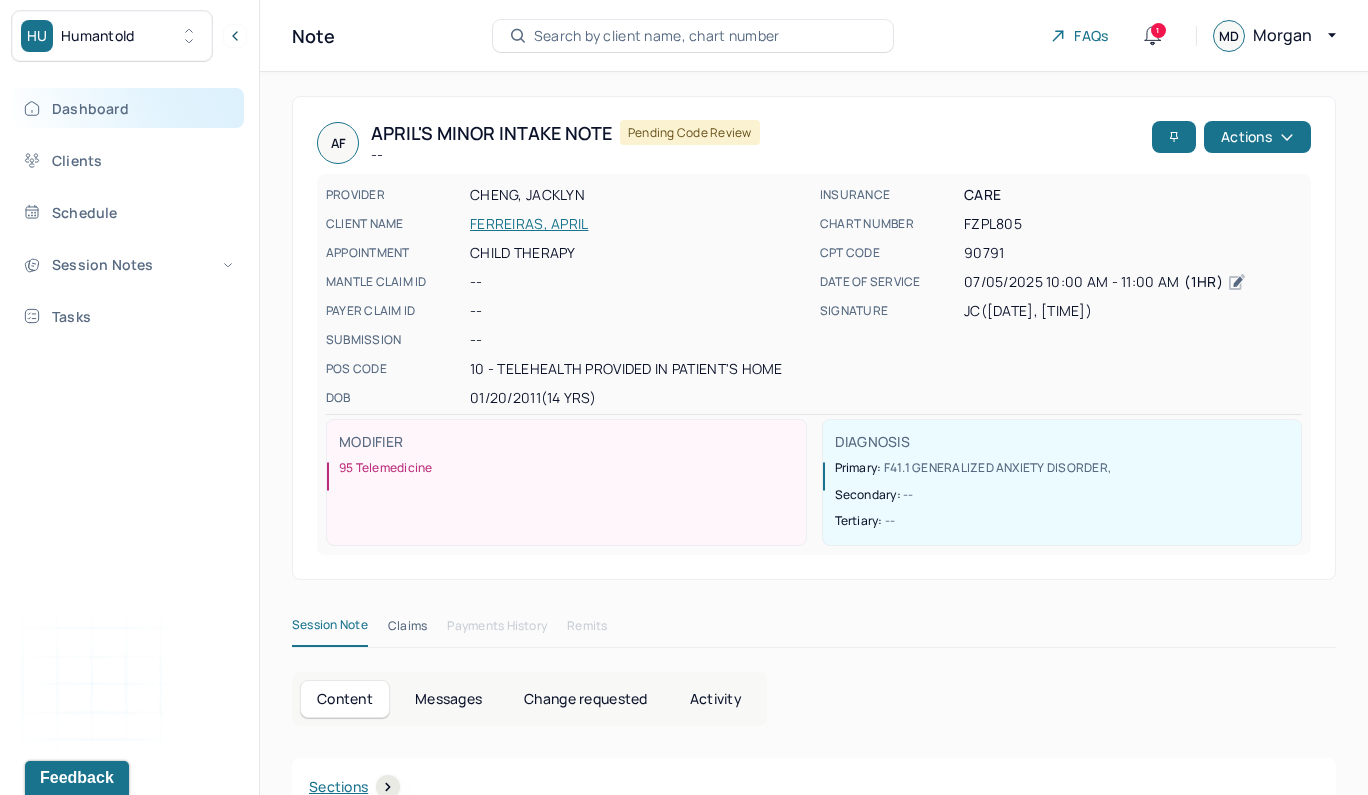click on "Dashboard" at bounding box center (128, 108) 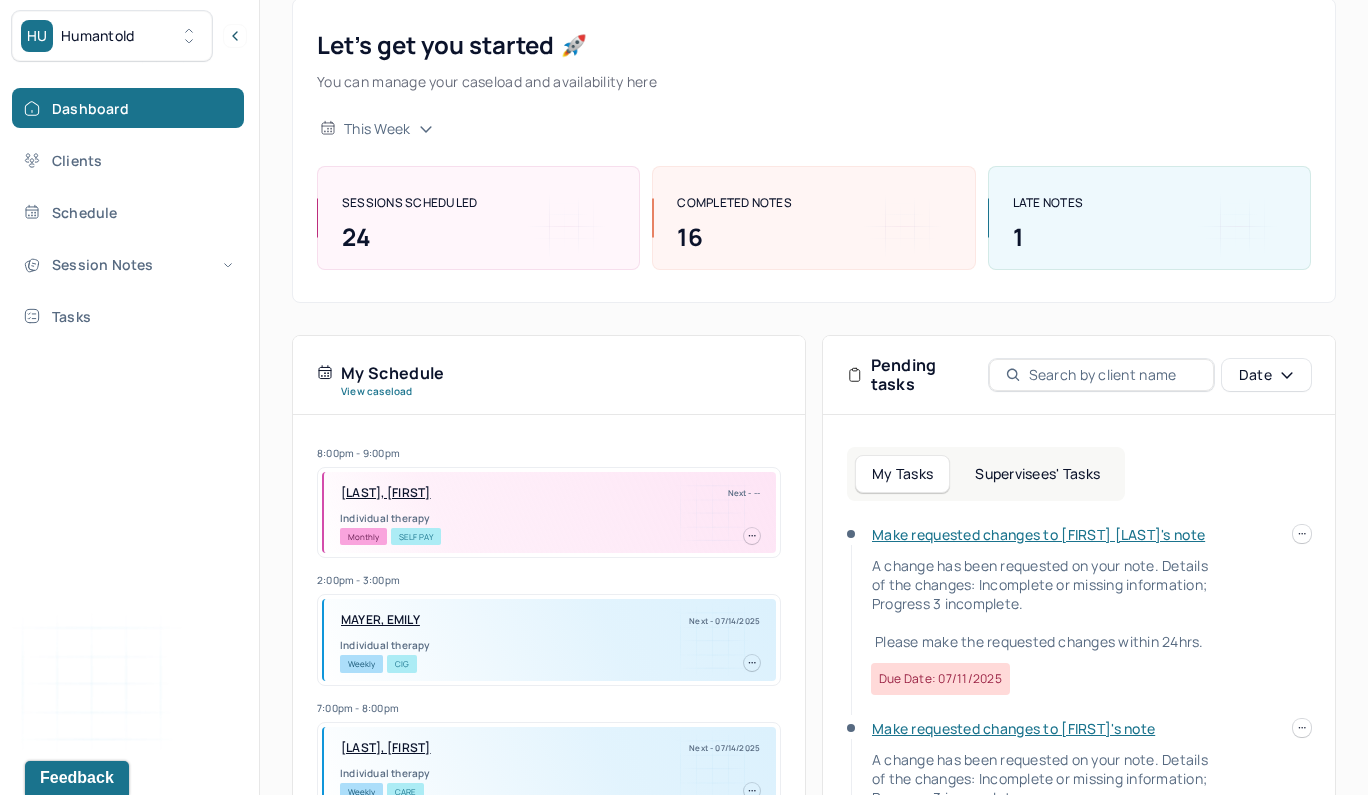 scroll, scrollTop: 112, scrollLeft: 0, axis: vertical 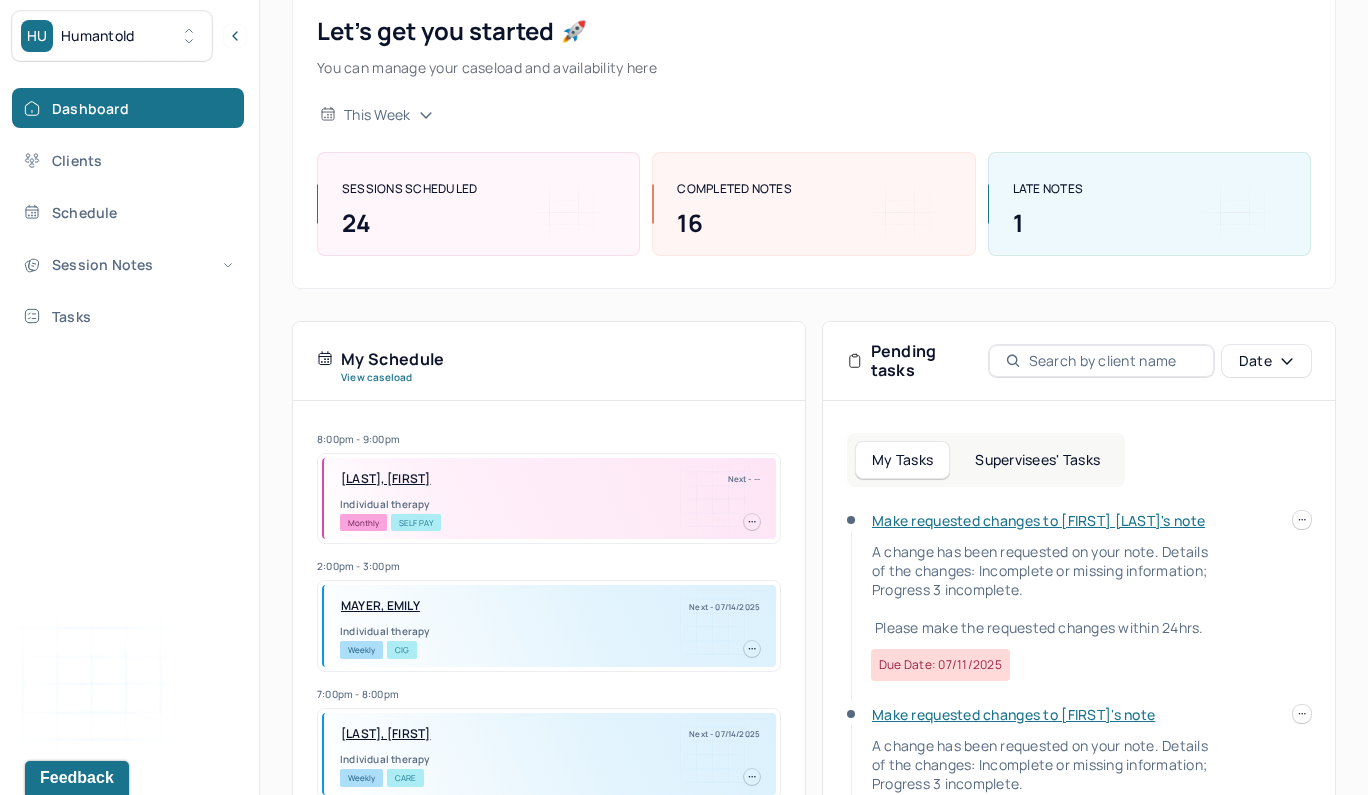 click on "Make requested changes to [FIRST] [LAST]'s note" at bounding box center (1038, 520) 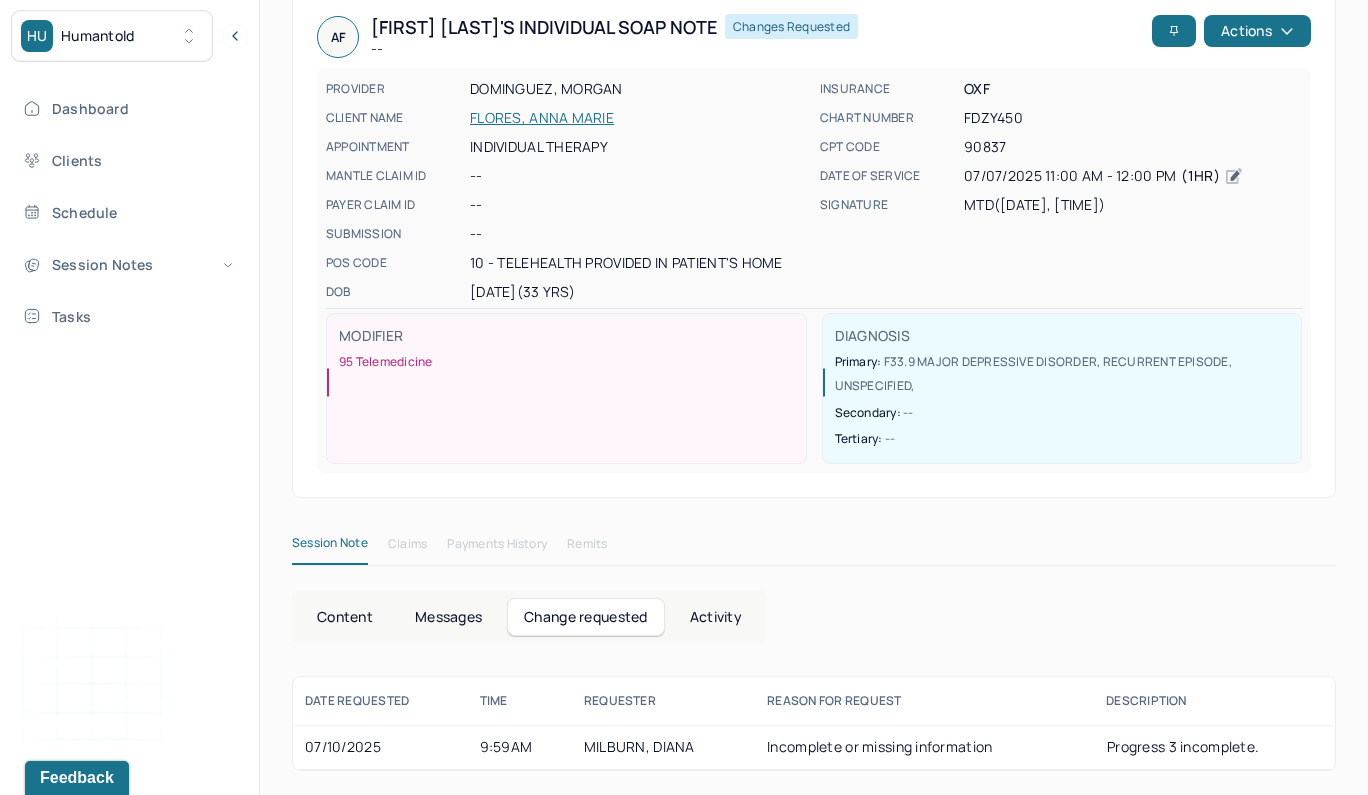 scroll, scrollTop: 107, scrollLeft: 0, axis: vertical 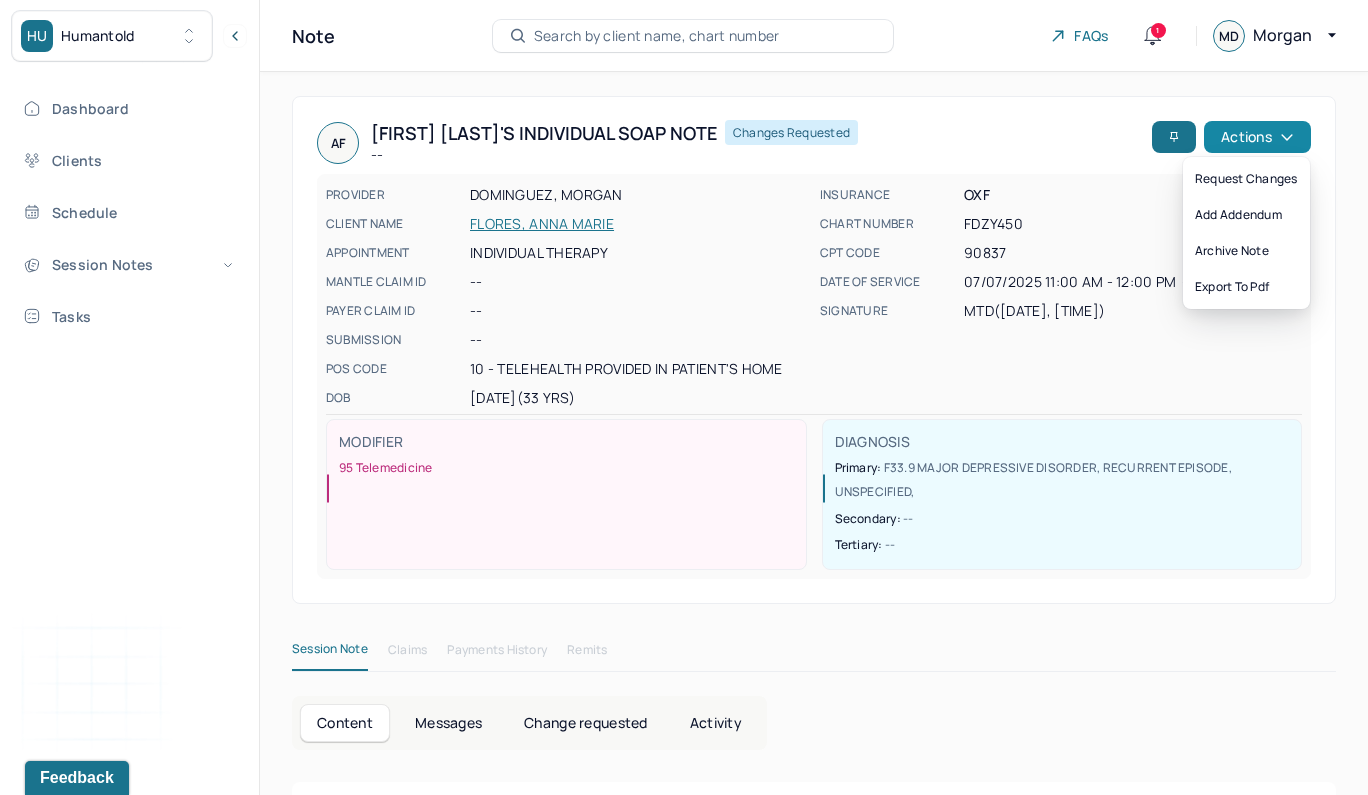 click on "Actions" at bounding box center [1257, 137] 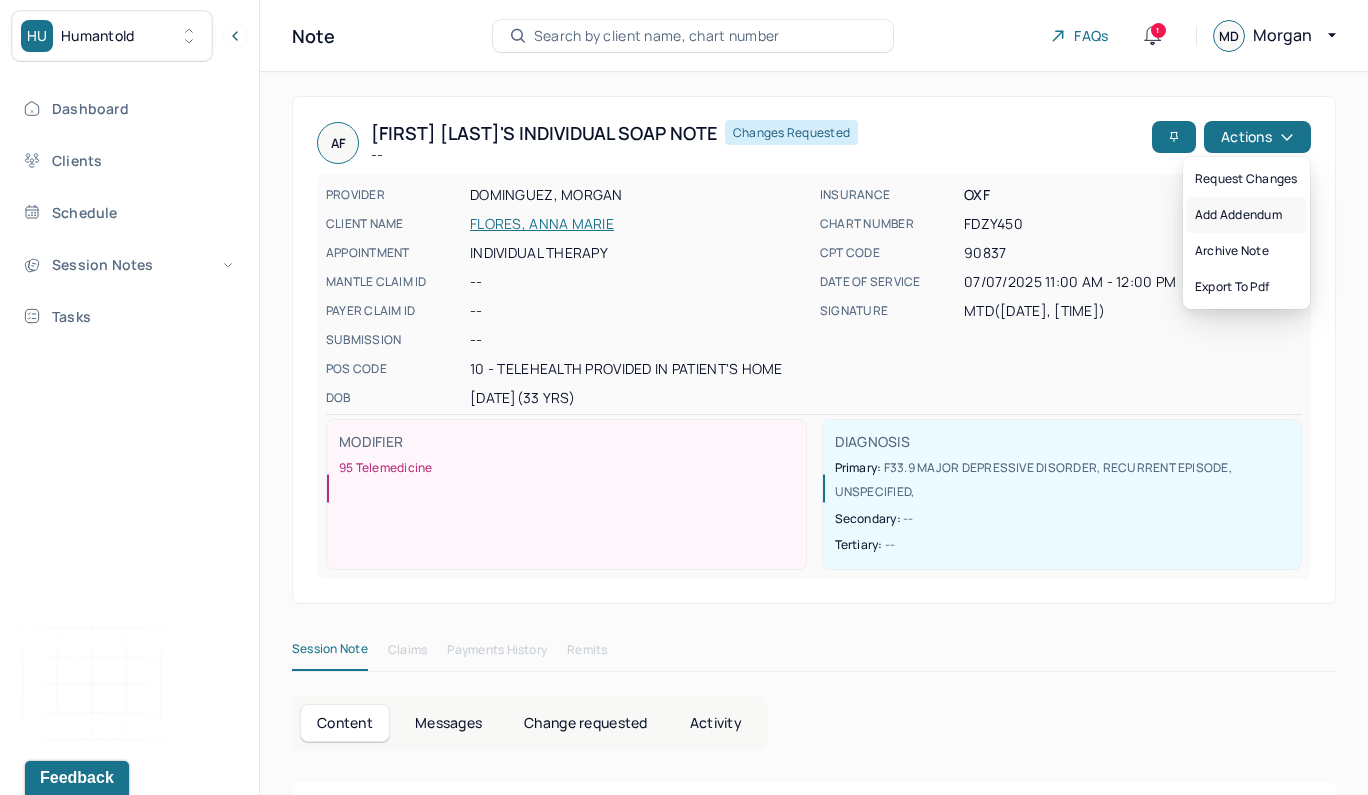click on "Add addendum" at bounding box center [1246, 215] 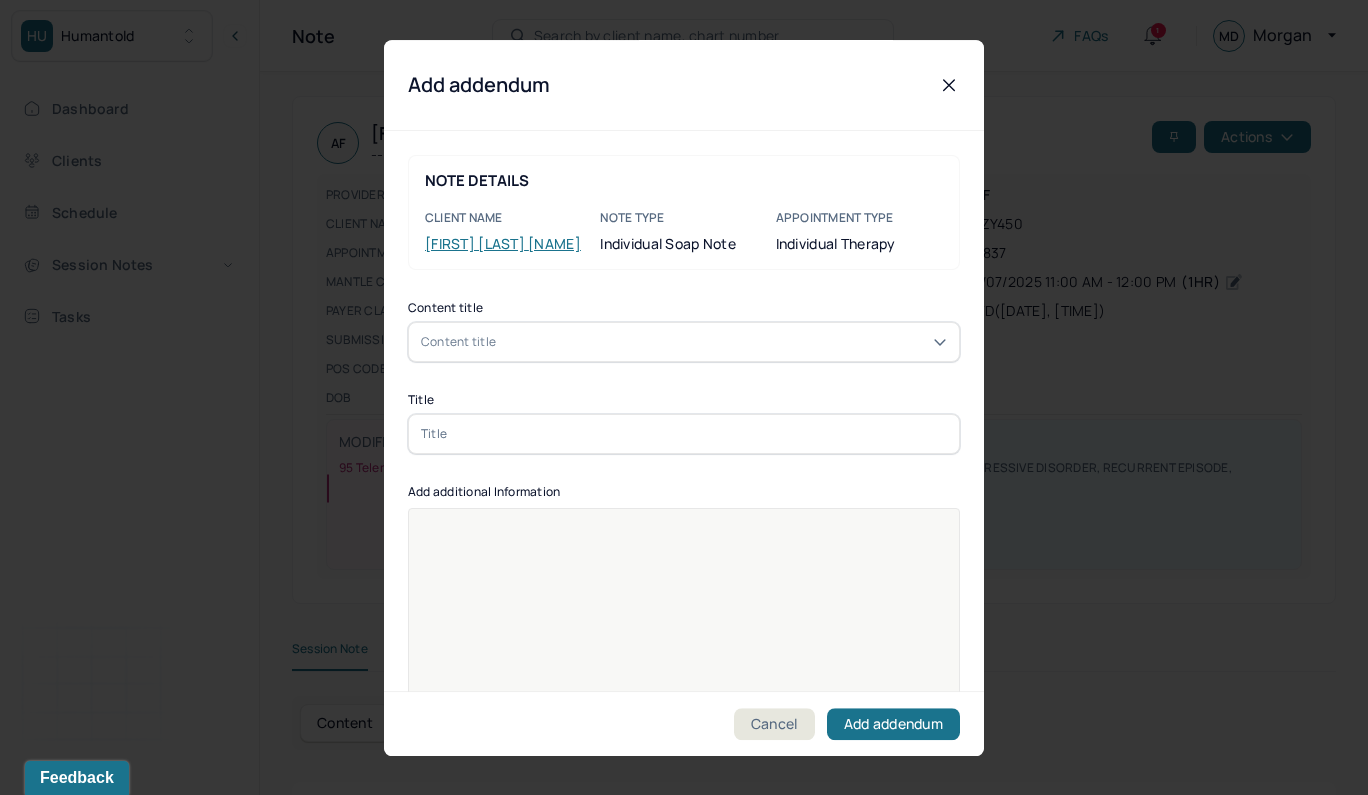 click on "Content title" at bounding box center [684, 342] 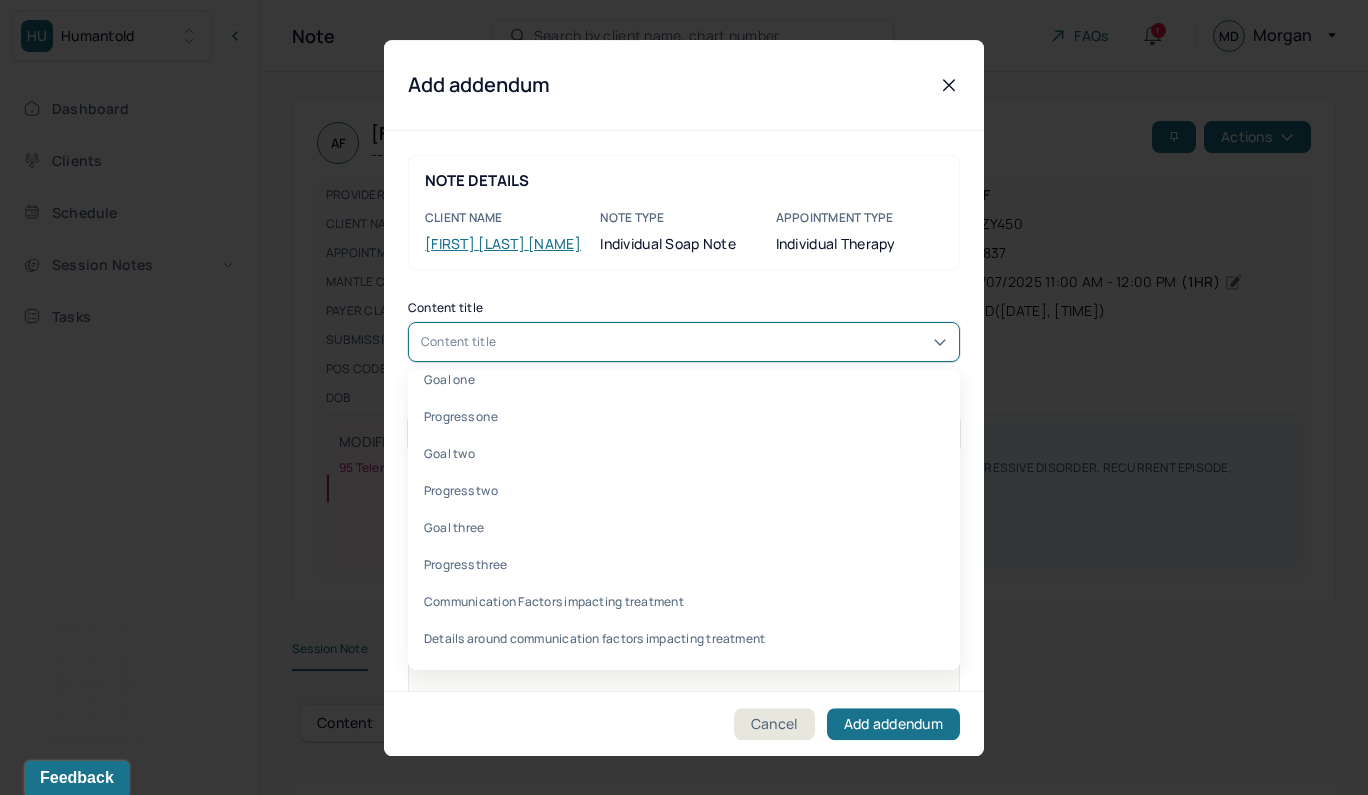 scroll, scrollTop: 984, scrollLeft: 0, axis: vertical 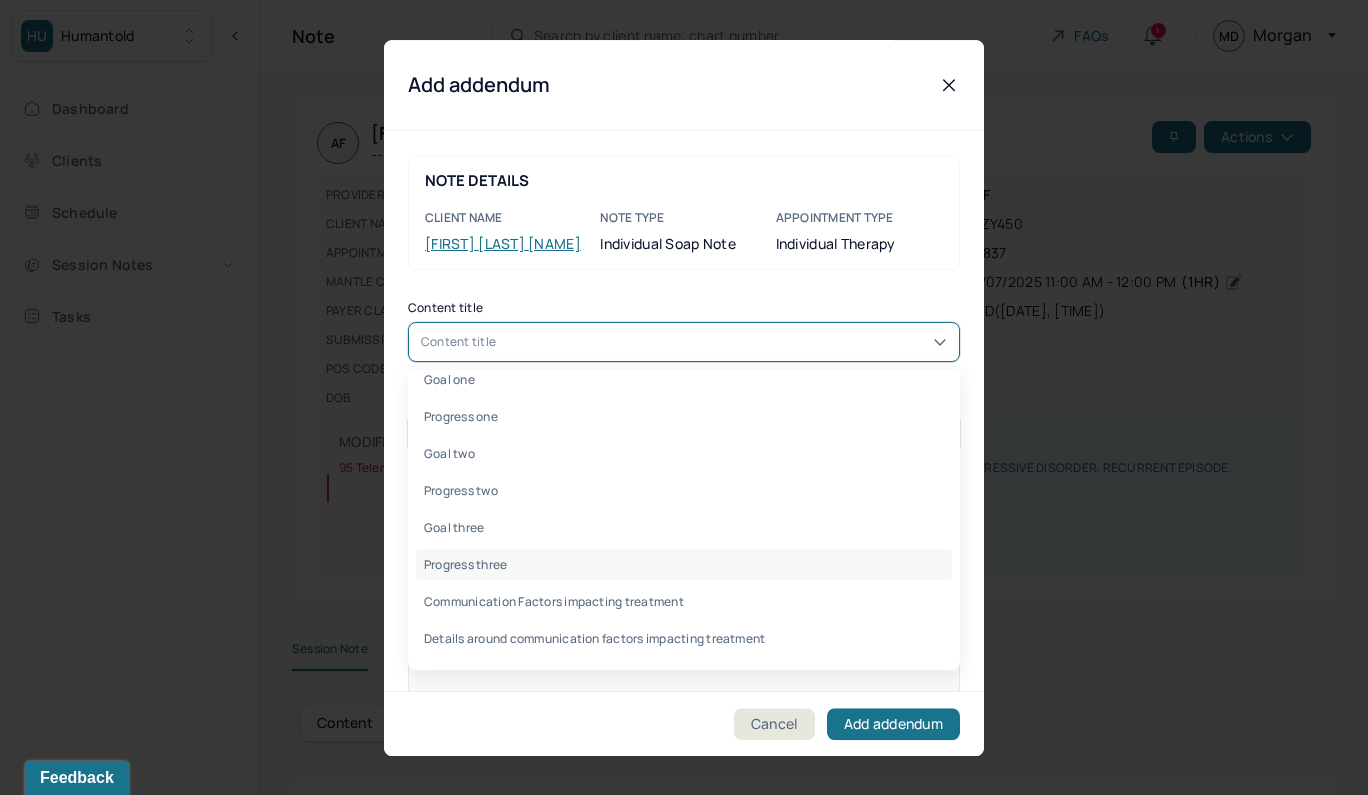click on "Progress three" at bounding box center (684, 564) 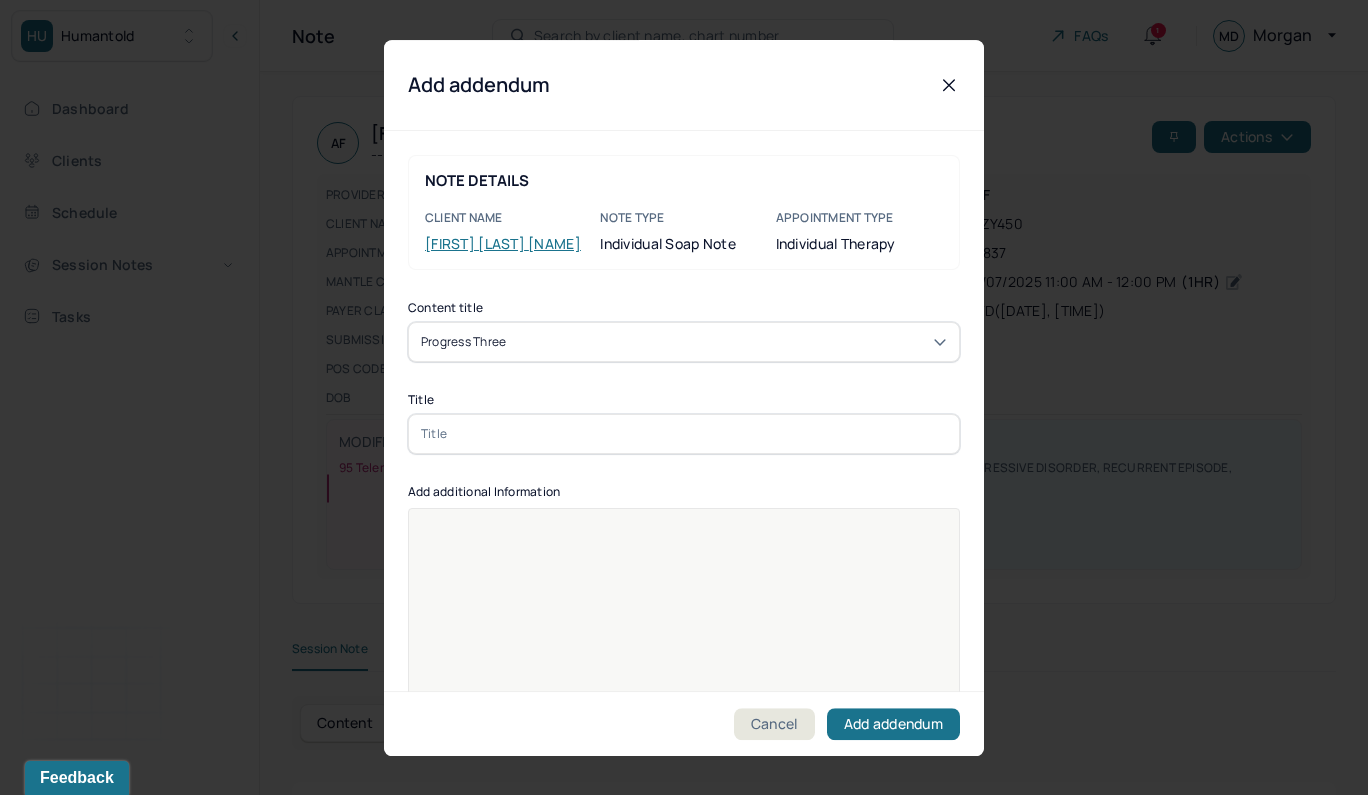 click at bounding box center [684, 434] 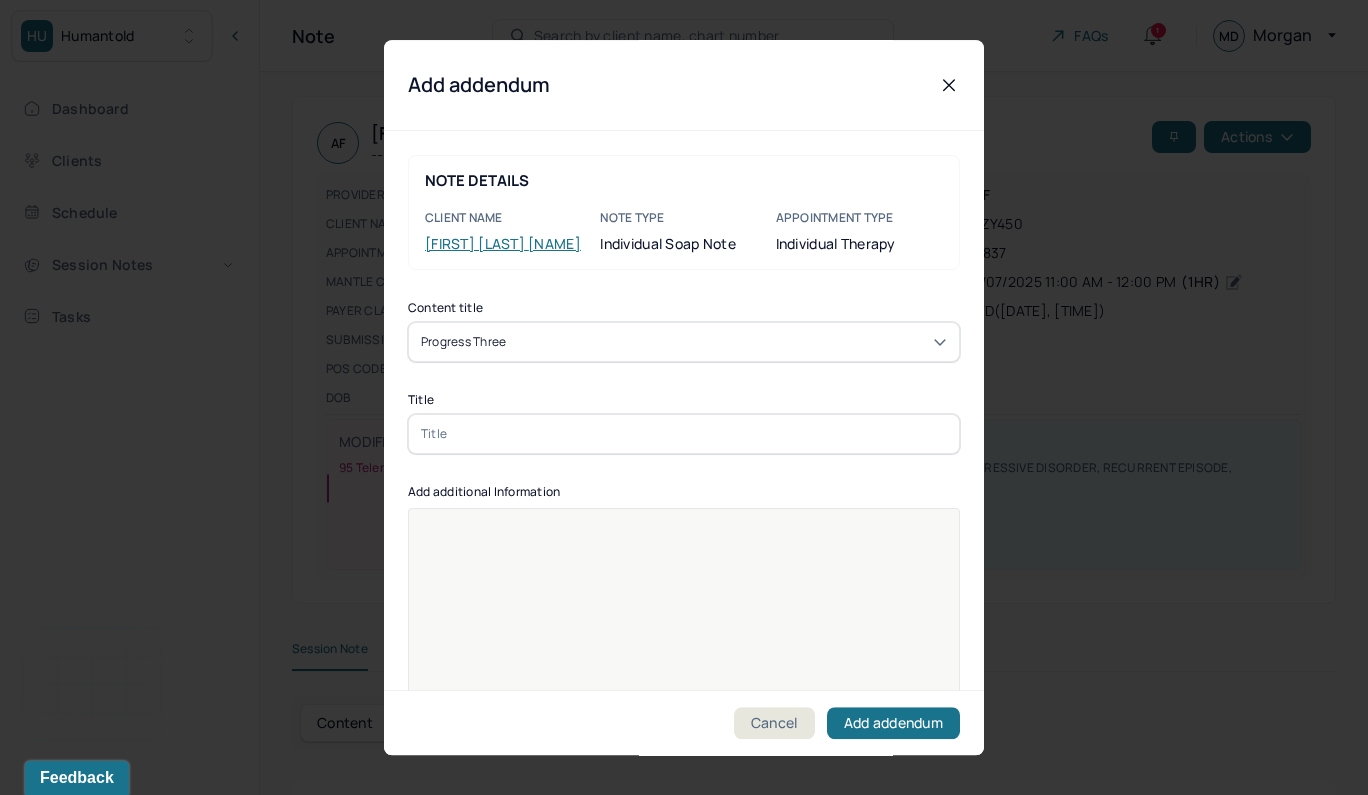 click at bounding box center (684, 434) 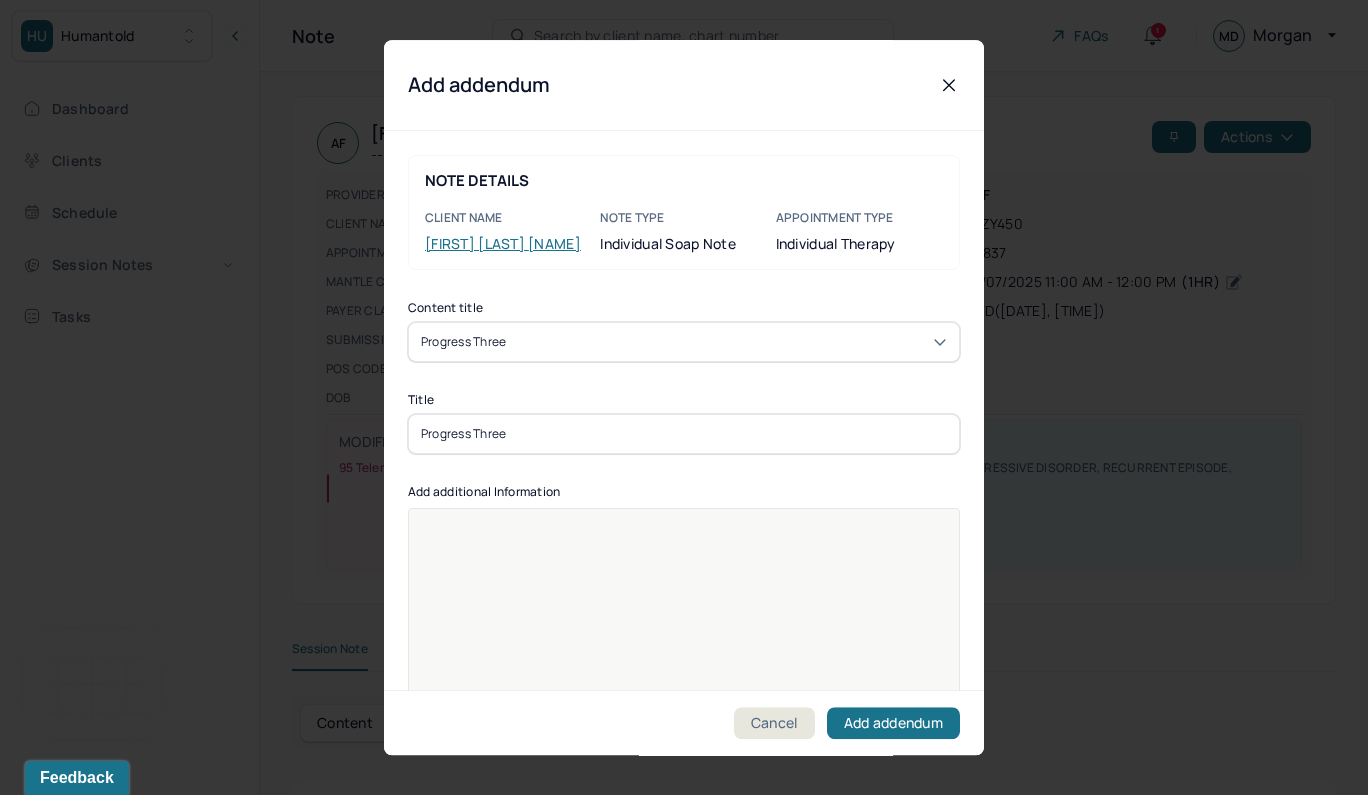 type on "Progress Three" 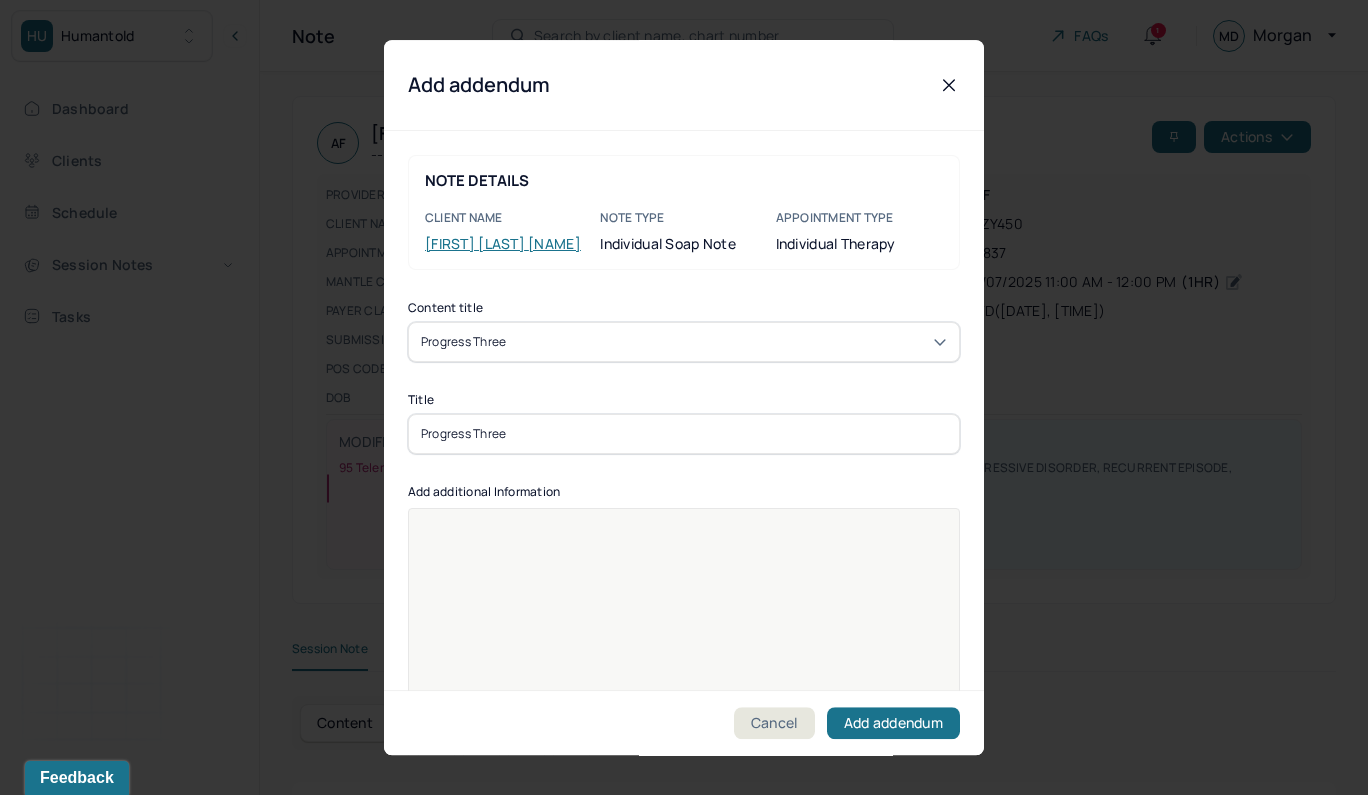 click at bounding box center [684, 621] 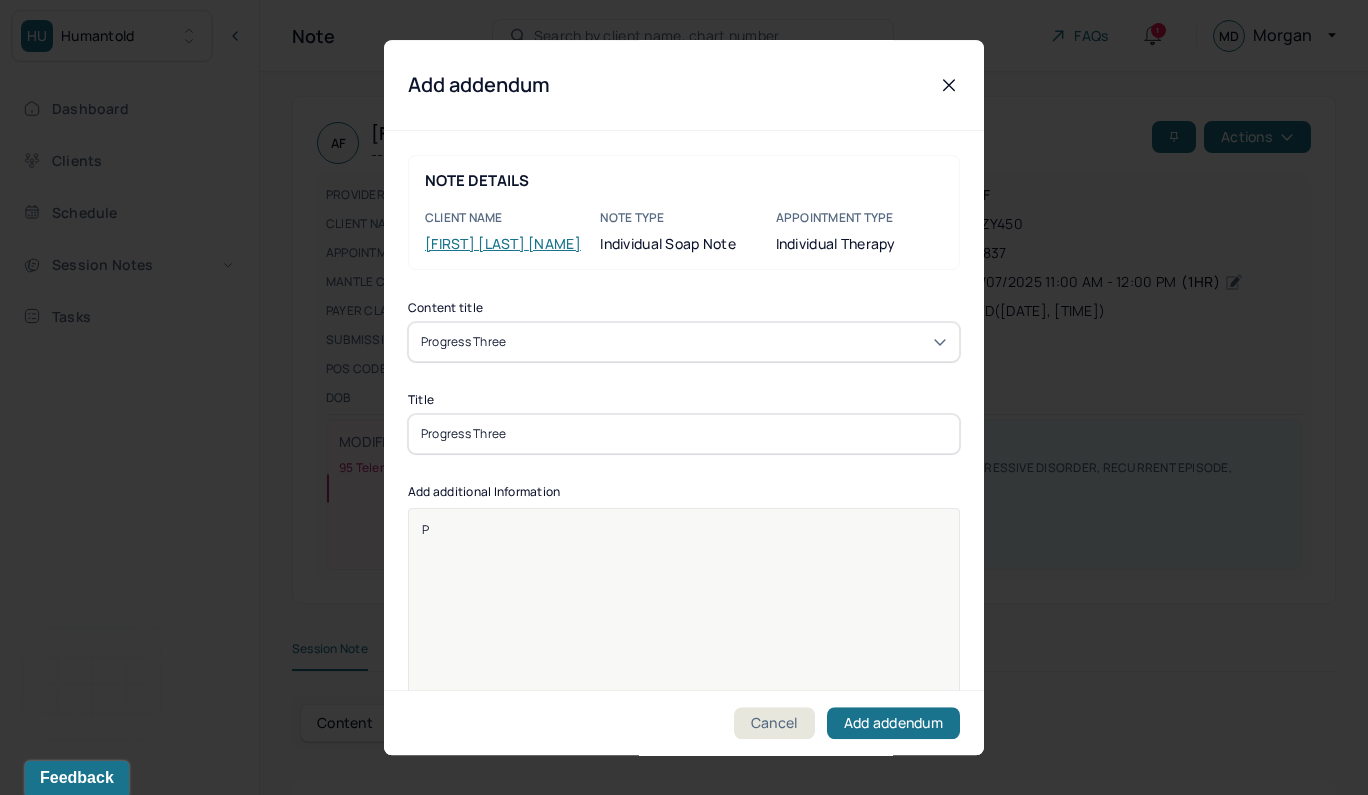 type 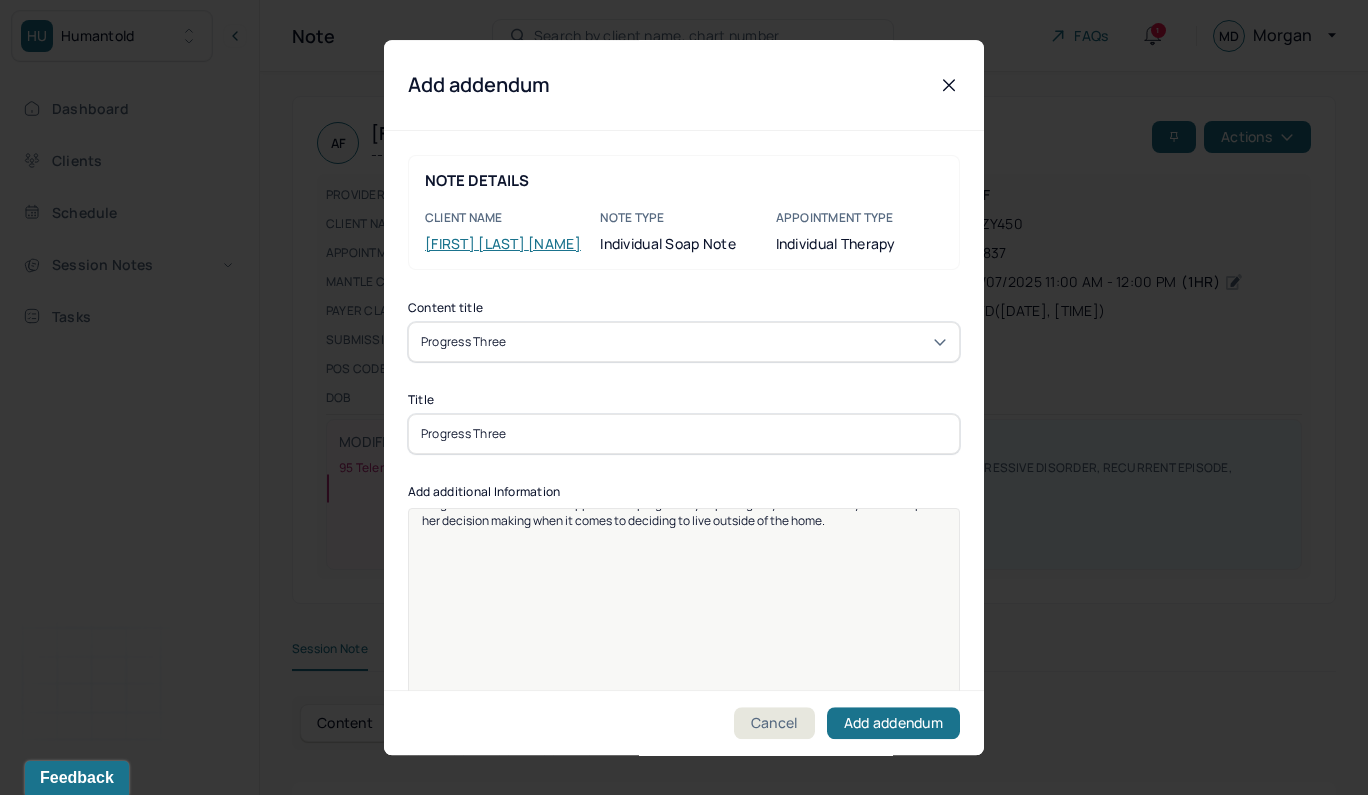 scroll, scrollTop: 25, scrollLeft: 0, axis: vertical 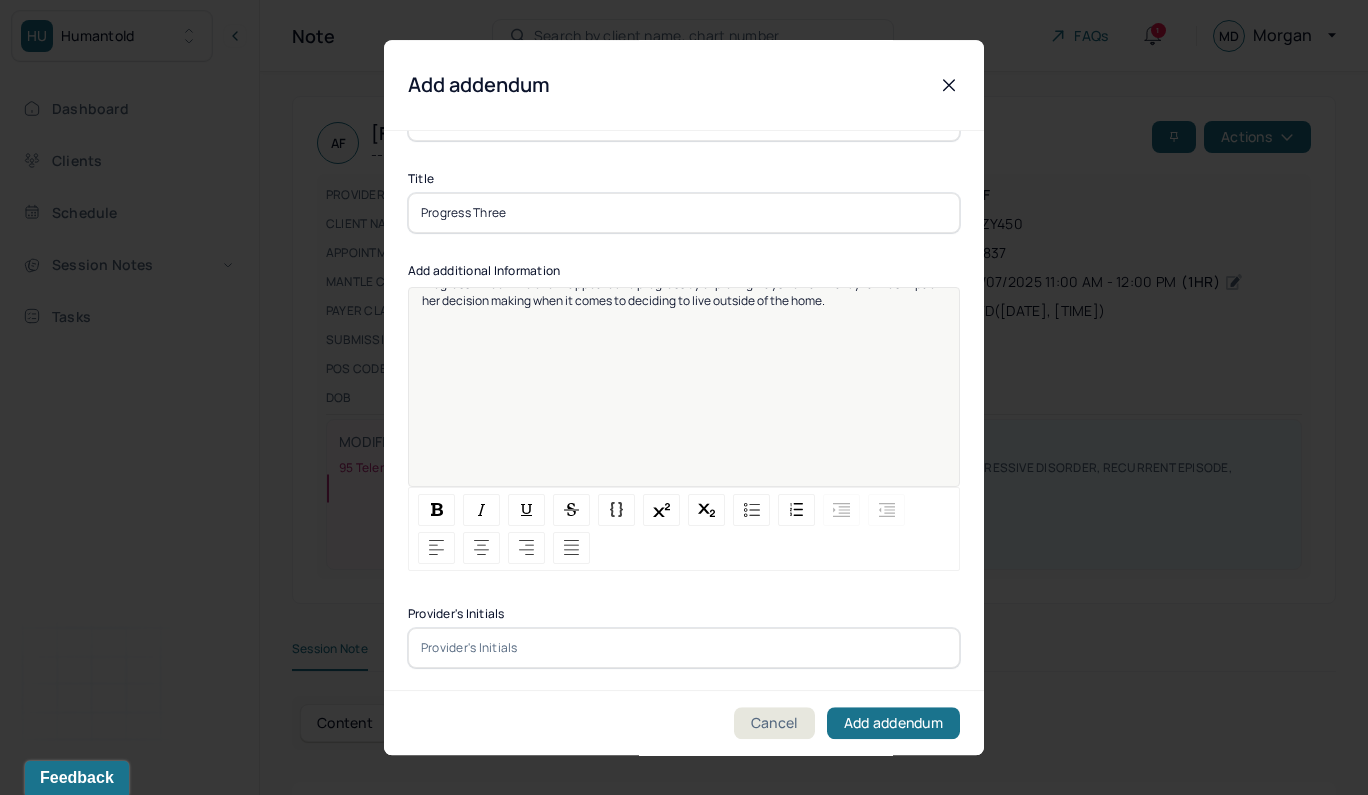 click at bounding box center [684, 648] 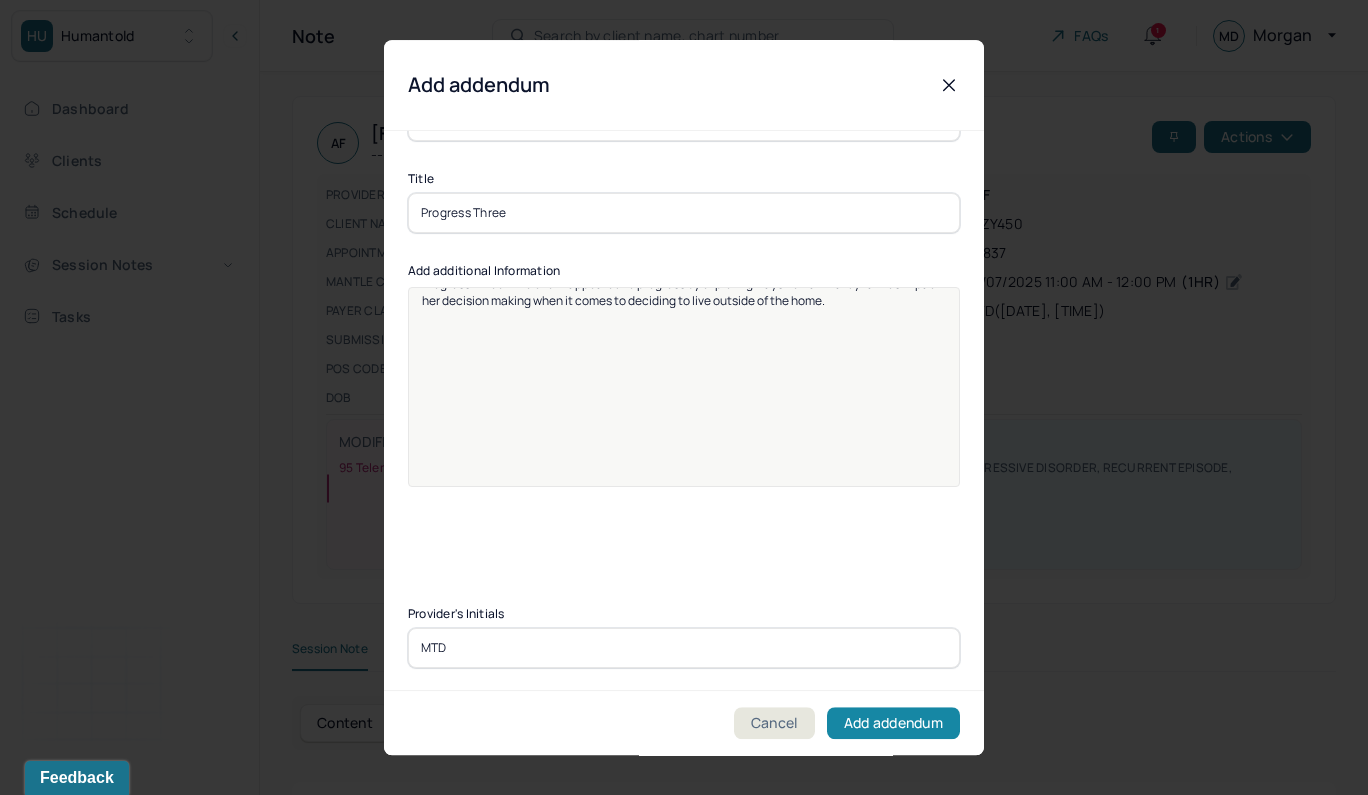 type on "MTD" 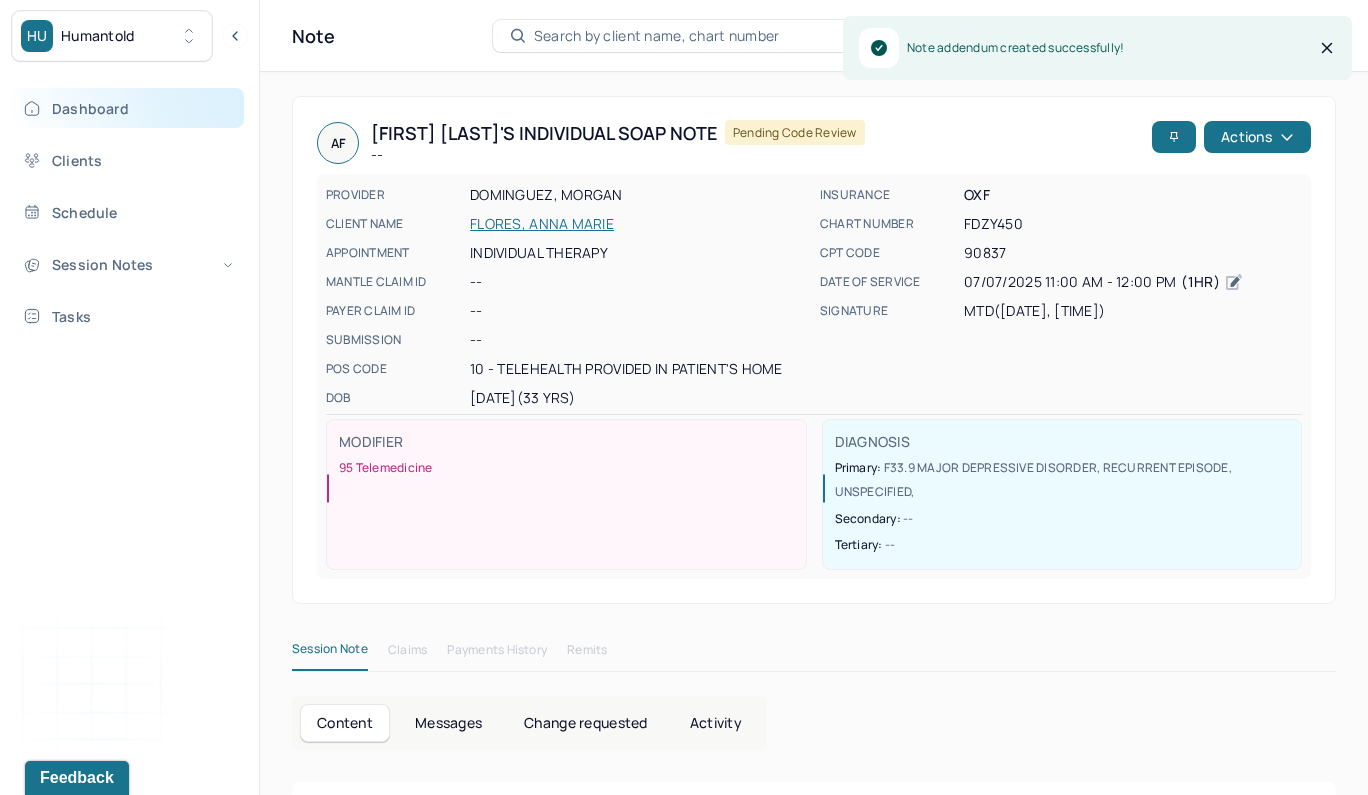 click on "Dashboard" at bounding box center (128, 108) 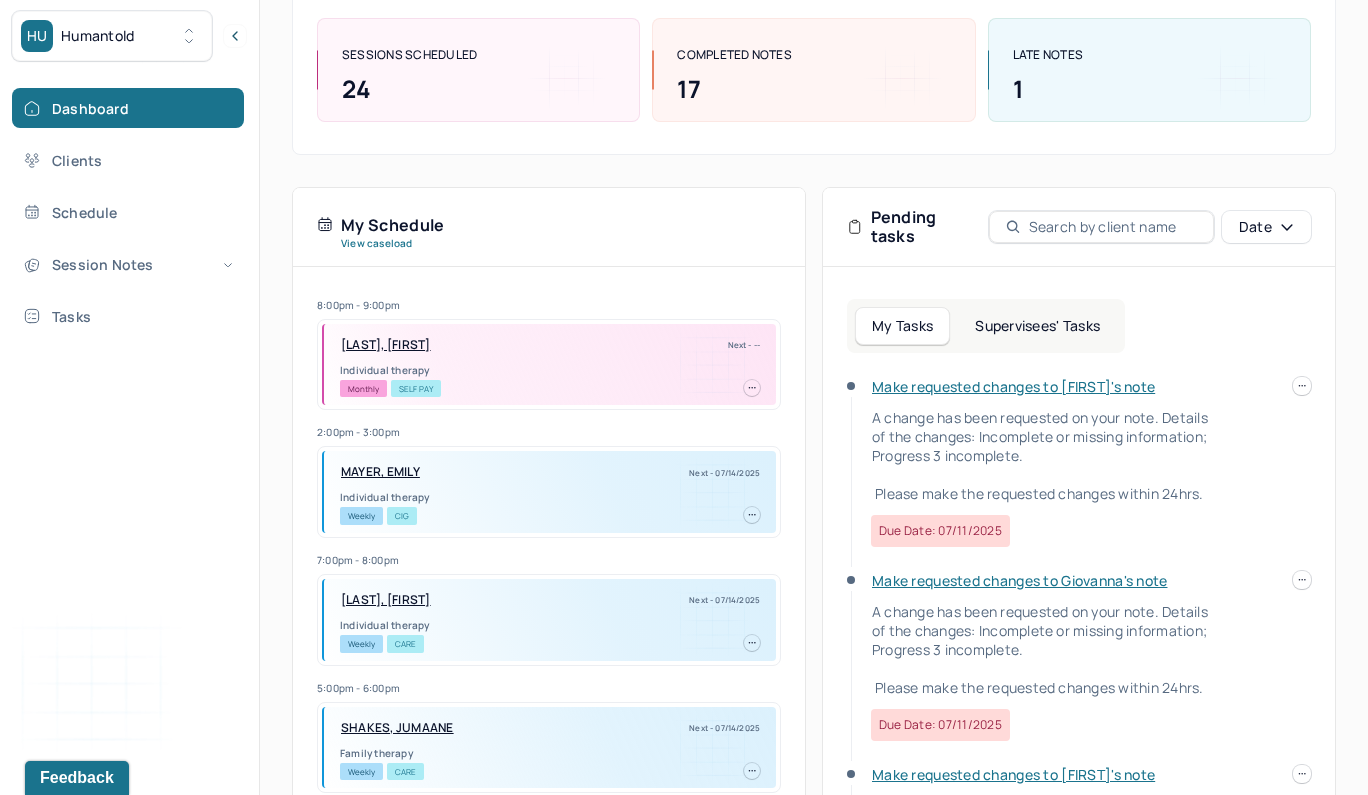 scroll, scrollTop: 258, scrollLeft: 0, axis: vertical 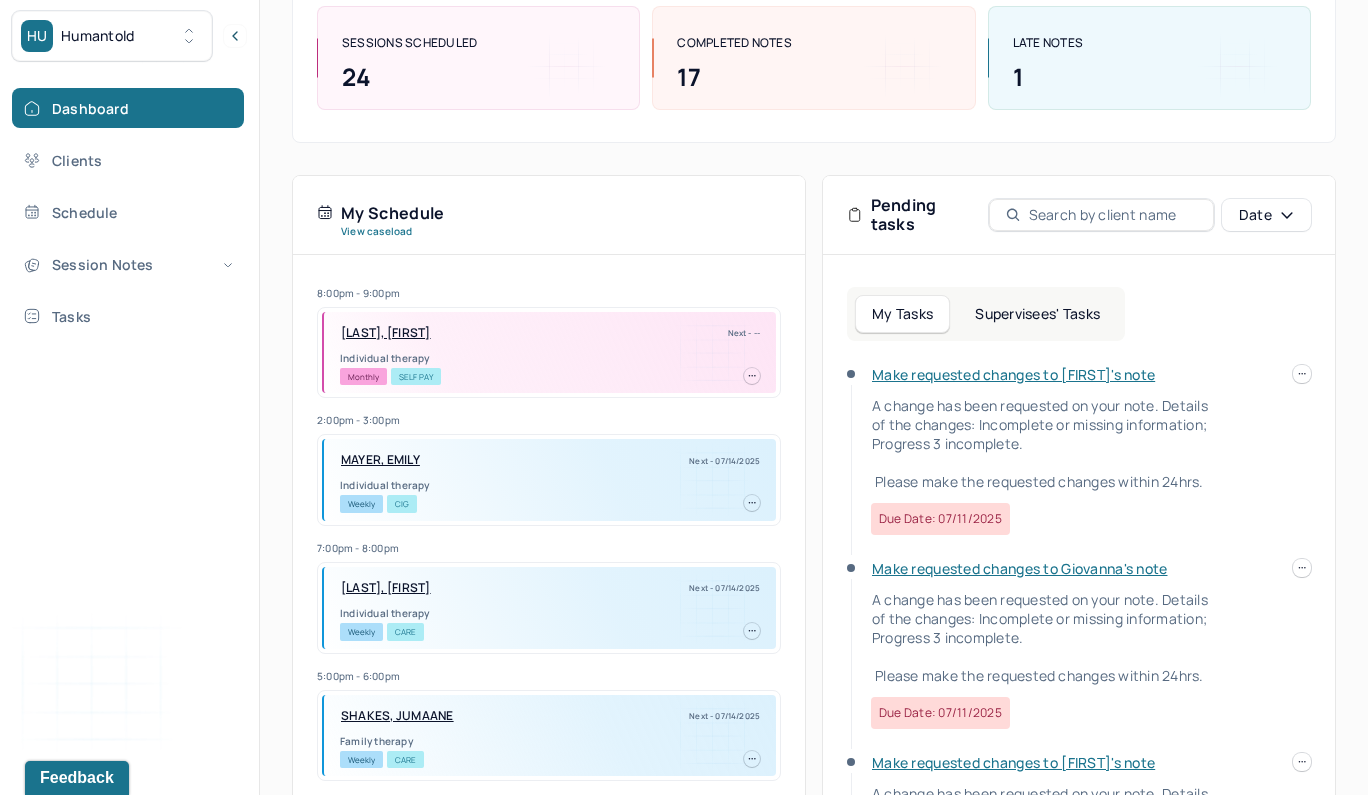 click on "Make requested changes to [FIRST]'s note" at bounding box center [1013, 374] 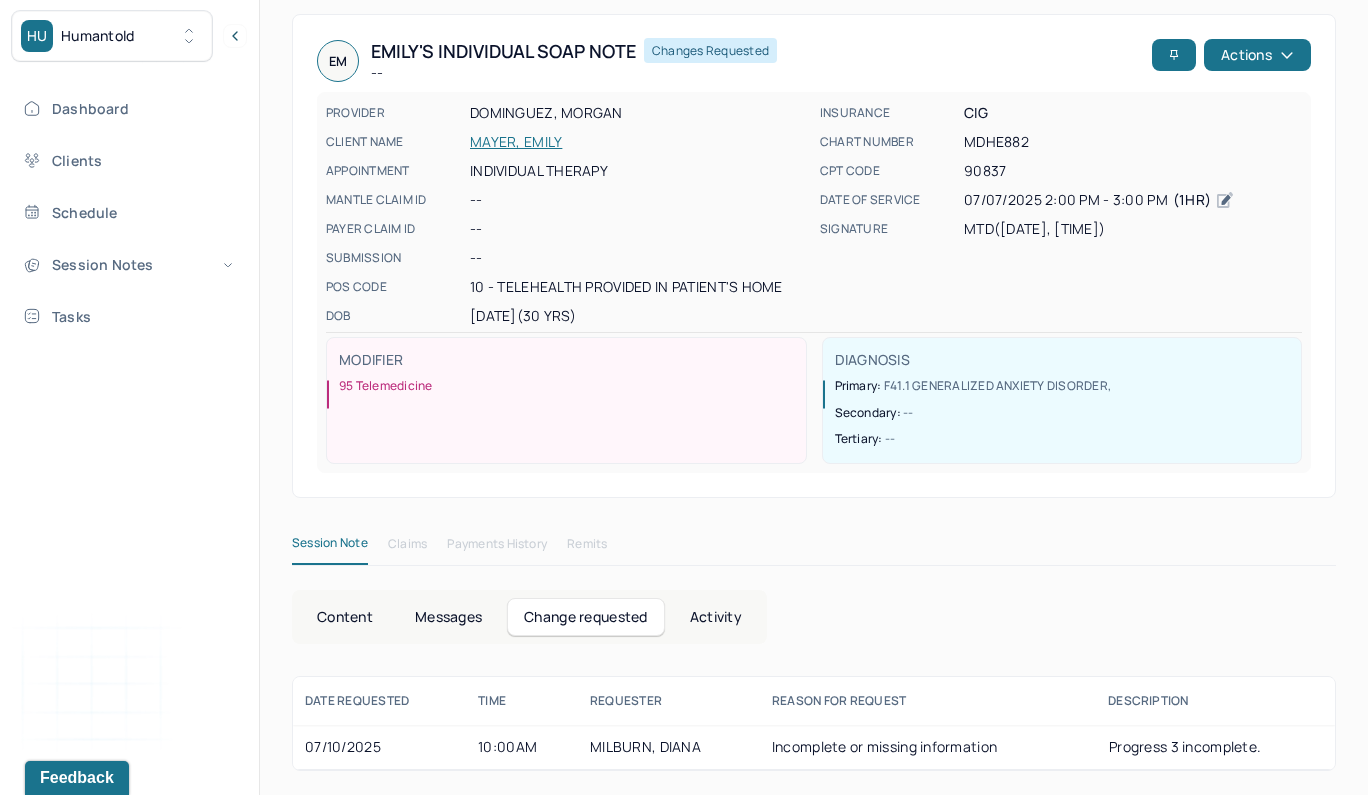 scroll, scrollTop: 83, scrollLeft: 0, axis: vertical 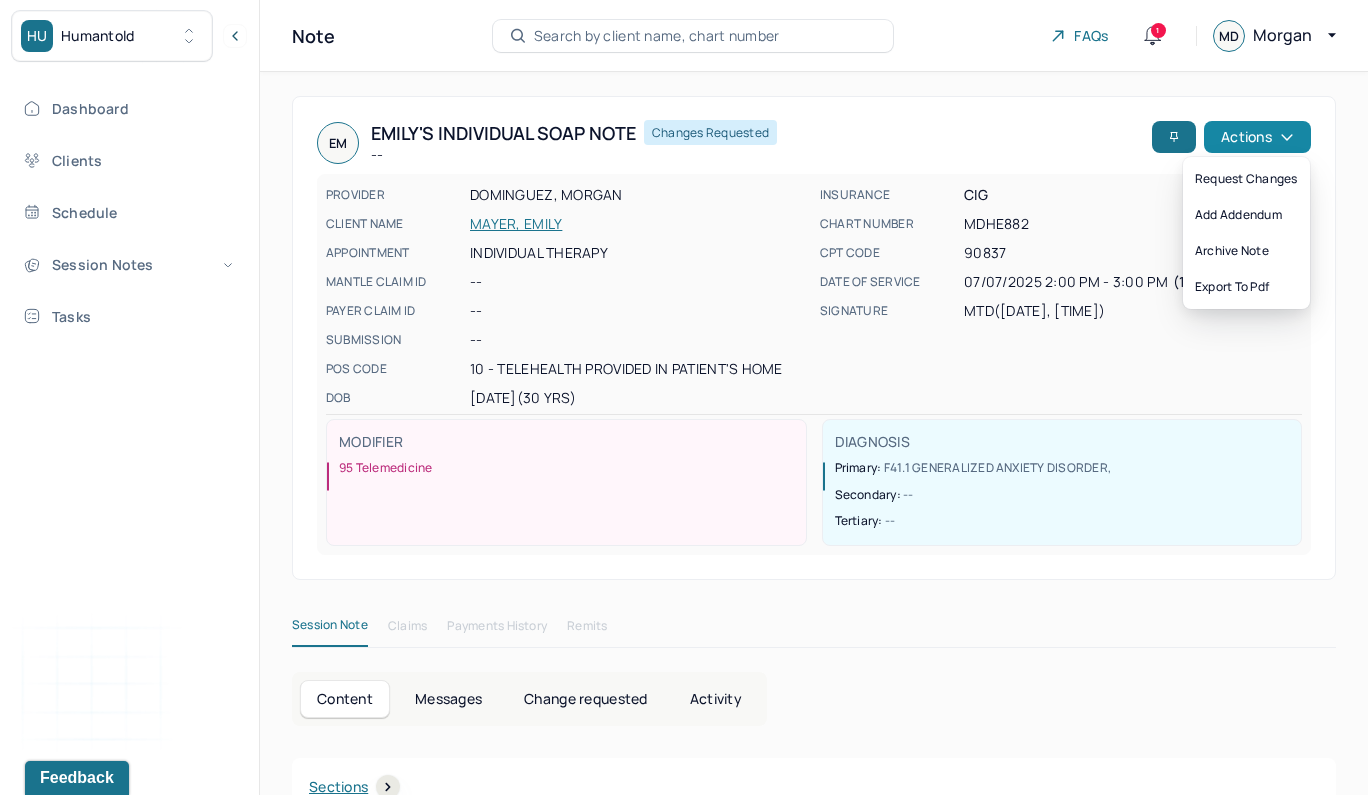 click on "Actions" at bounding box center (1257, 137) 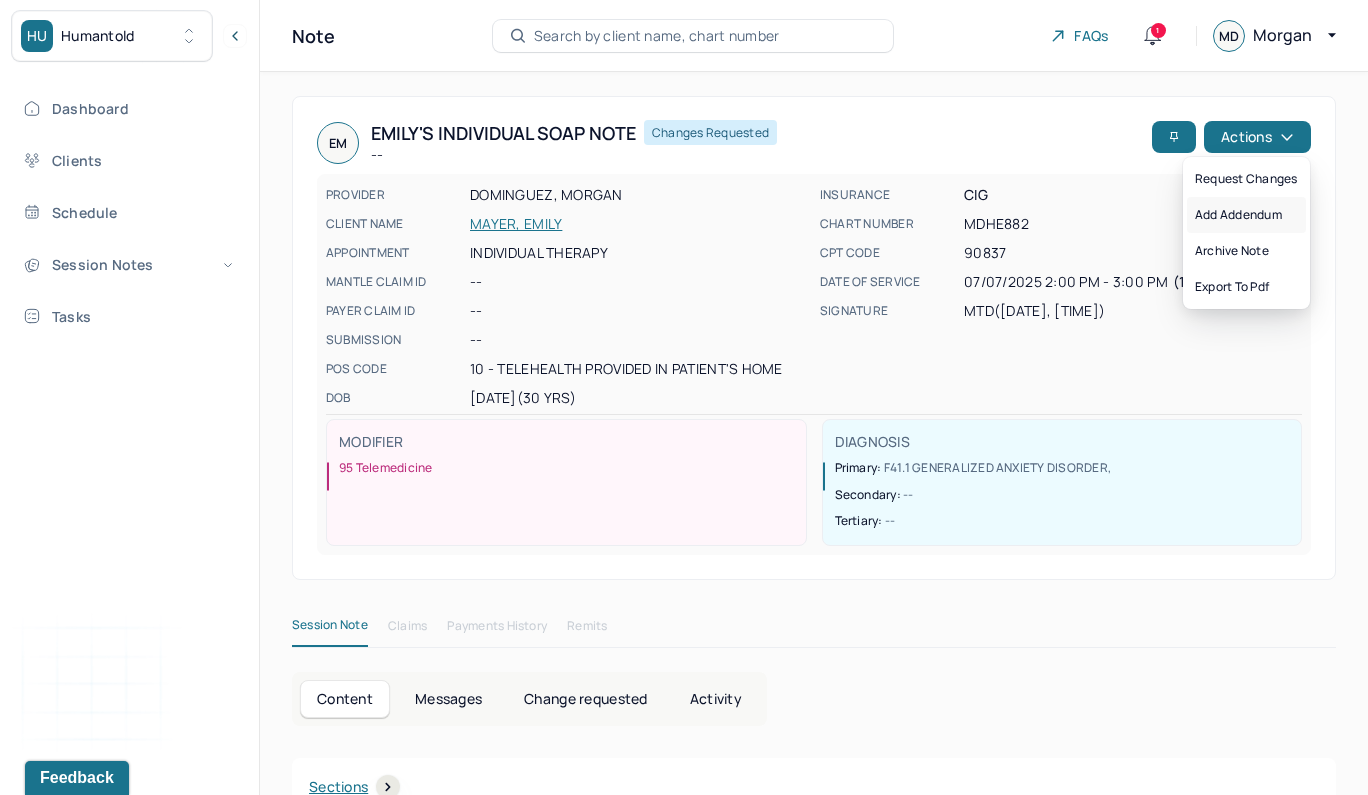 click on "Add addendum" at bounding box center [1246, 215] 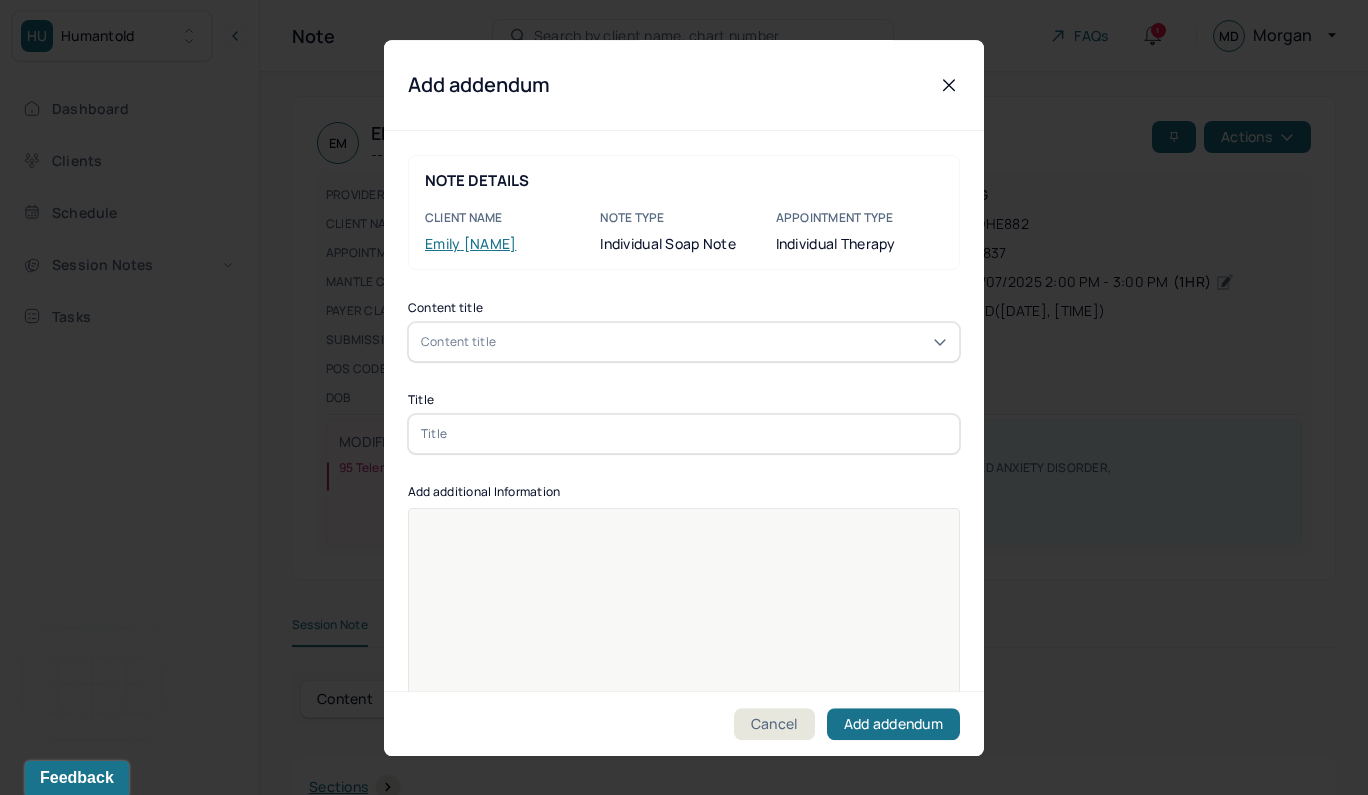 click on "Content title" at bounding box center (684, 342) 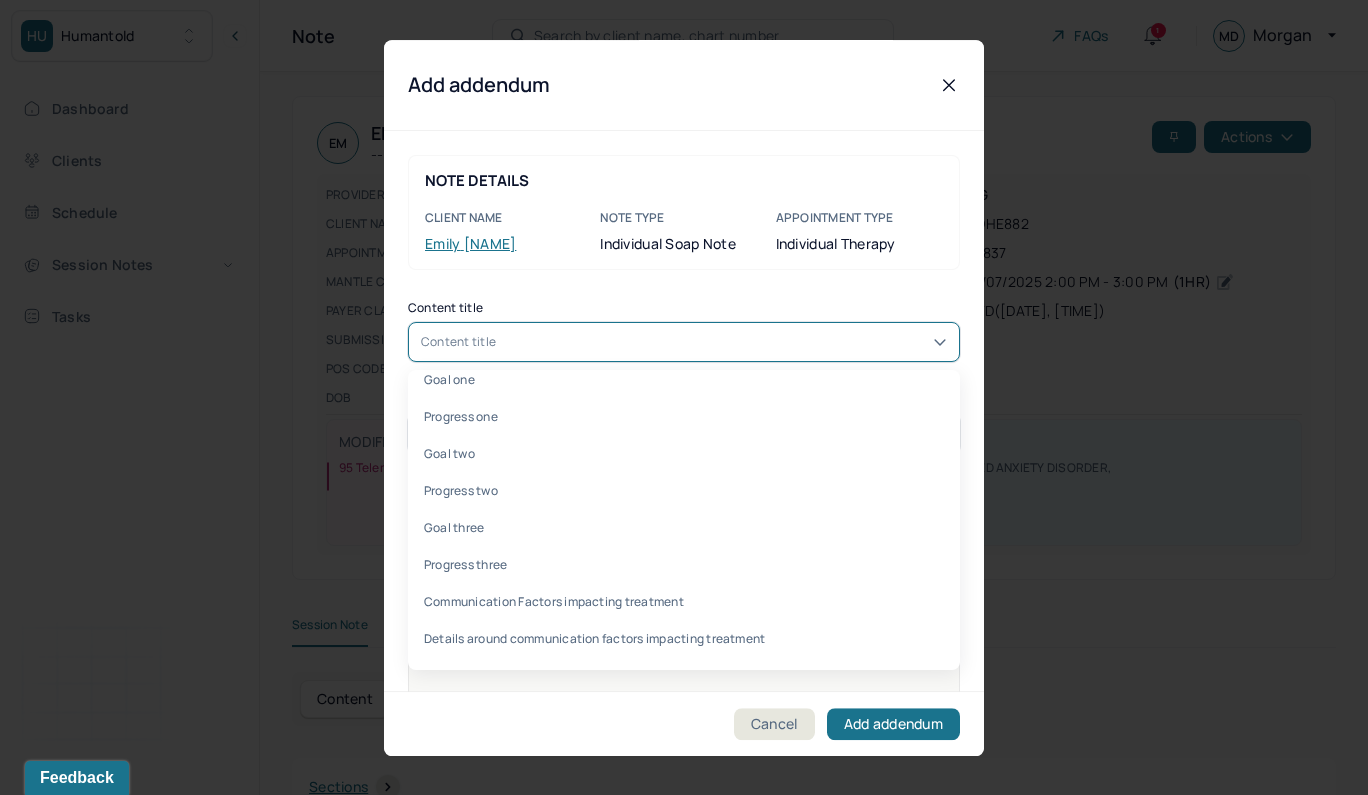 scroll, scrollTop: 984, scrollLeft: 0, axis: vertical 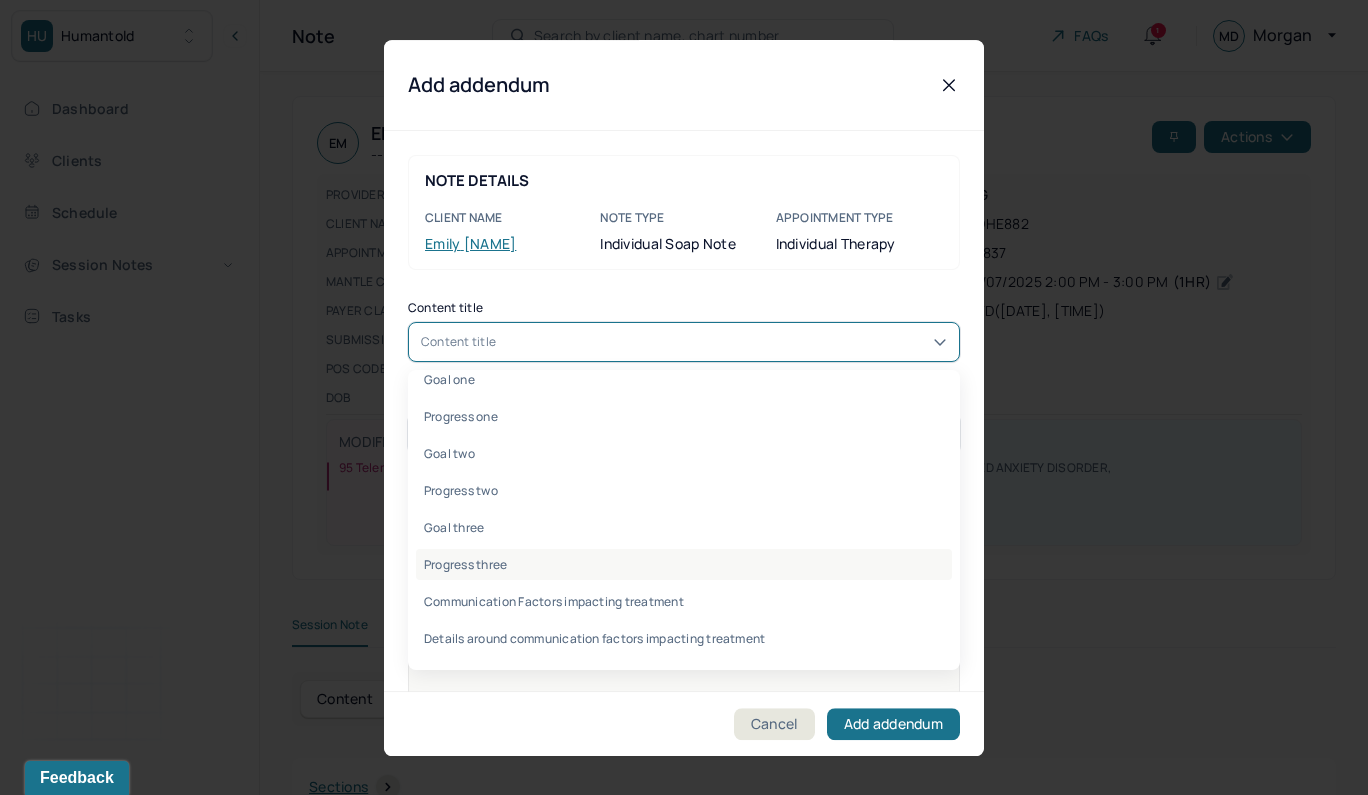 click on "Progress three" at bounding box center (684, 564) 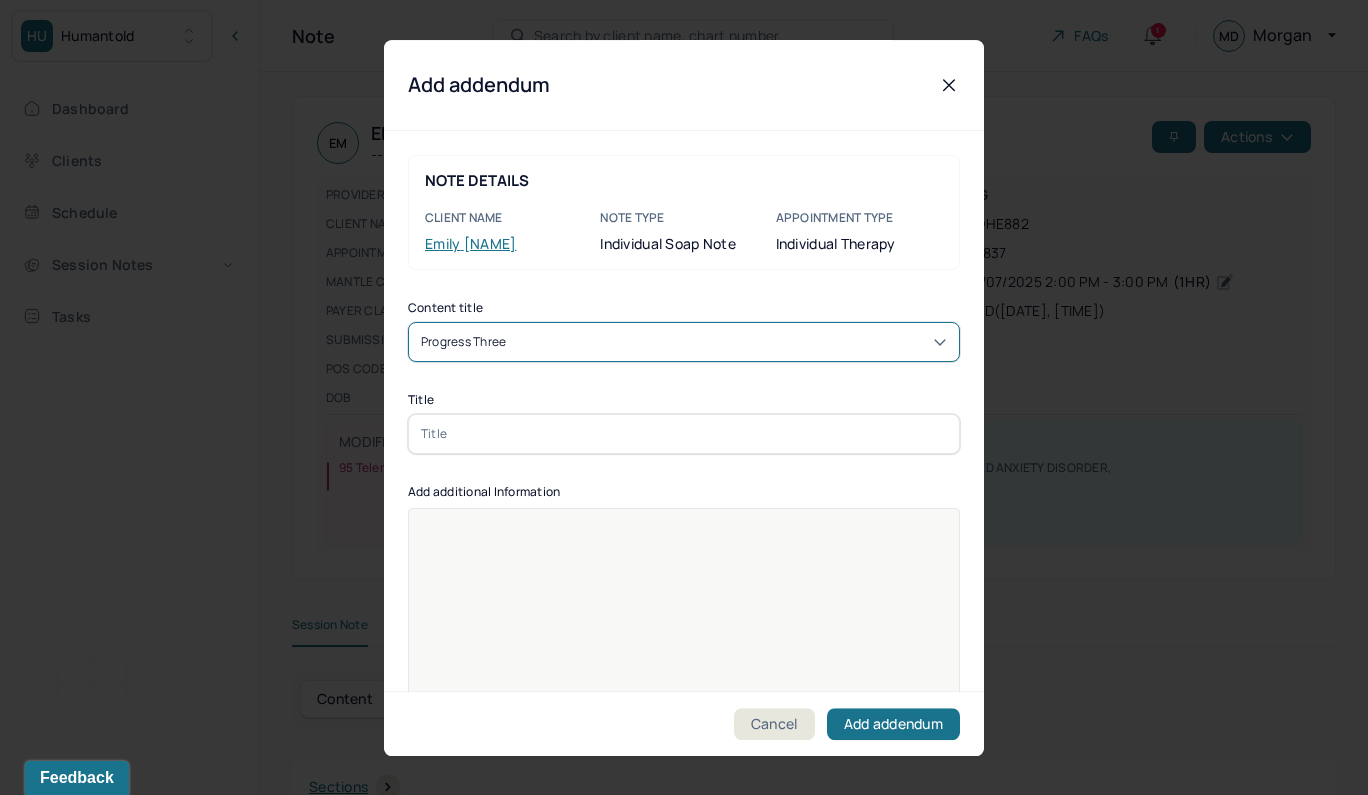 click at bounding box center (684, 434) 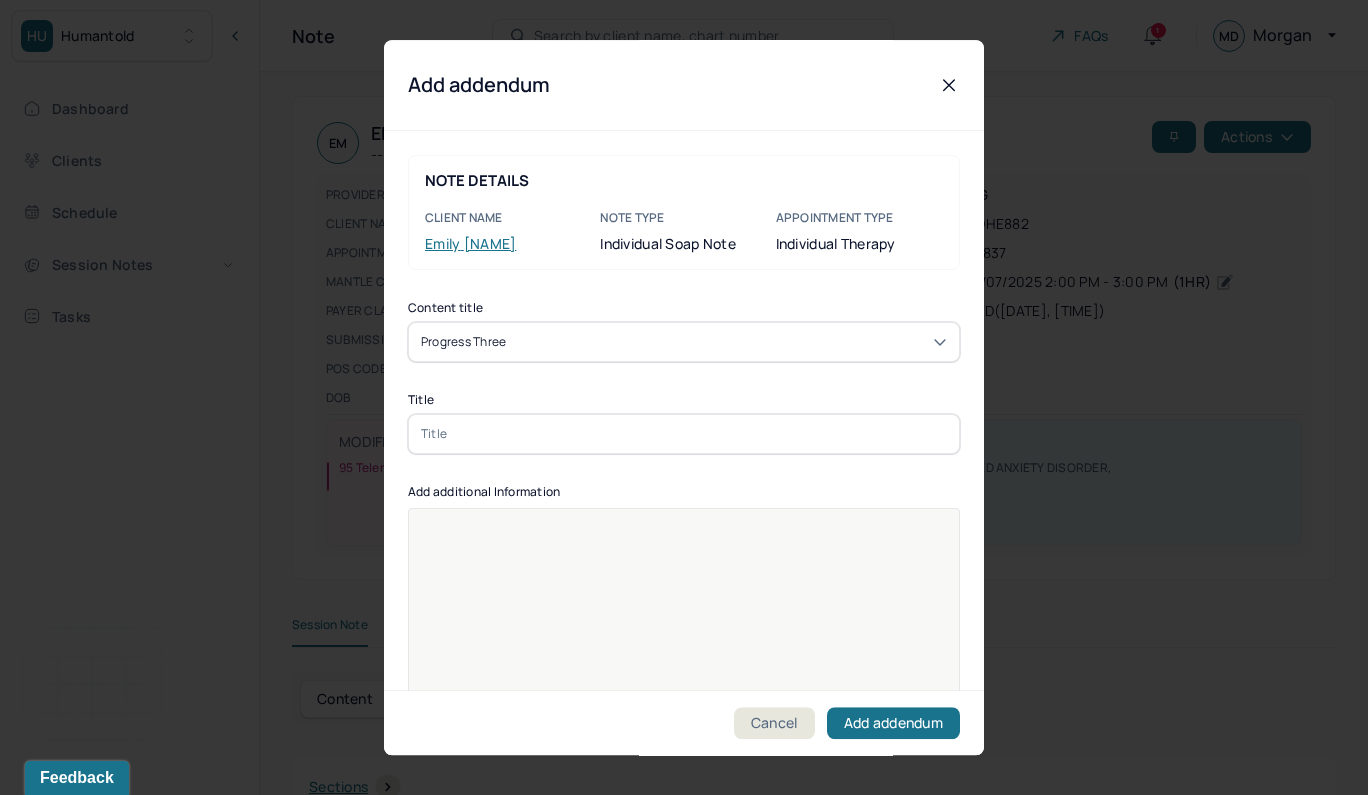 click at bounding box center [684, 434] 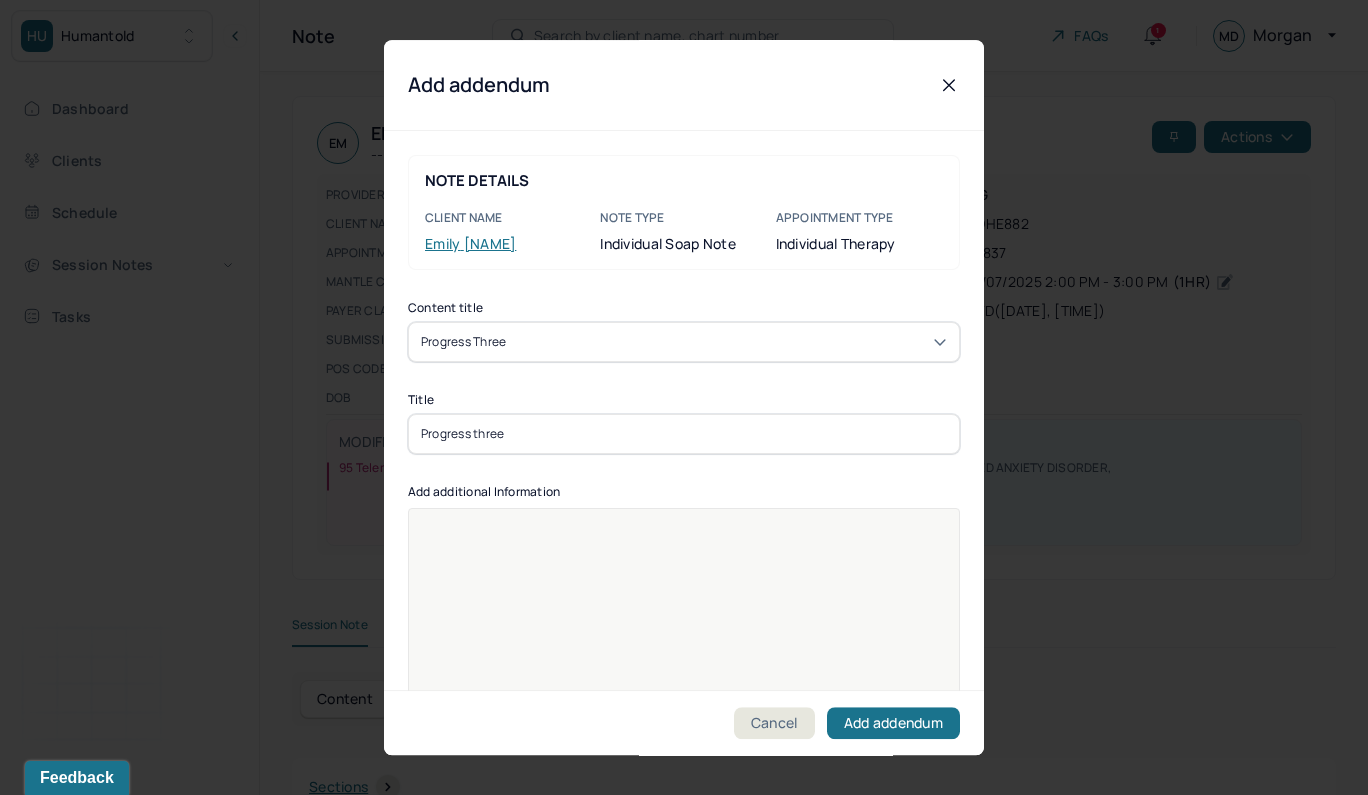 type on "Progress three" 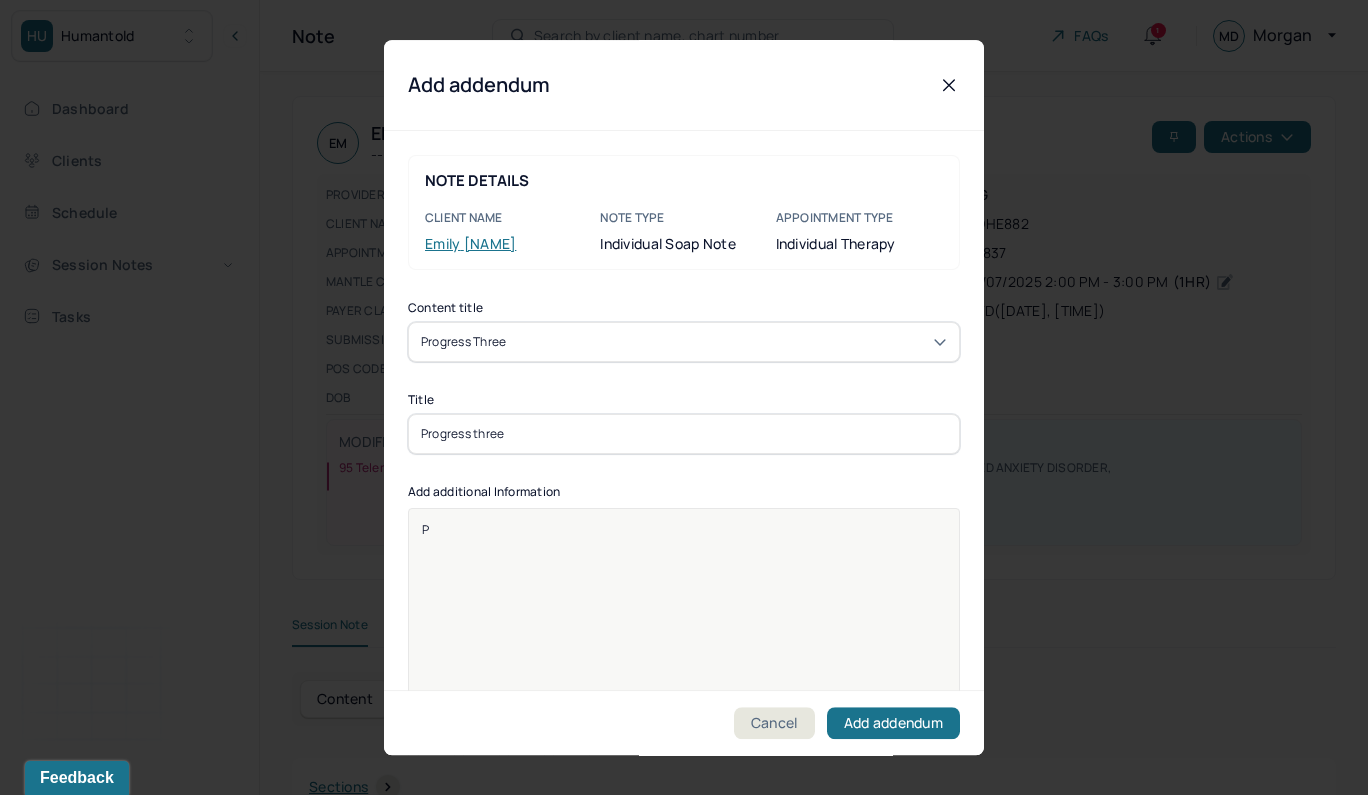 type 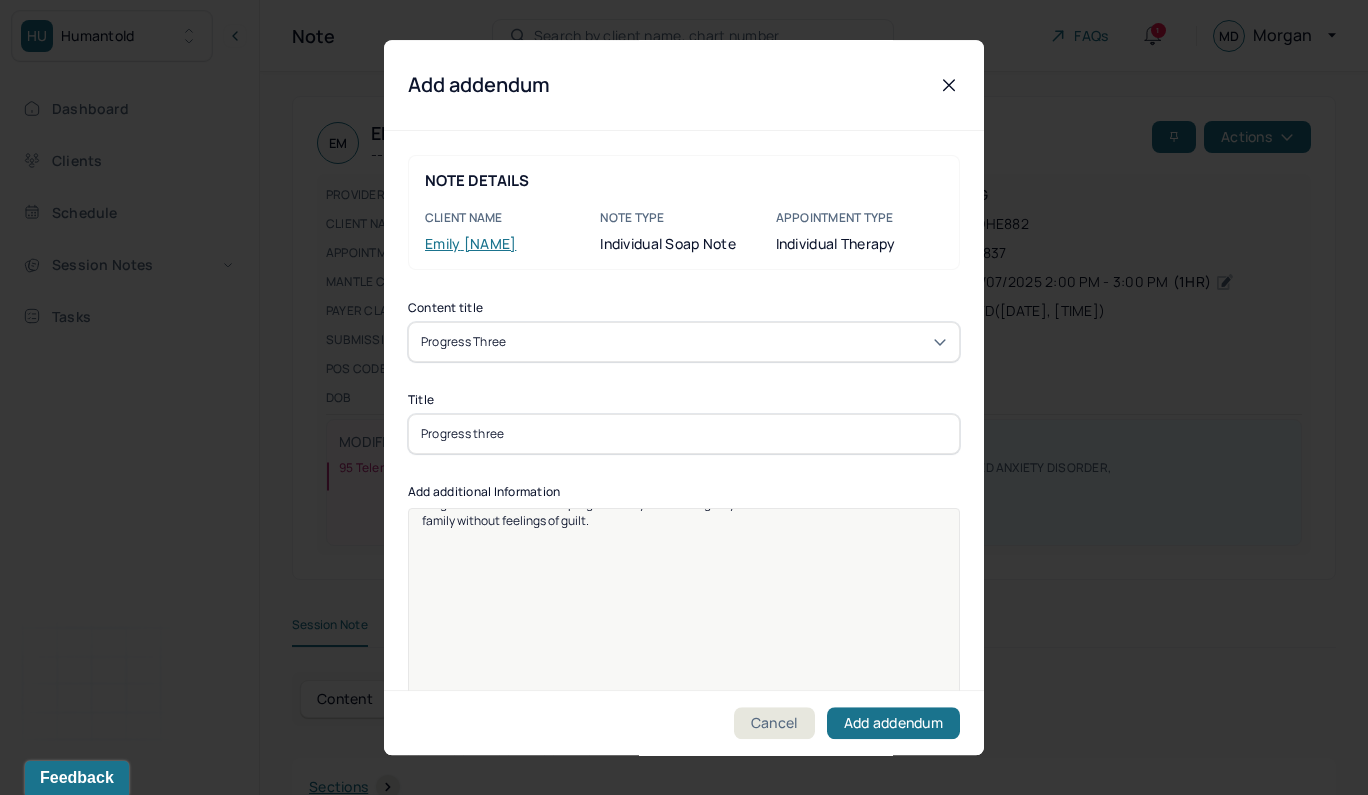 scroll, scrollTop: 25, scrollLeft: 0, axis: vertical 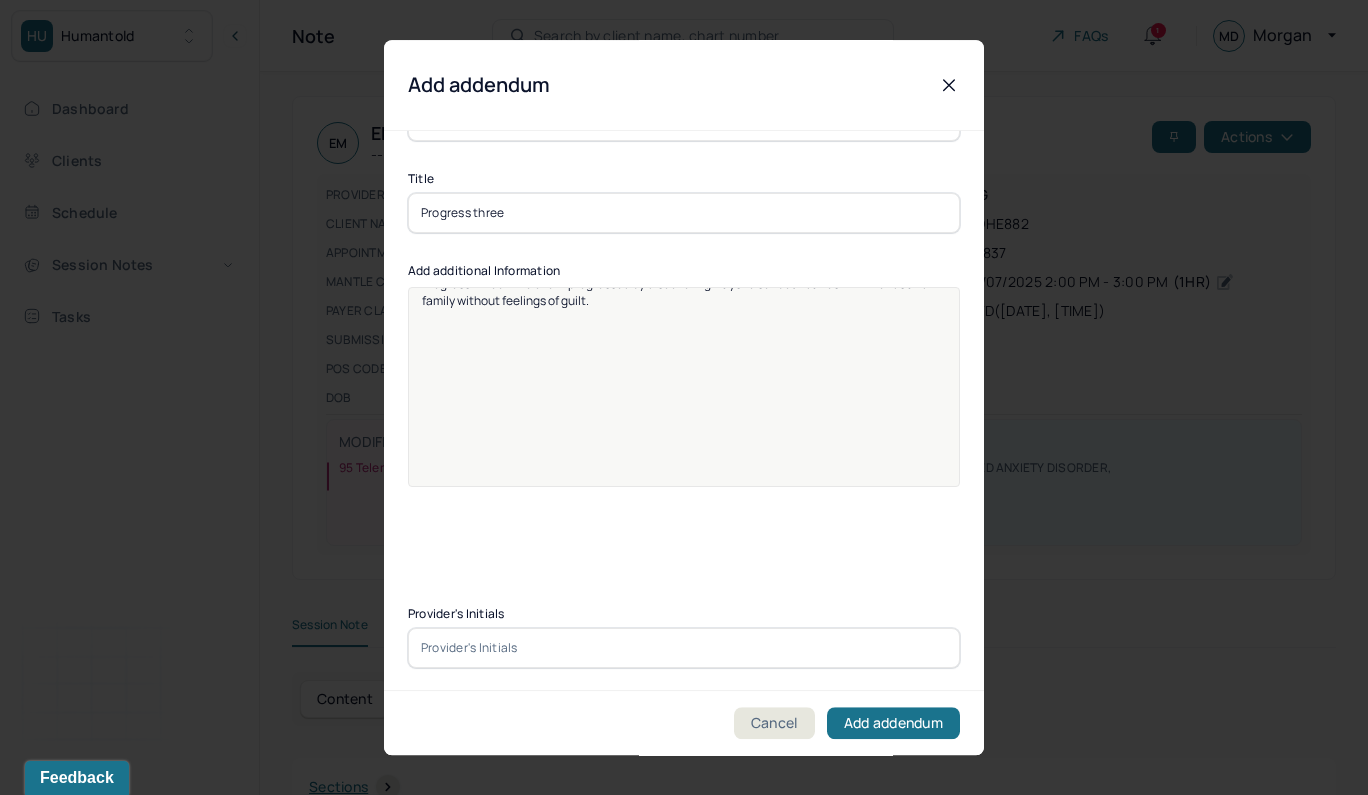 click at bounding box center (684, 648) 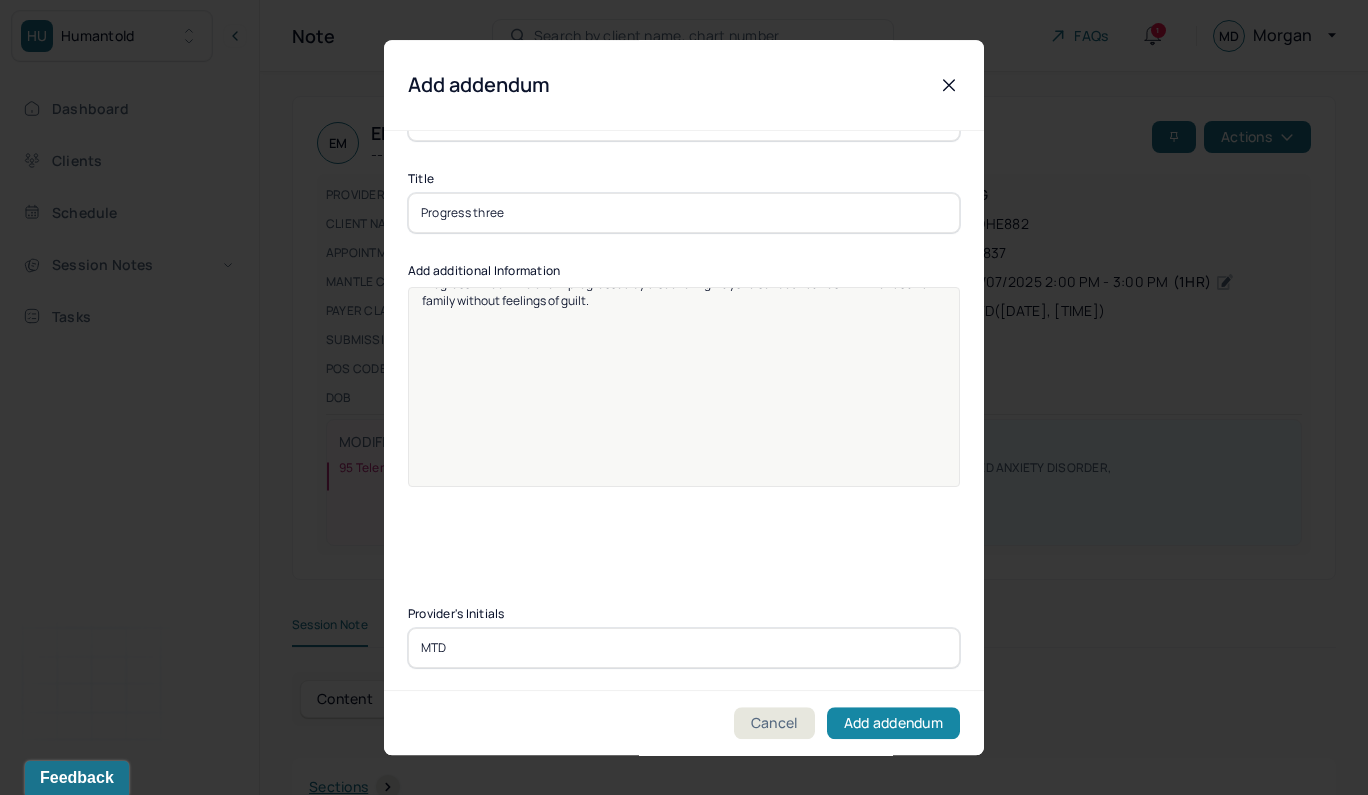 type on "MTD" 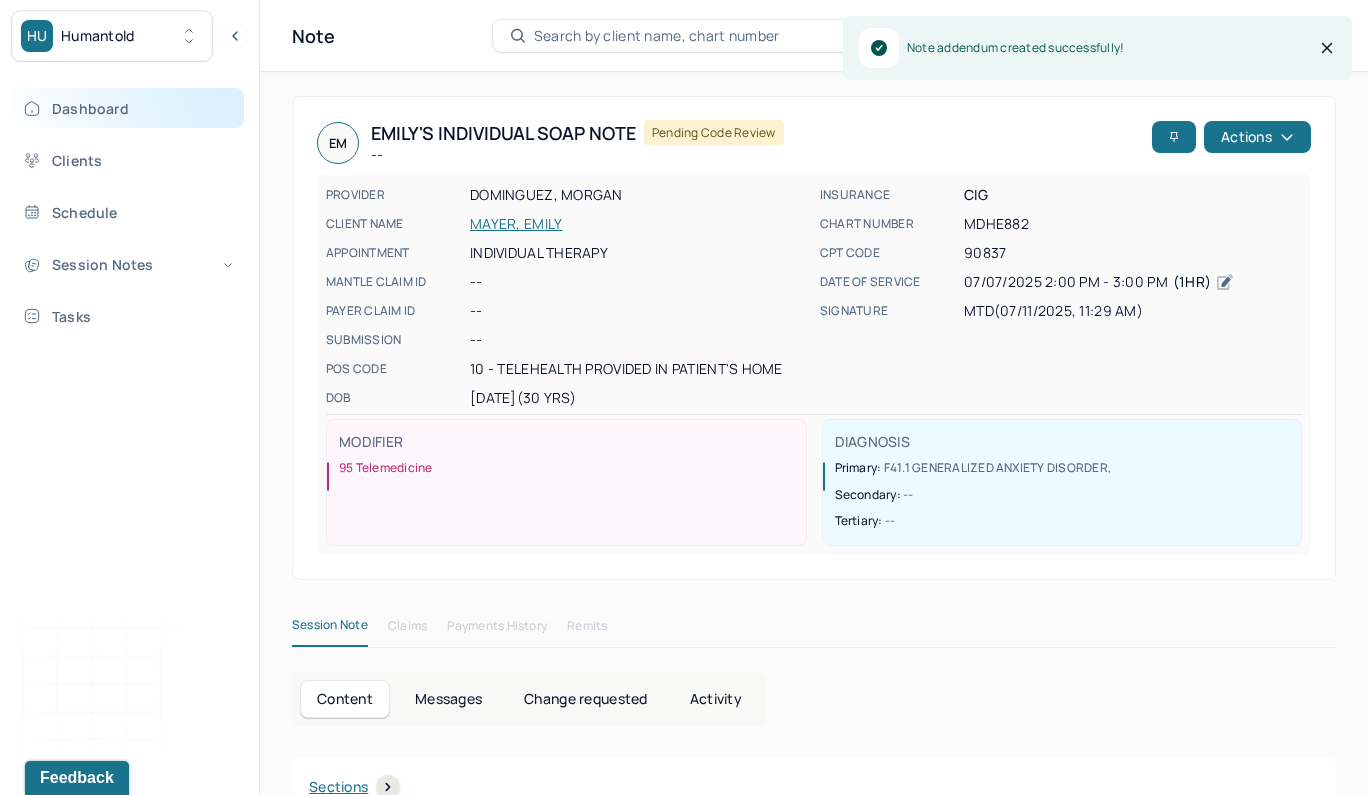click on "Dashboard" at bounding box center [128, 108] 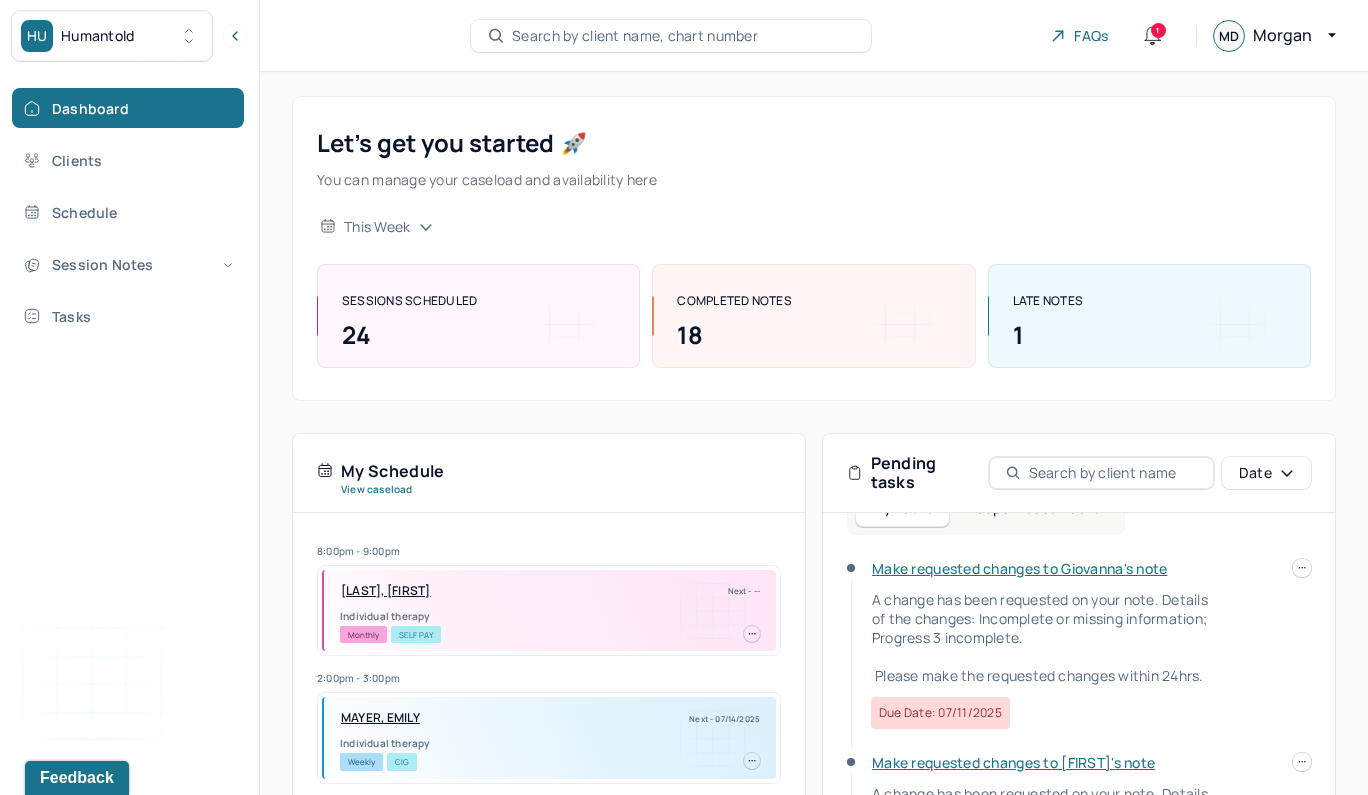 scroll, scrollTop: 50, scrollLeft: 0, axis: vertical 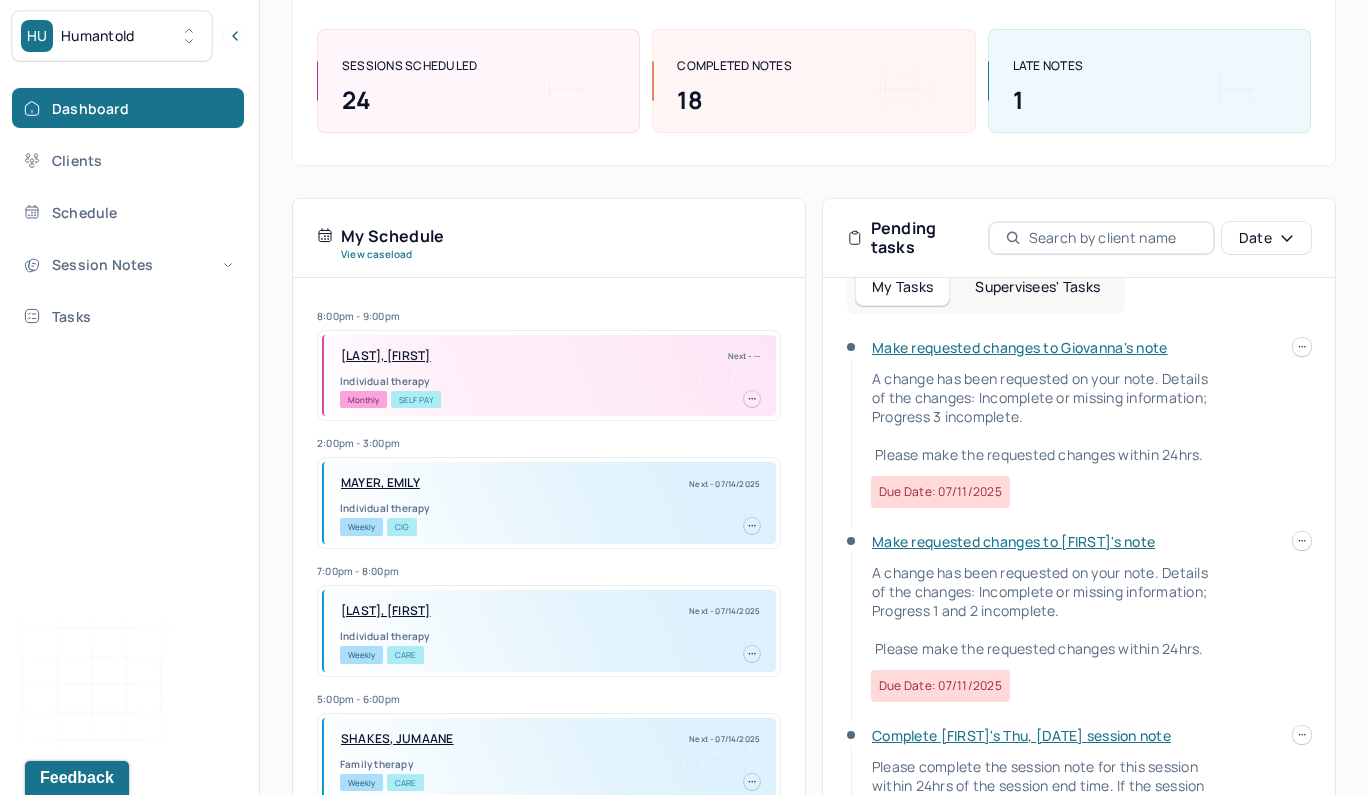 click on "Make requested changes to Giovanna's note" at bounding box center [1019, 347] 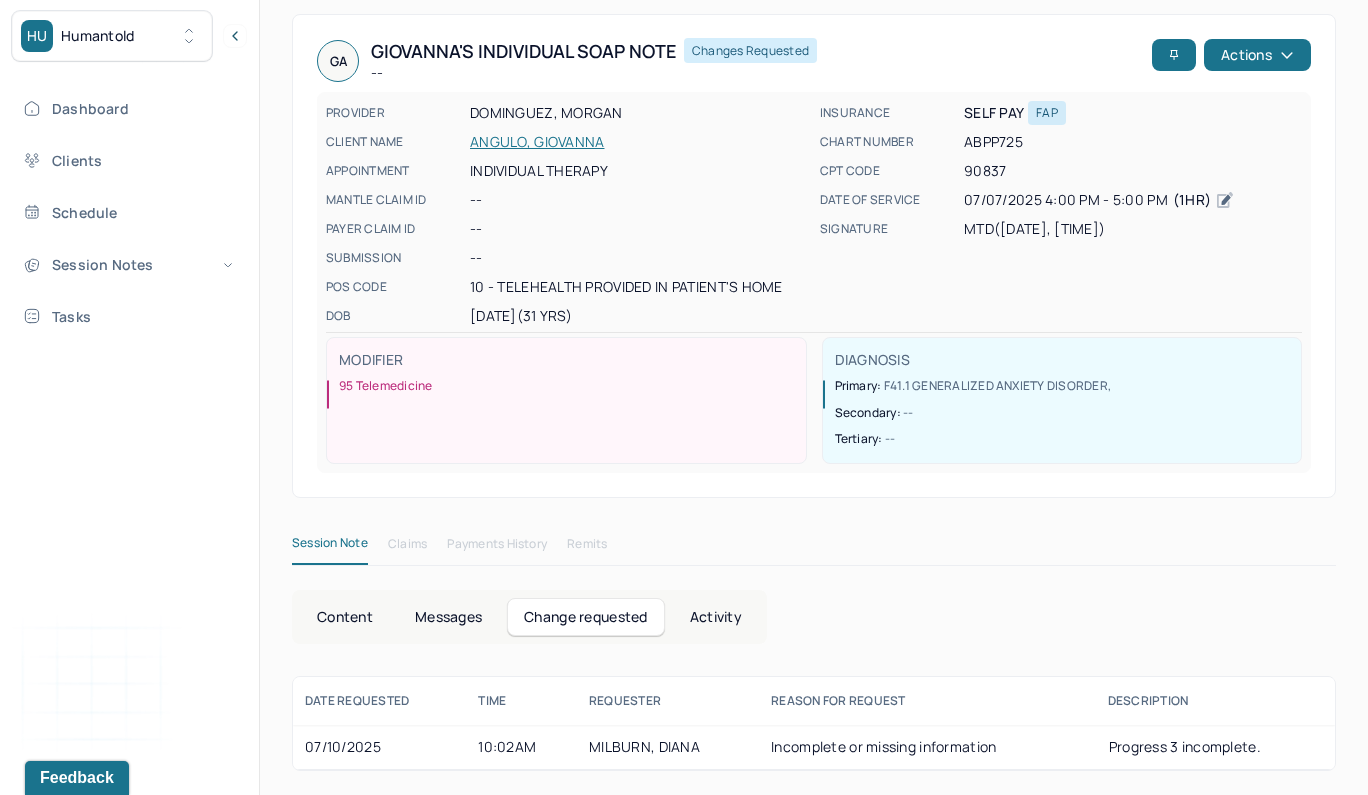 scroll, scrollTop: 83, scrollLeft: 0, axis: vertical 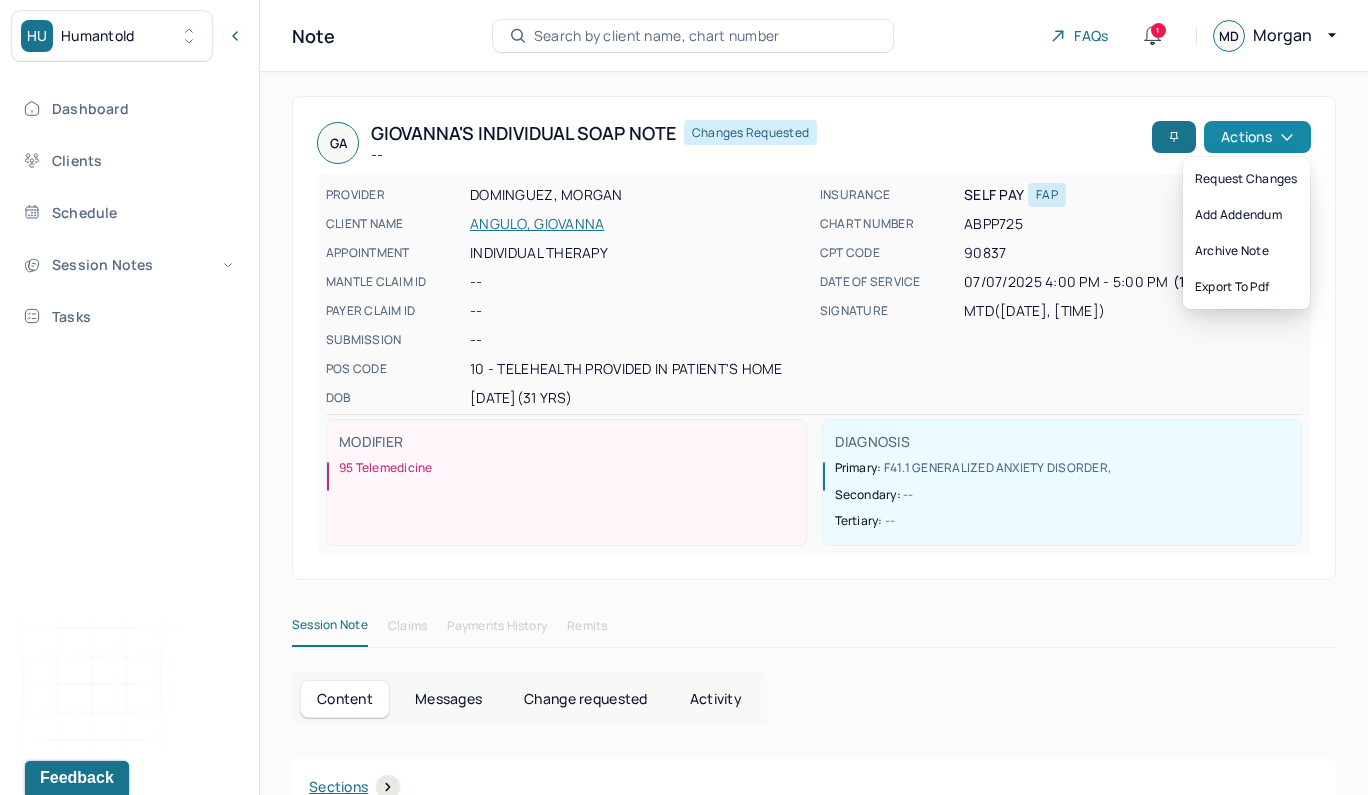 click on "Actions" at bounding box center [1257, 137] 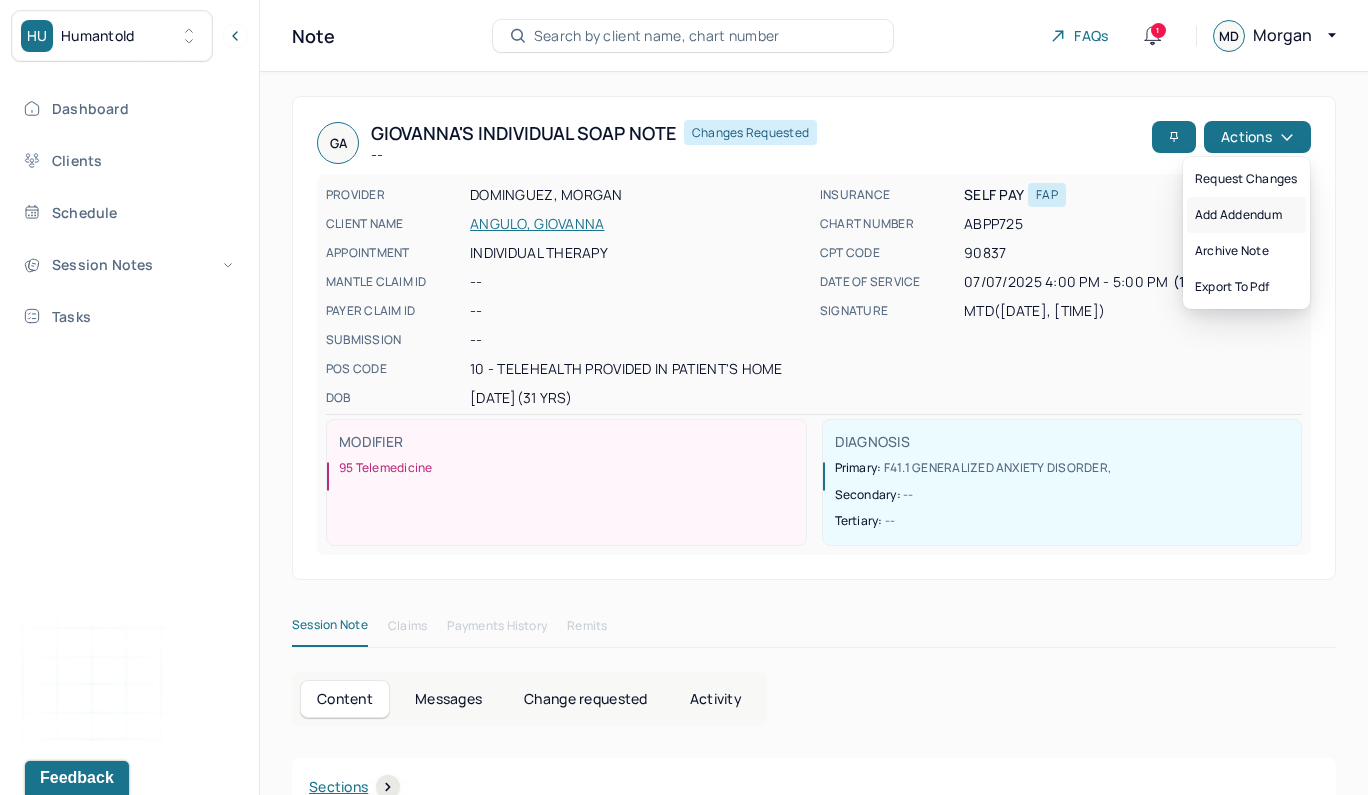 click on "Add addendum" at bounding box center (1246, 215) 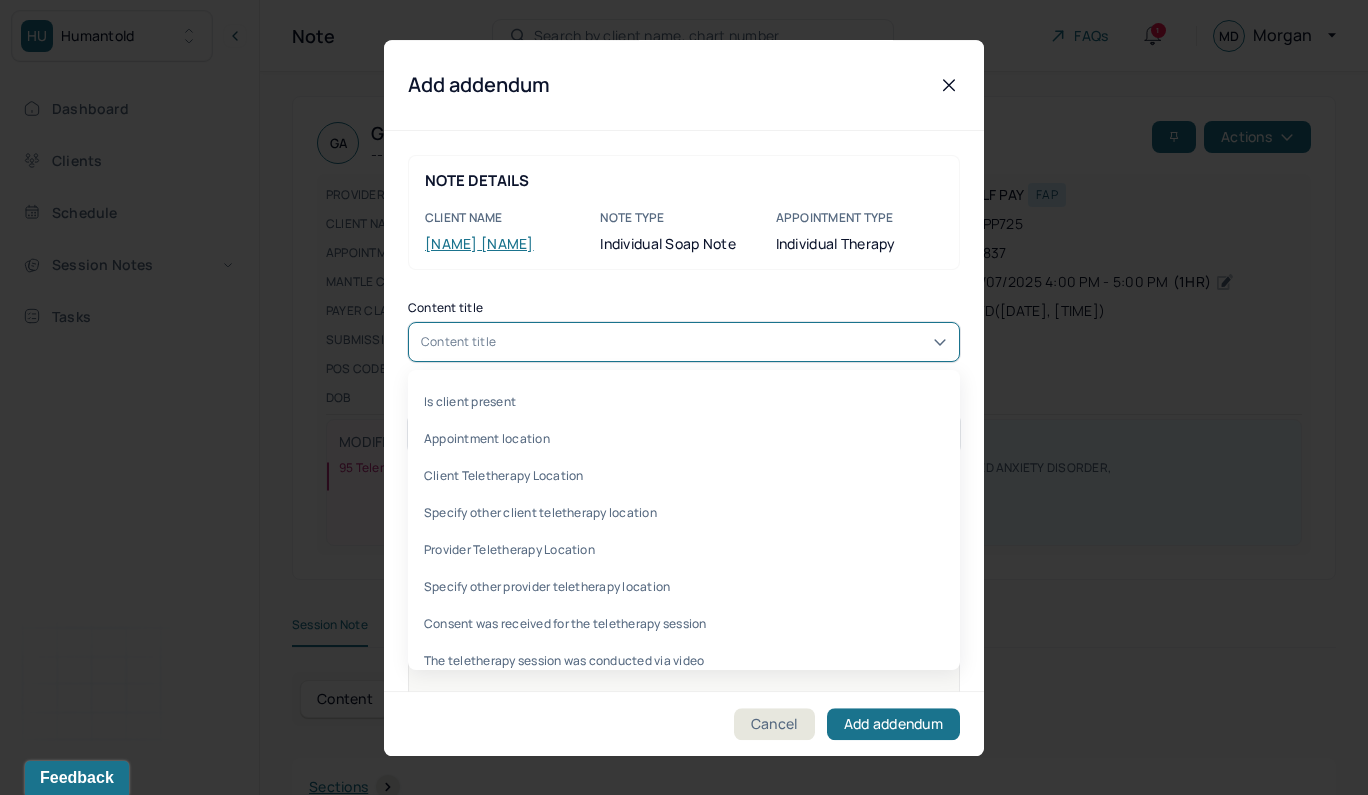 click on "Content title" at bounding box center [684, 342] 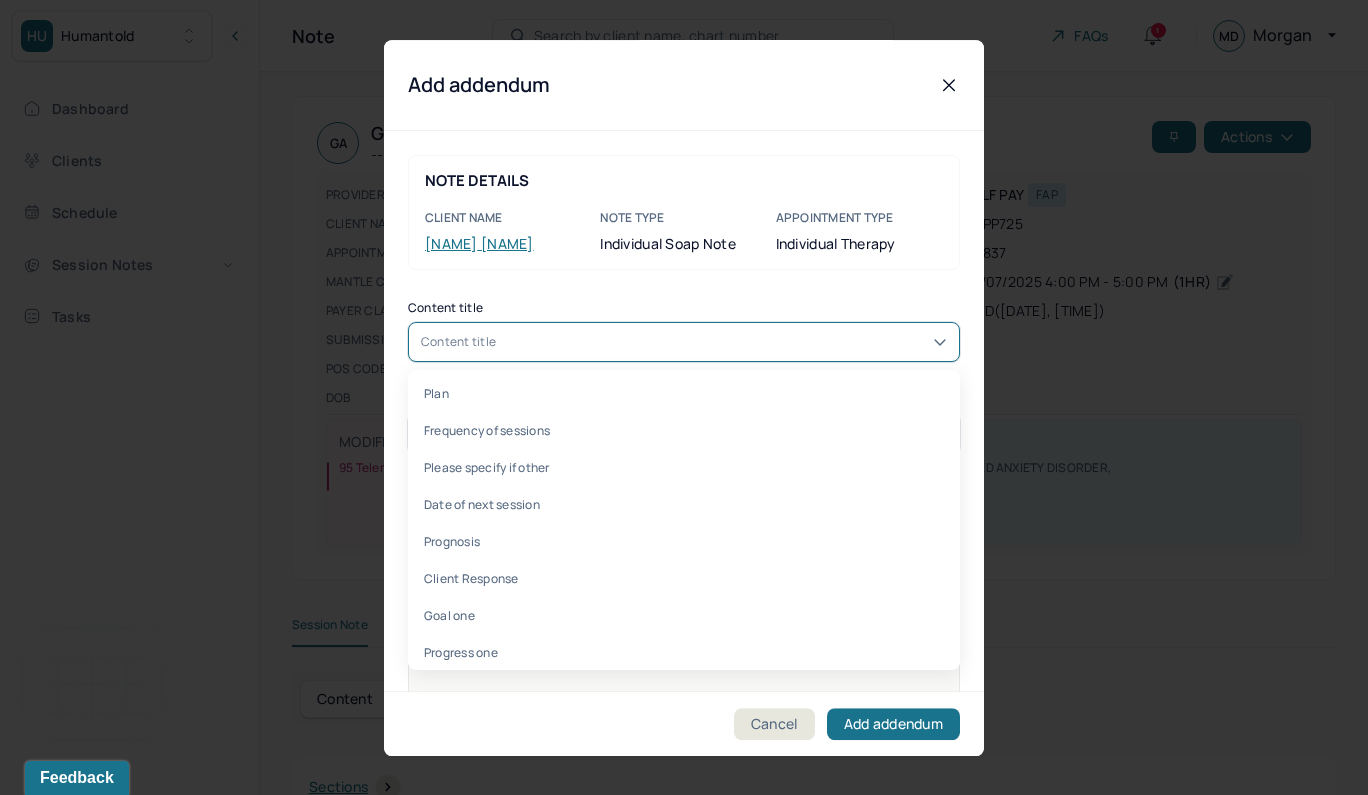 scroll, scrollTop: 984, scrollLeft: 0, axis: vertical 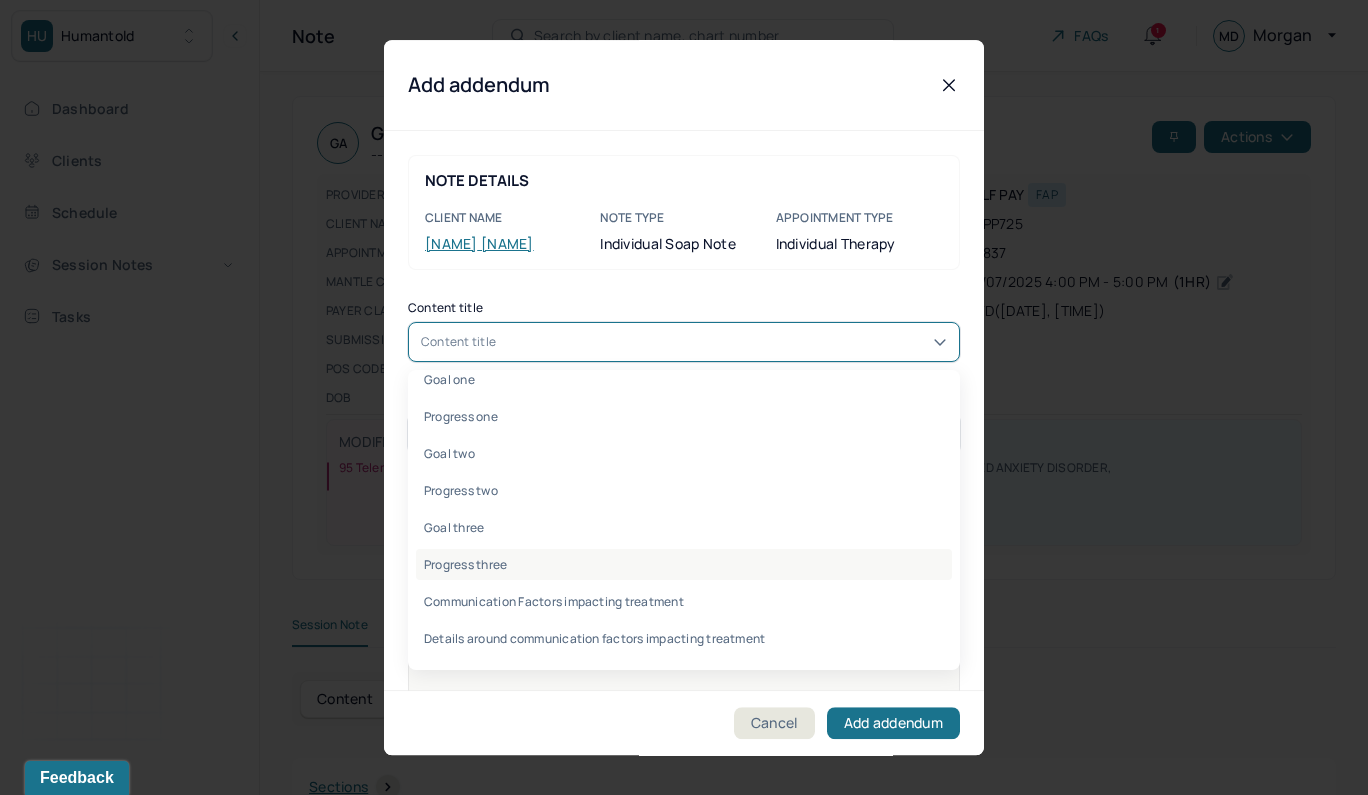click on "Progress three" at bounding box center (684, 564) 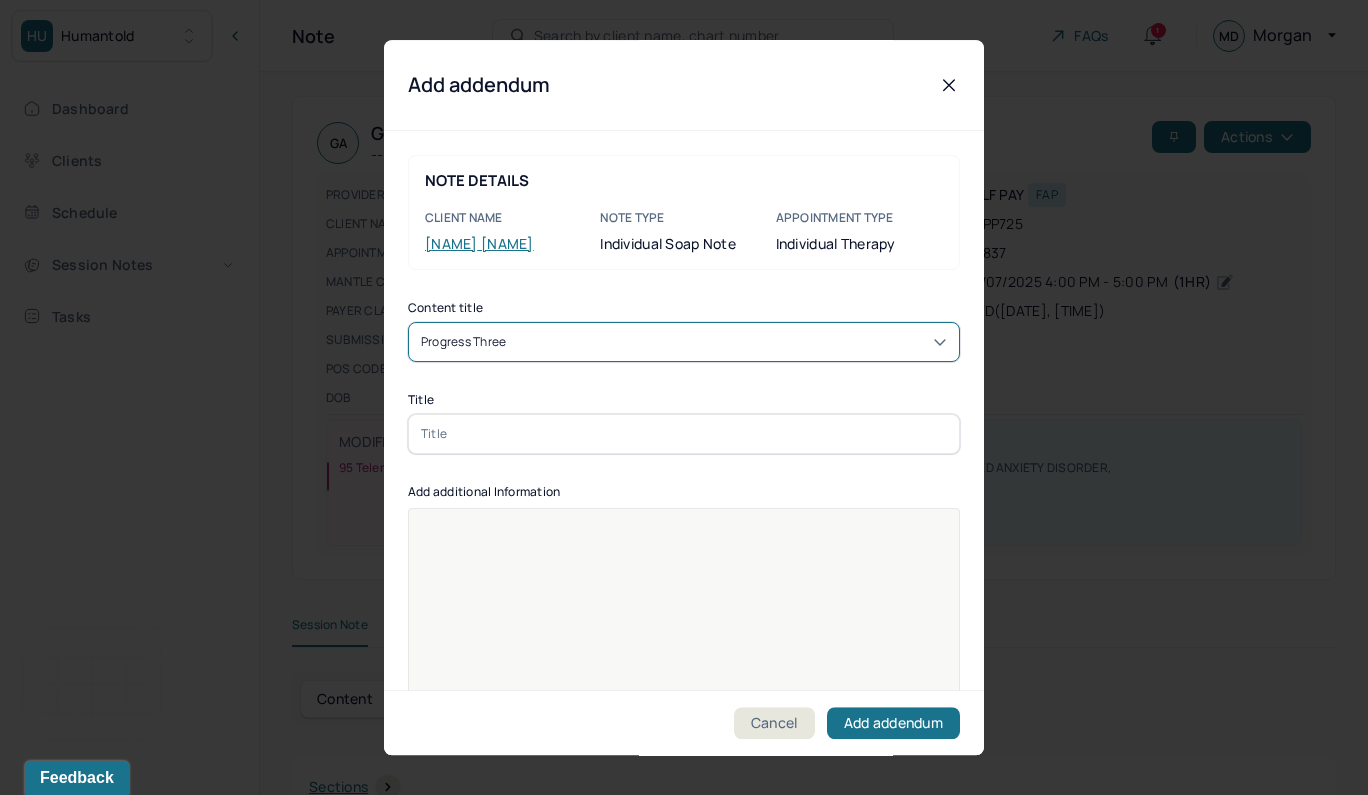 click at bounding box center (684, 434) 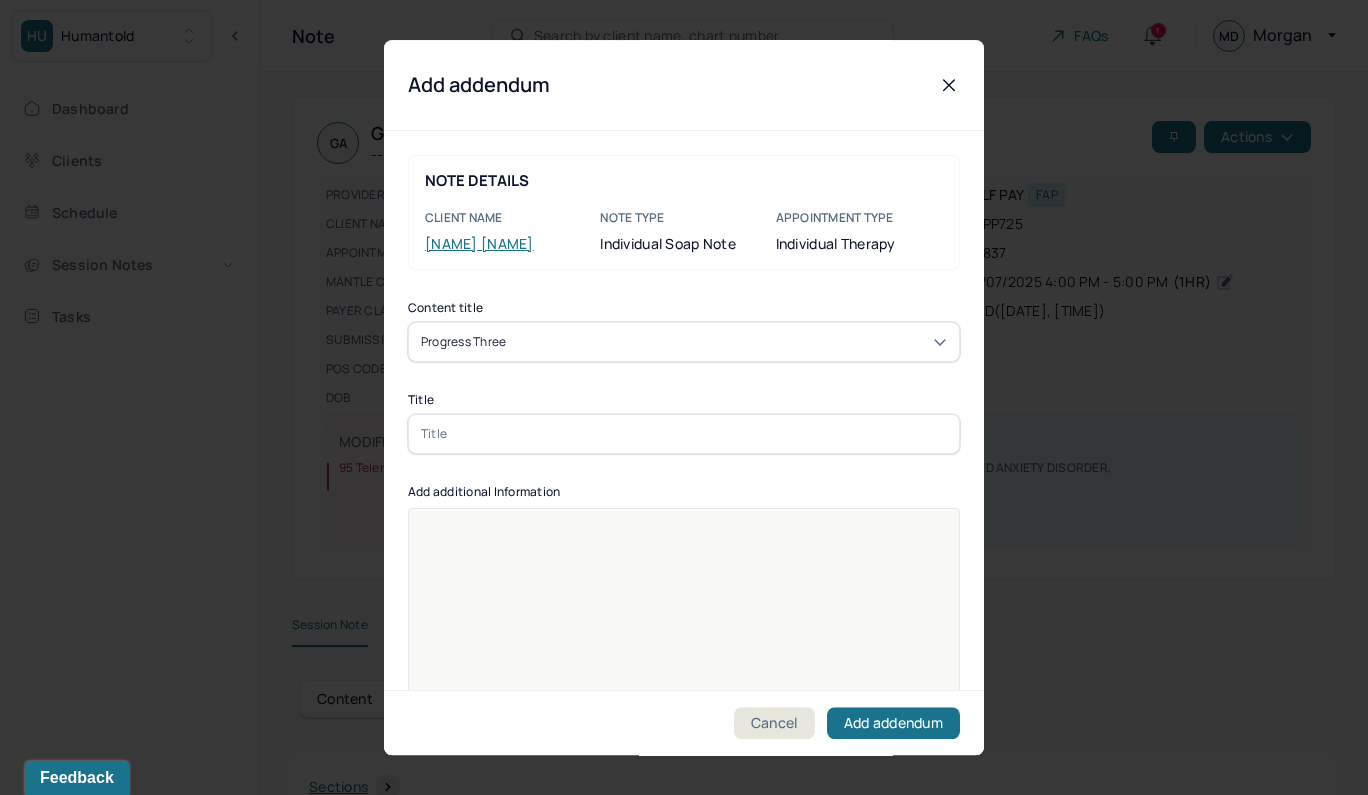 click at bounding box center [684, 434] 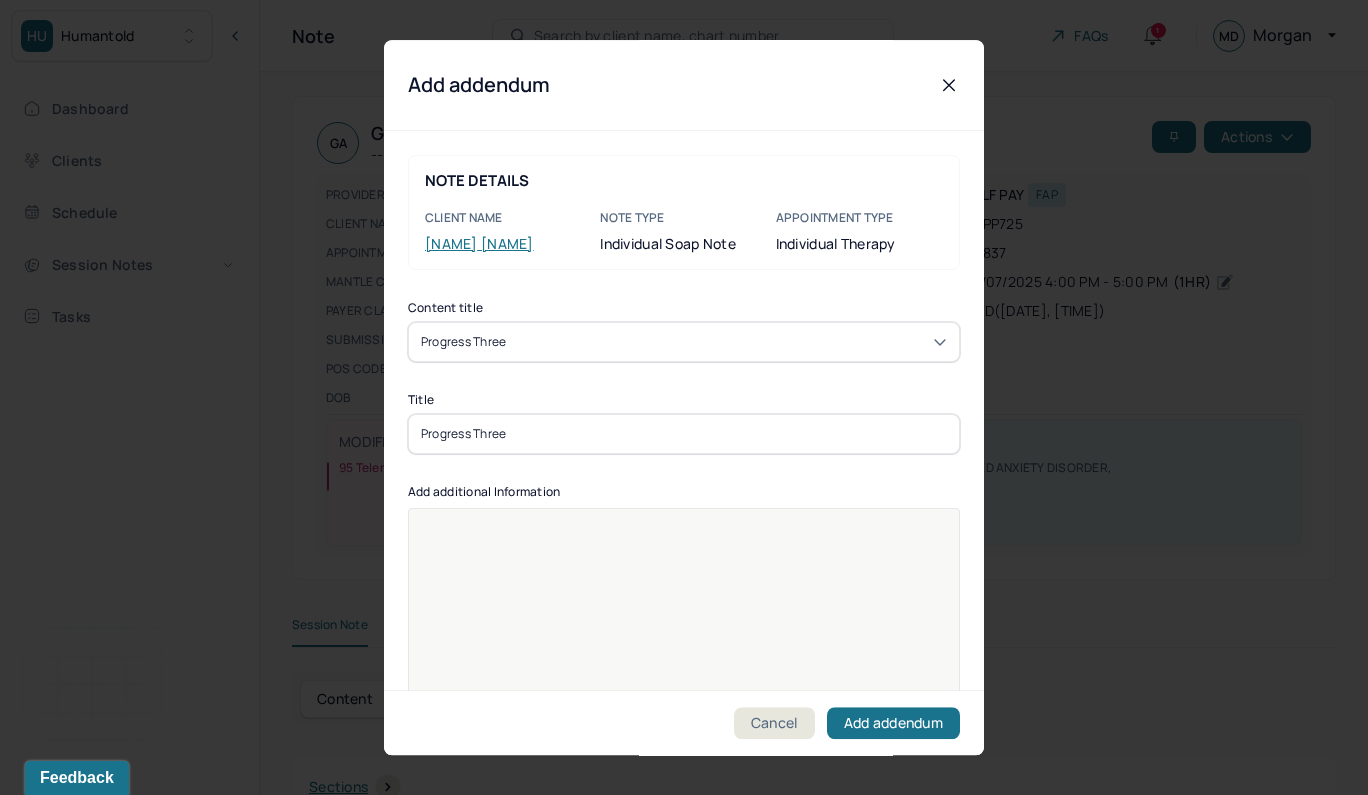 type on "Progress Three" 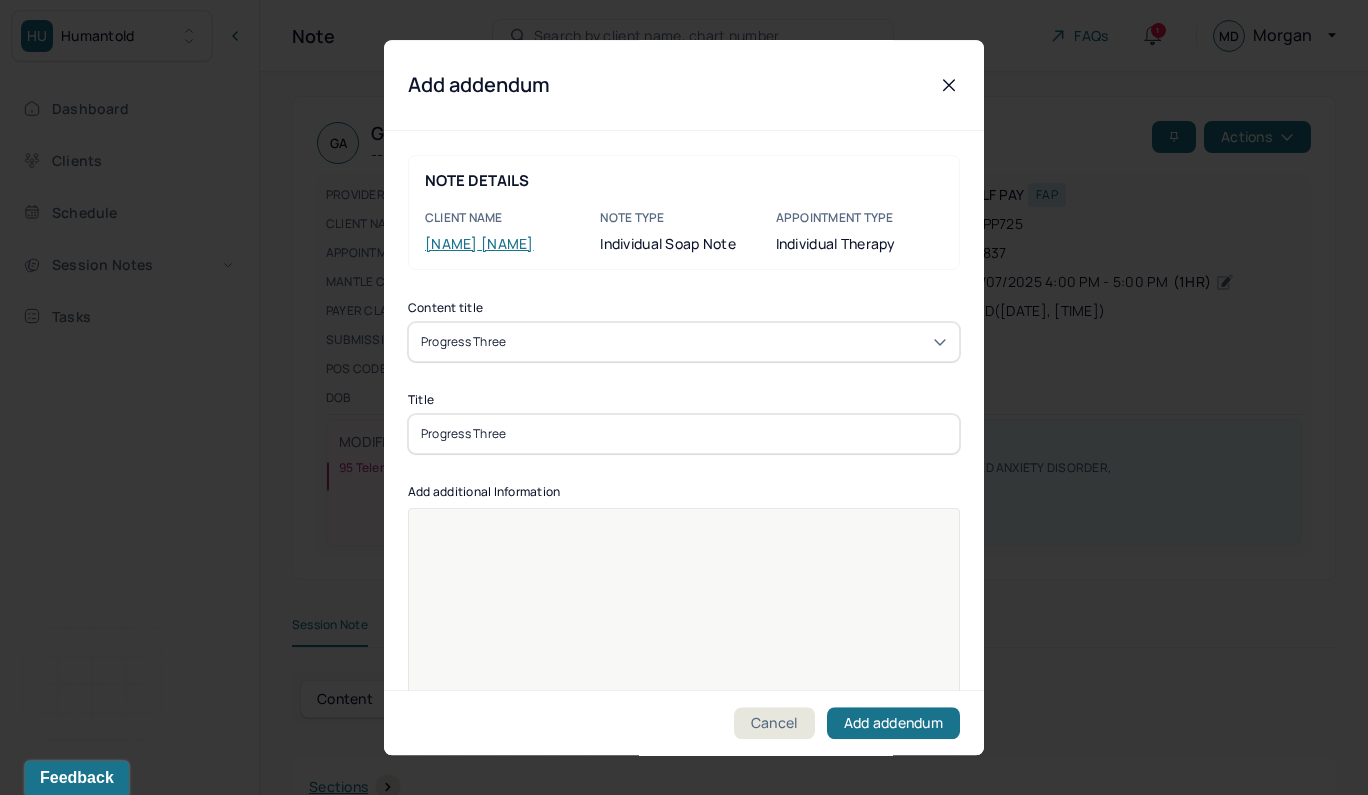 click at bounding box center [684, 621] 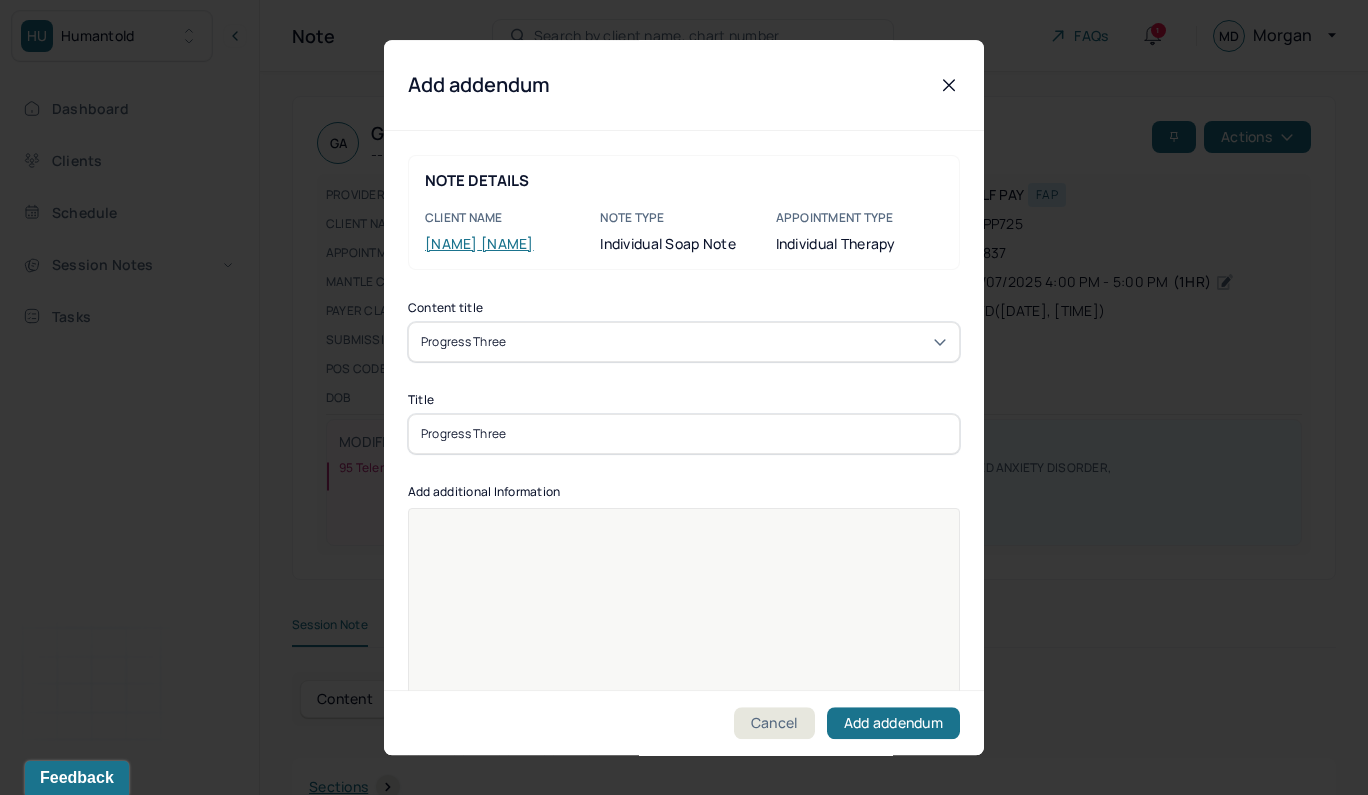 scroll, scrollTop: 27, scrollLeft: 0, axis: vertical 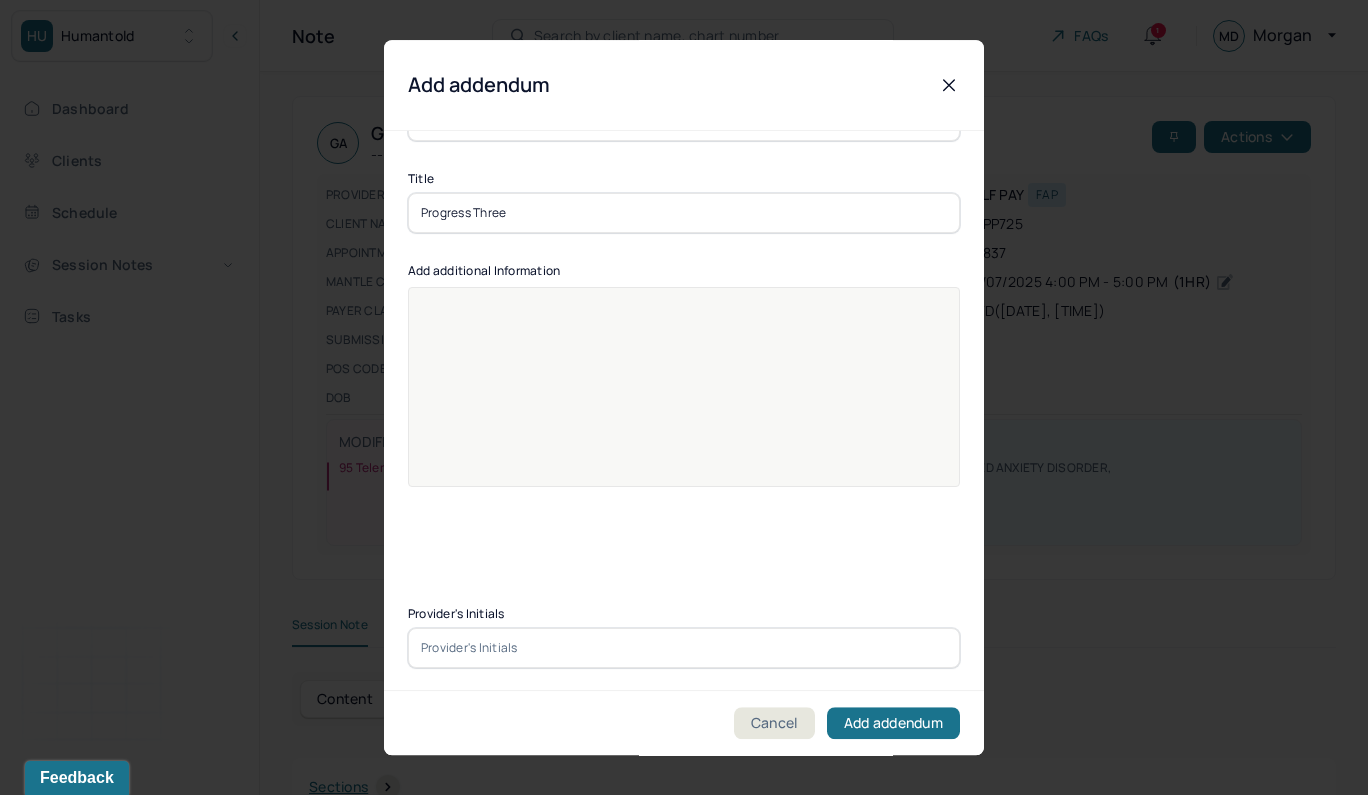 click at bounding box center [684, 648] 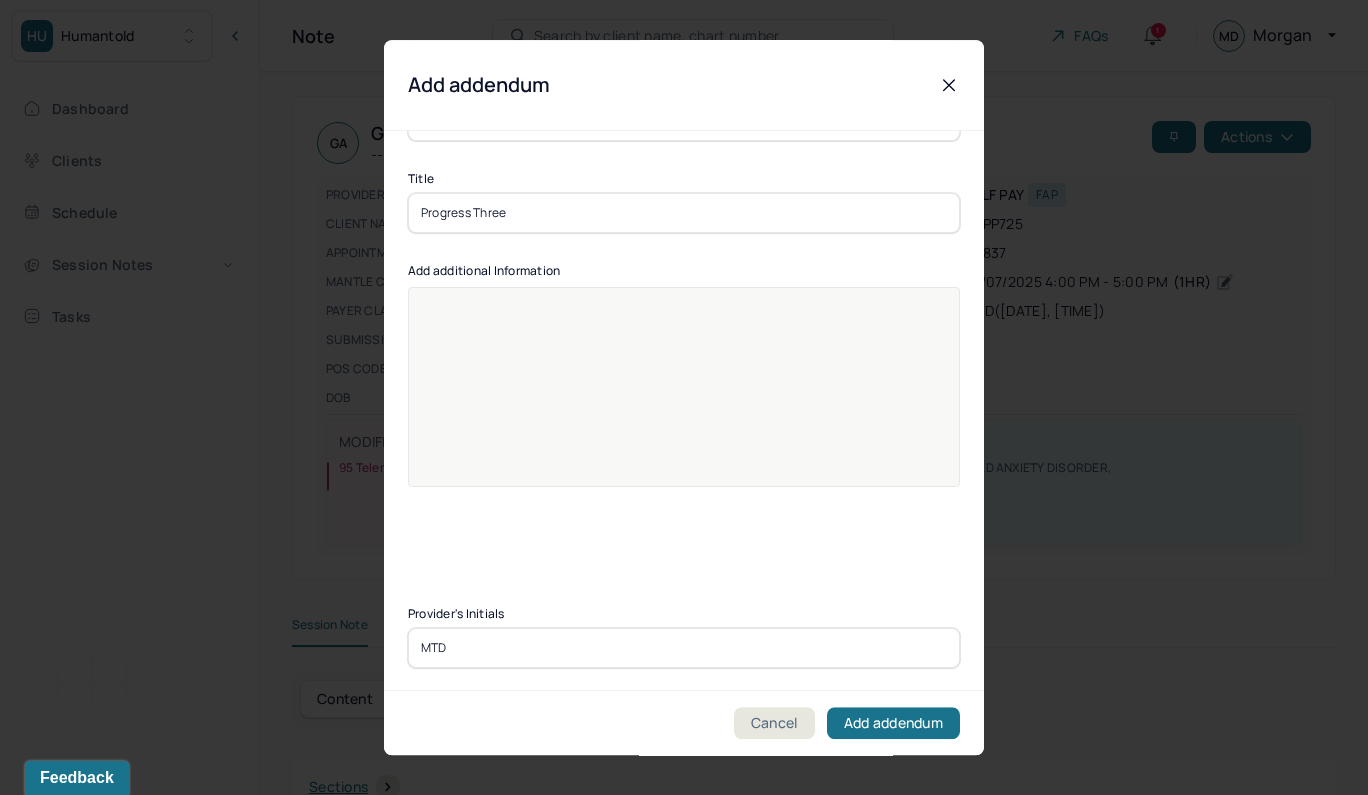 type on "MTD" 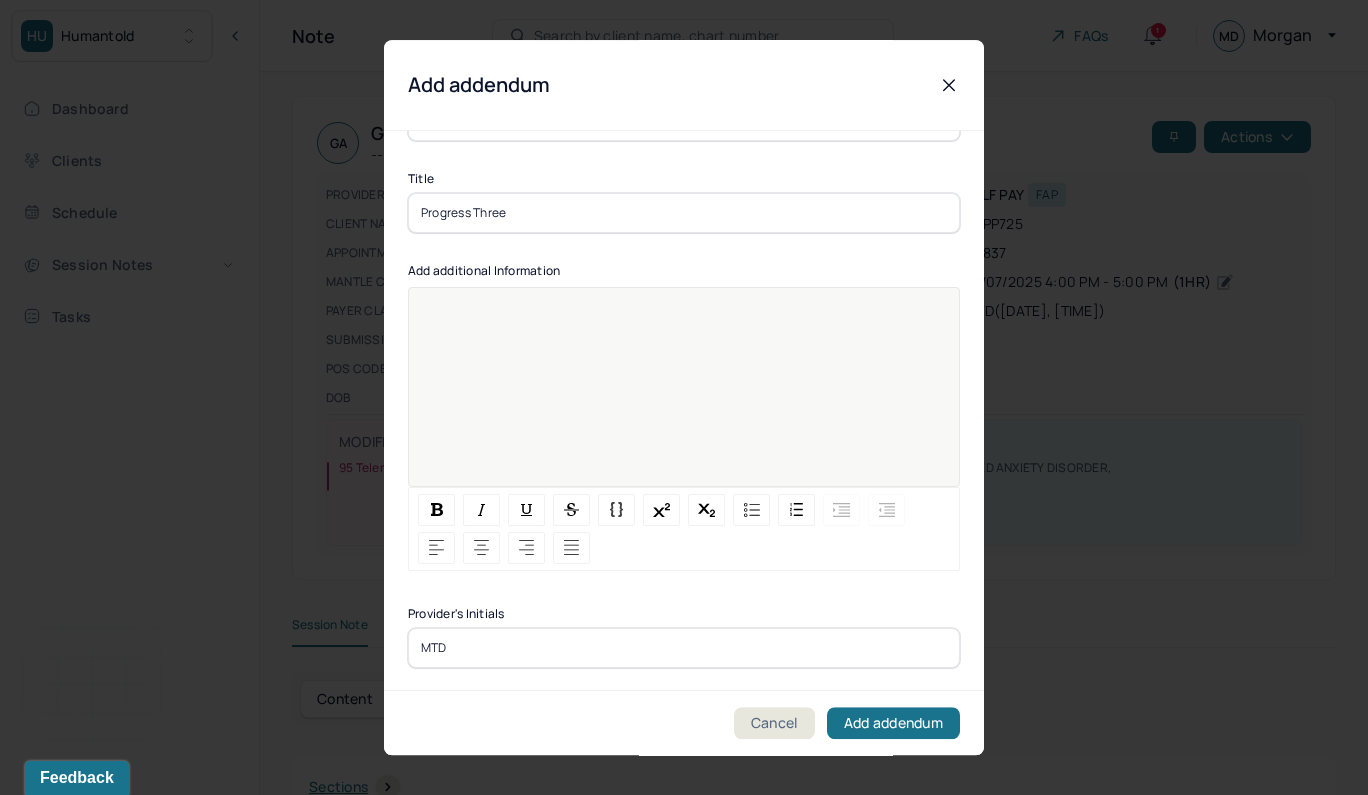 click at bounding box center [684, 375] 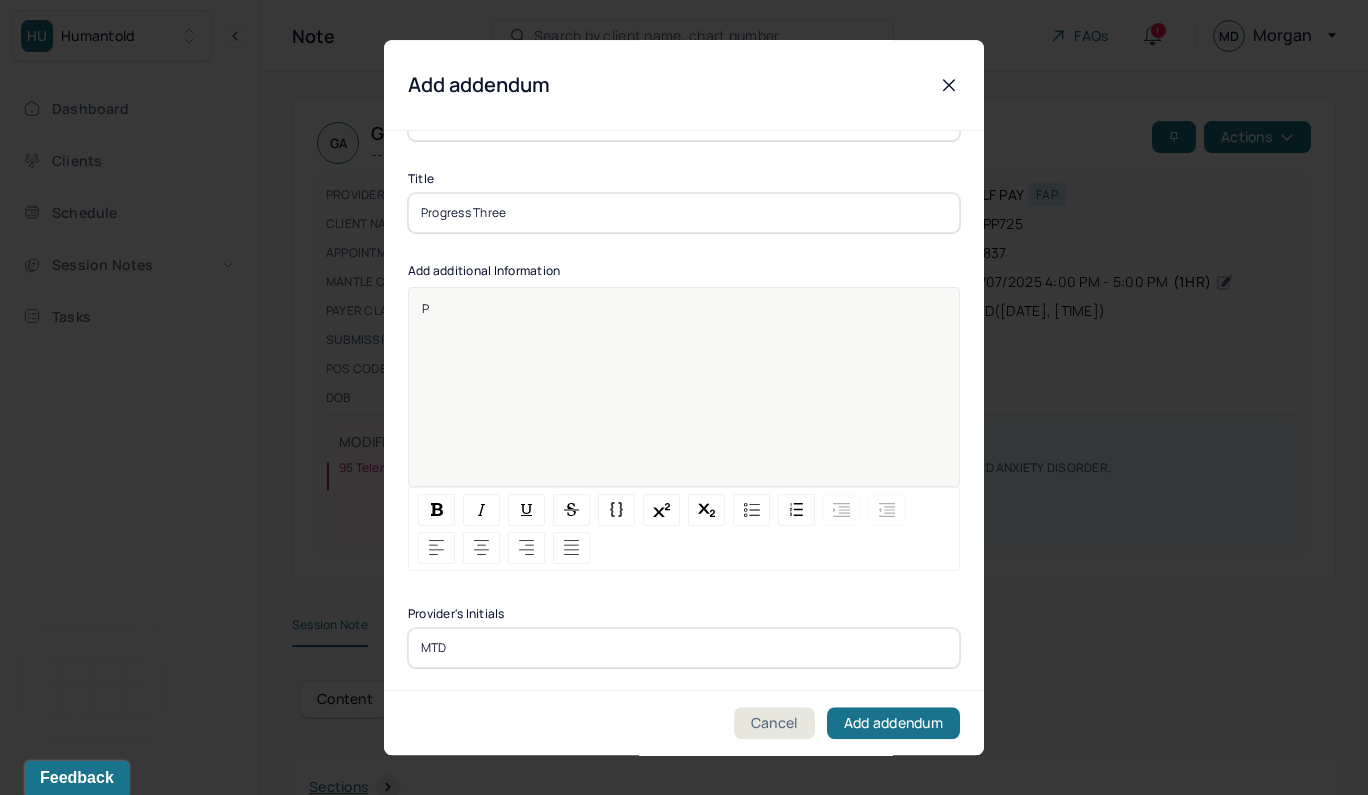 scroll, scrollTop: 0, scrollLeft: 0, axis: both 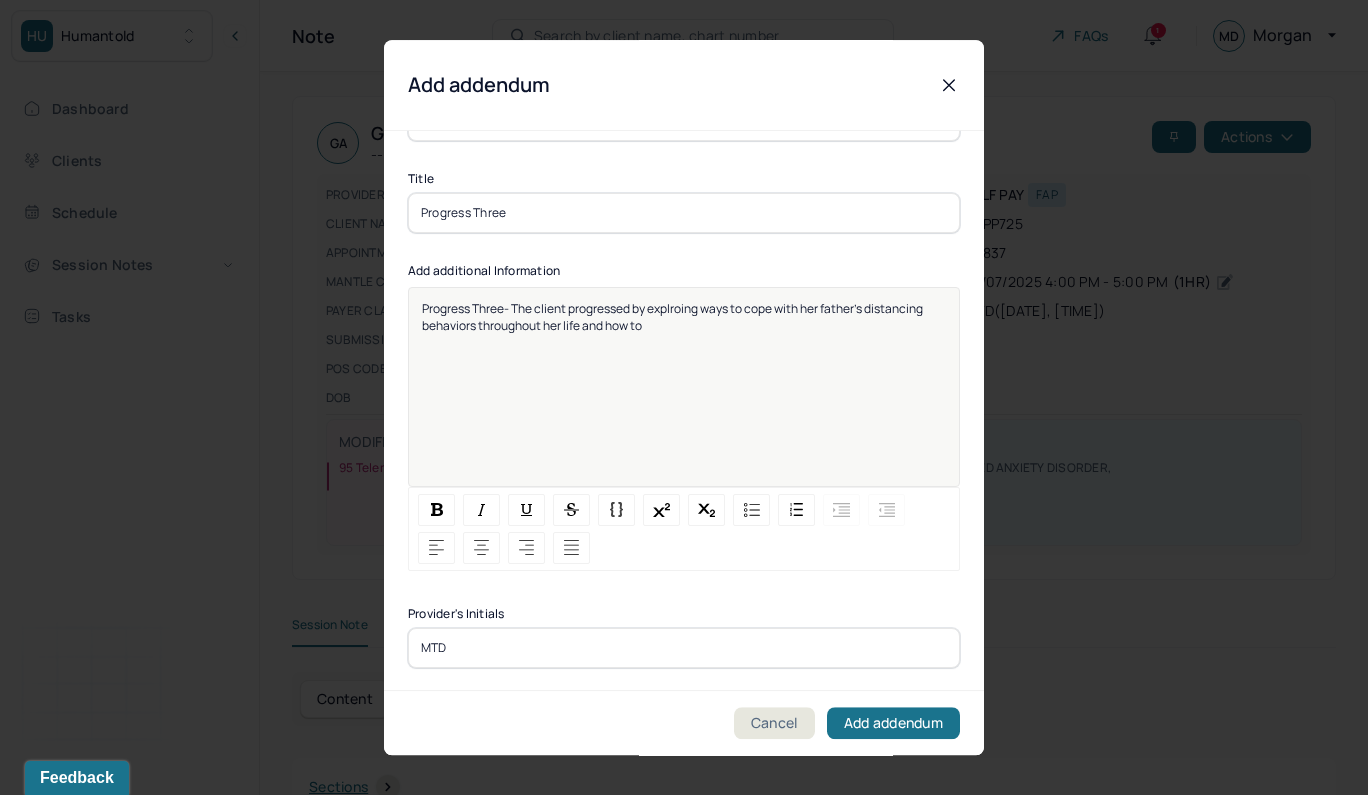 click on "Progress Three- The client progressed by explroing ways to cope with her father's distancing behaviors throughout her life and how to" at bounding box center (684, 400) 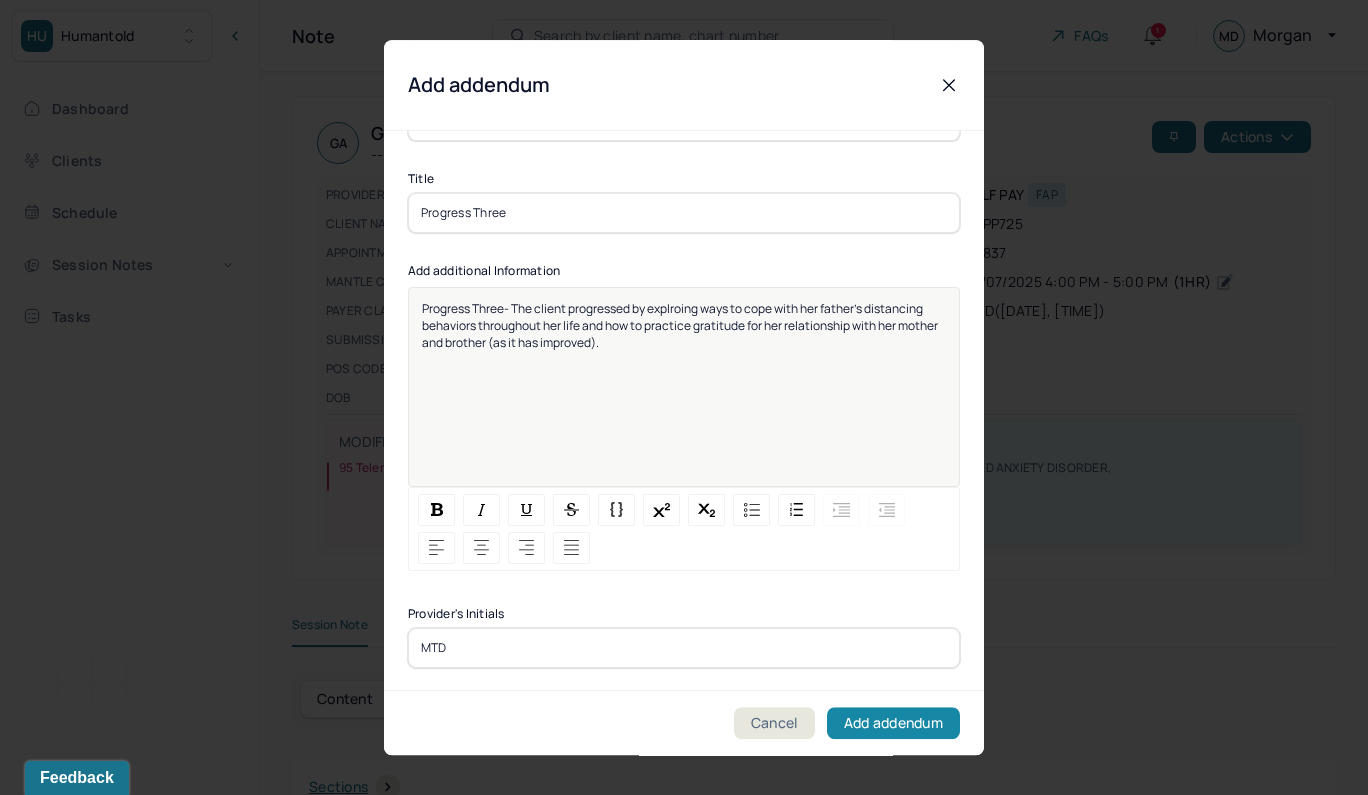click on "Add addendum" at bounding box center [893, 723] 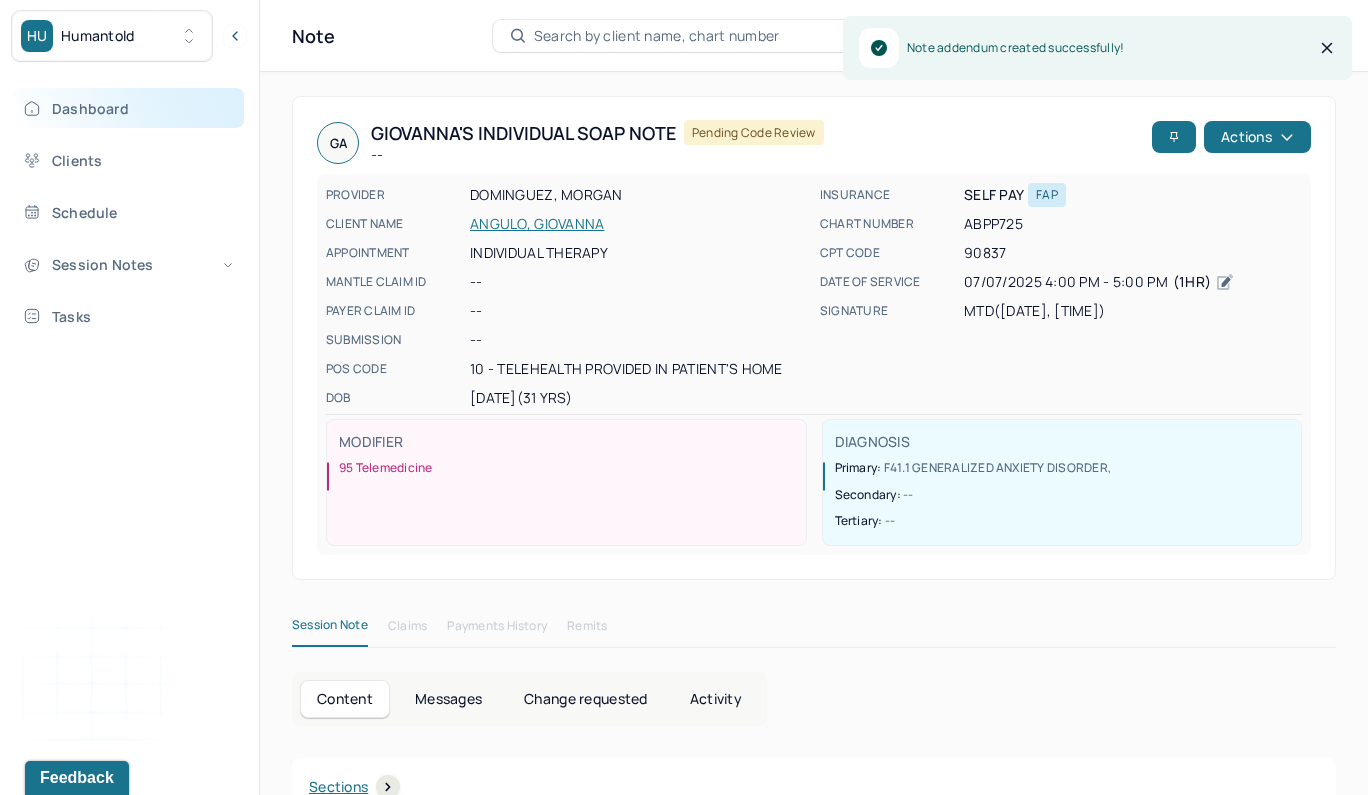 click on "Dashboard" at bounding box center (128, 108) 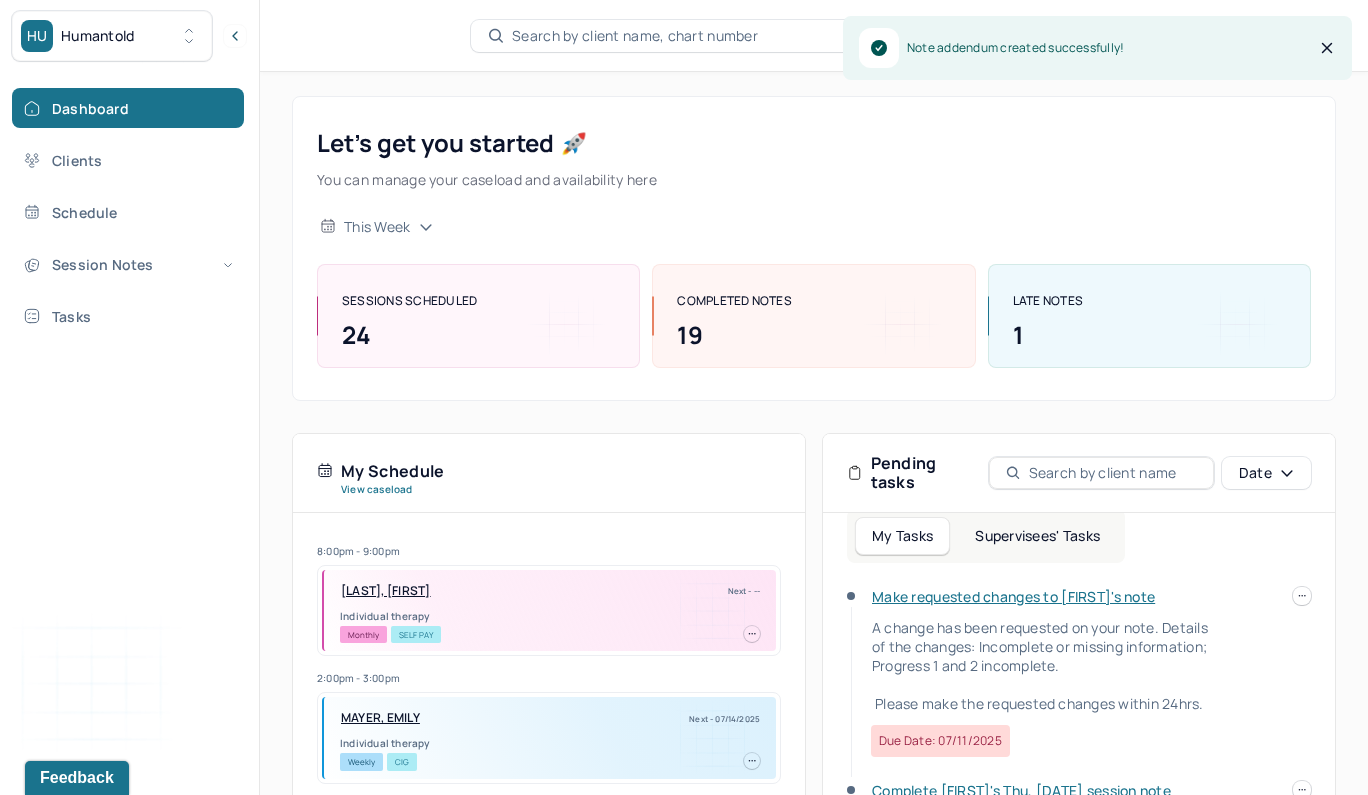 scroll, scrollTop: 44, scrollLeft: 0, axis: vertical 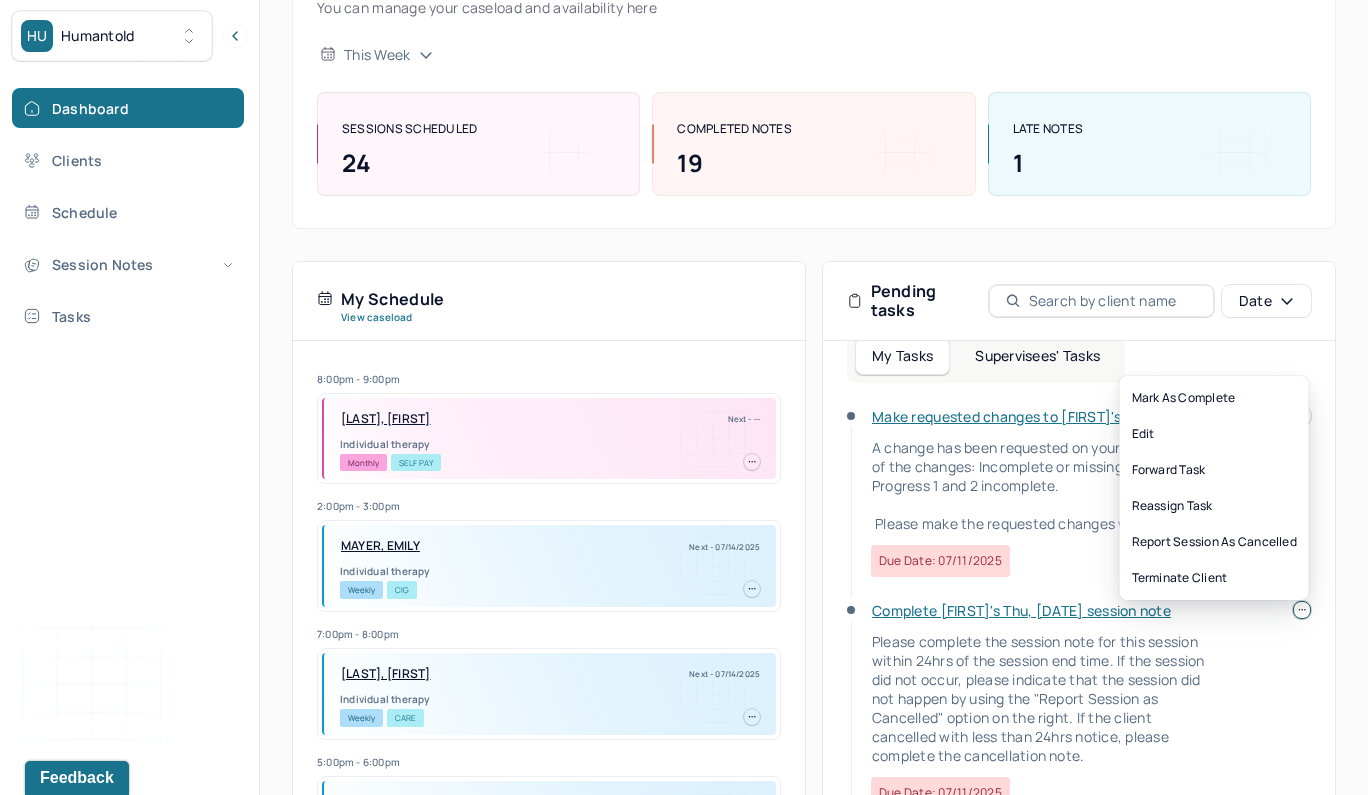 click at bounding box center (1302, 610) 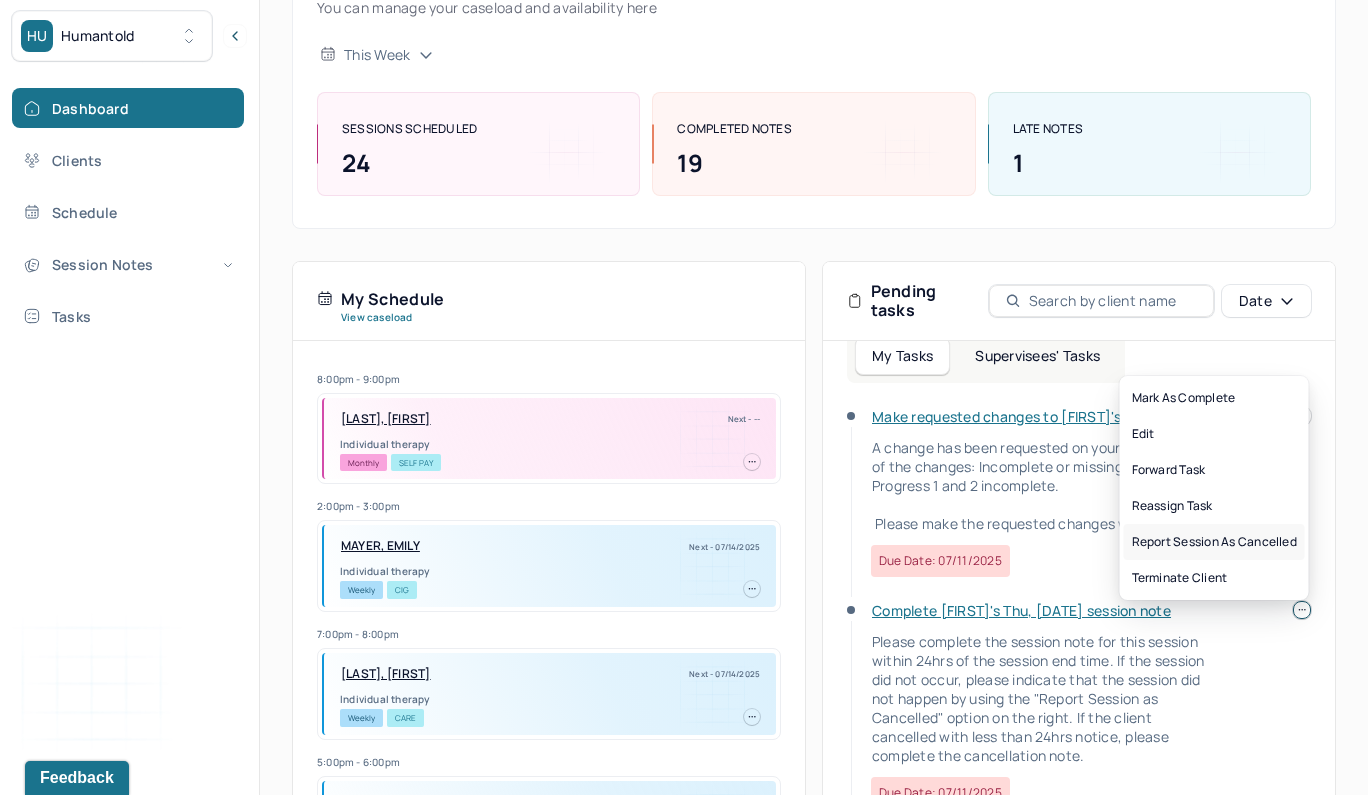 click on "Report session as cancelled" at bounding box center [1214, 542] 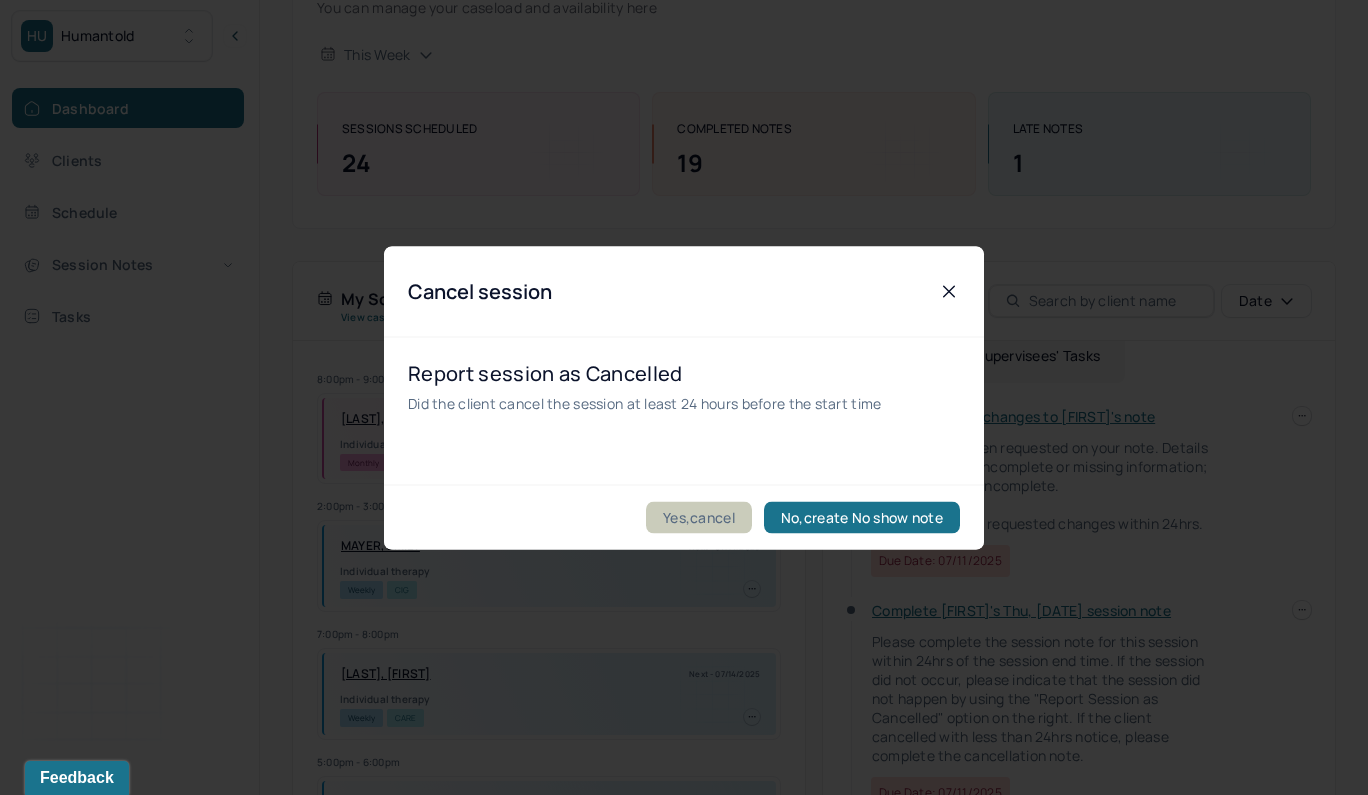 click on "Yes,cancel" at bounding box center (699, 517) 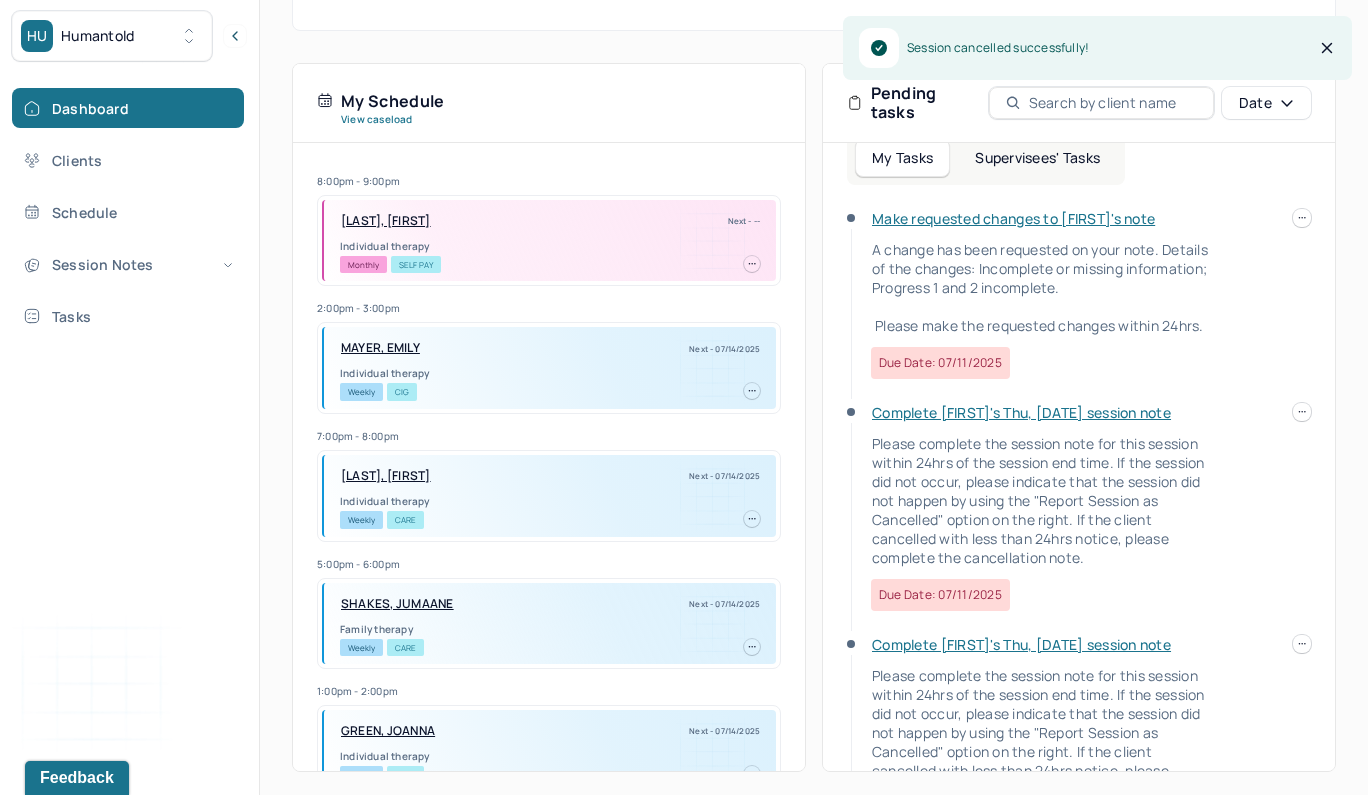 scroll, scrollTop: 369, scrollLeft: 0, axis: vertical 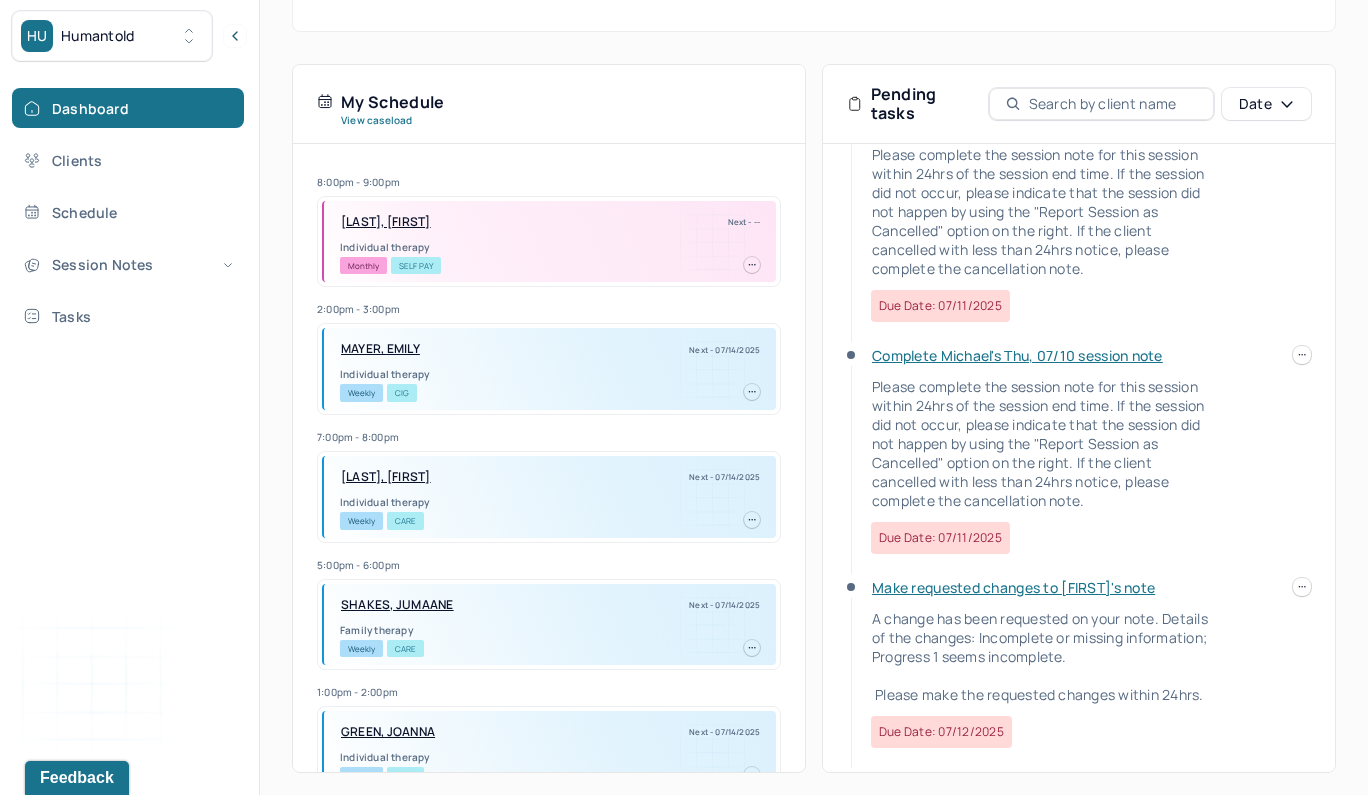click on "Make requested changes to [FIRST]'s note" at bounding box center [1013, 587] 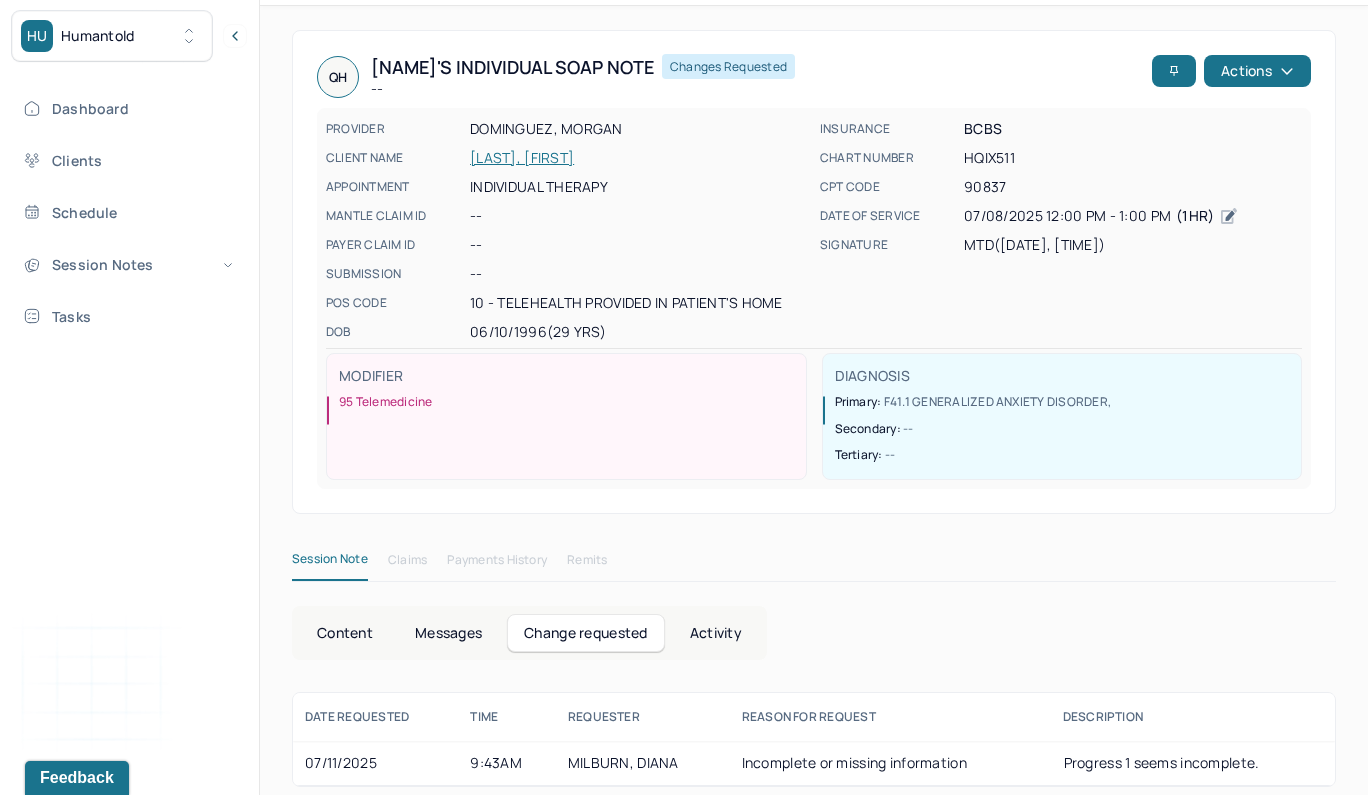 scroll, scrollTop: 66, scrollLeft: 0, axis: vertical 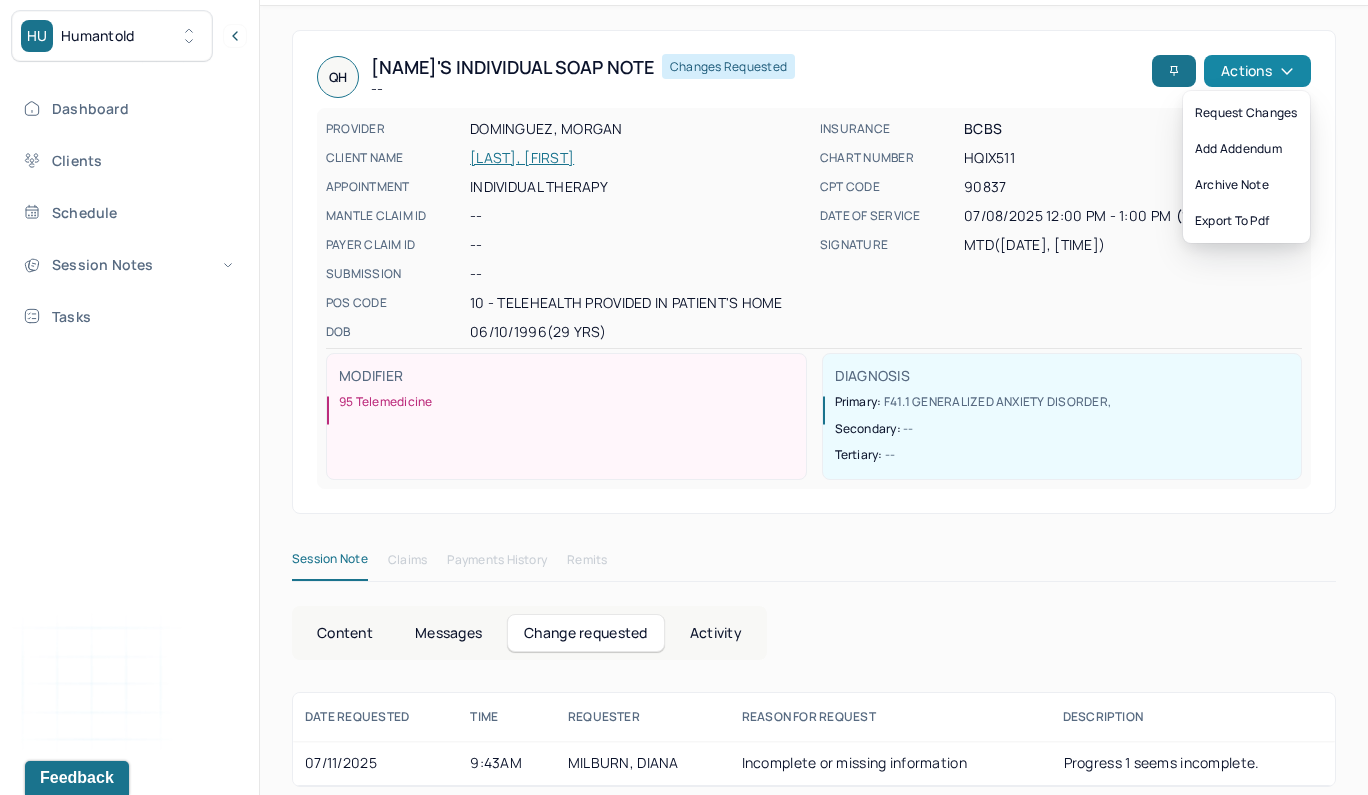 click on "Actions" at bounding box center [1257, 71] 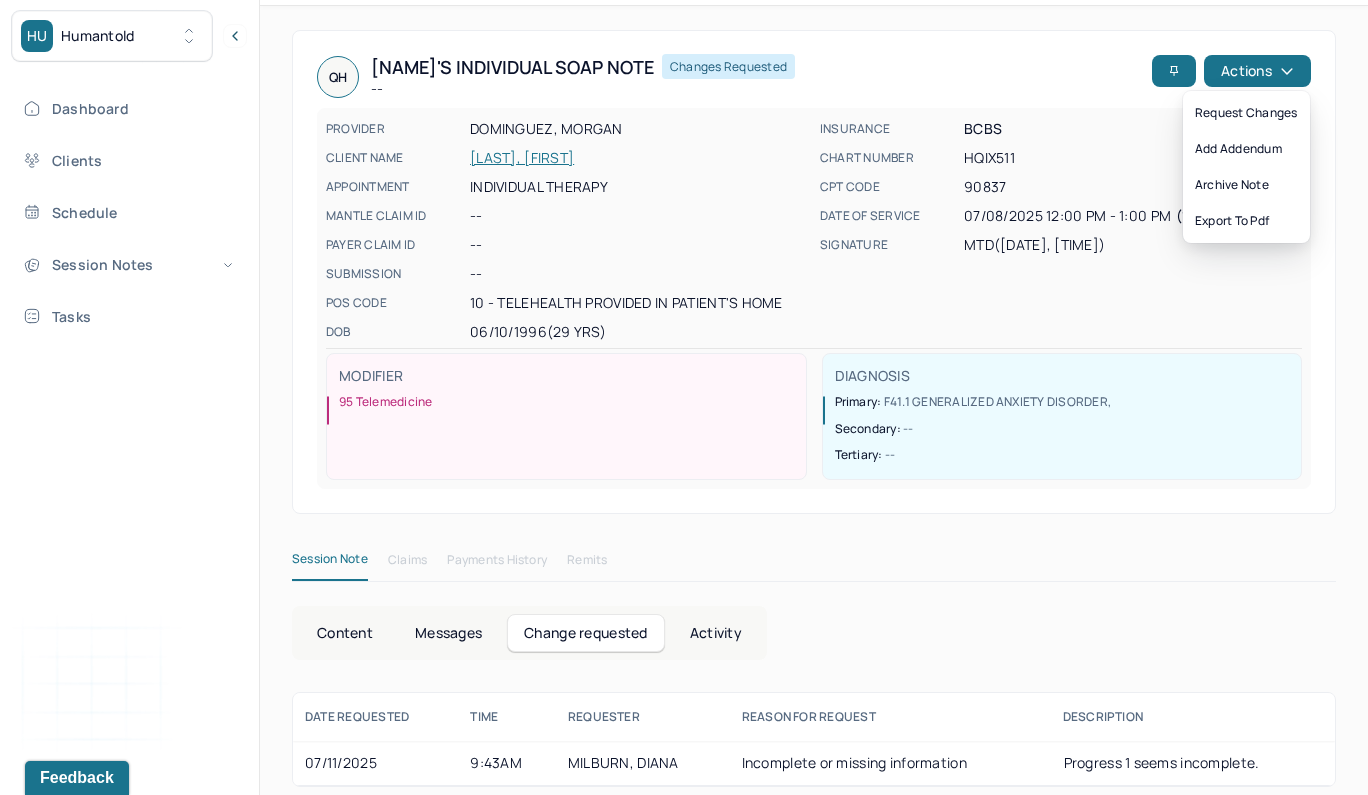 click on "Content" at bounding box center (345, 633) 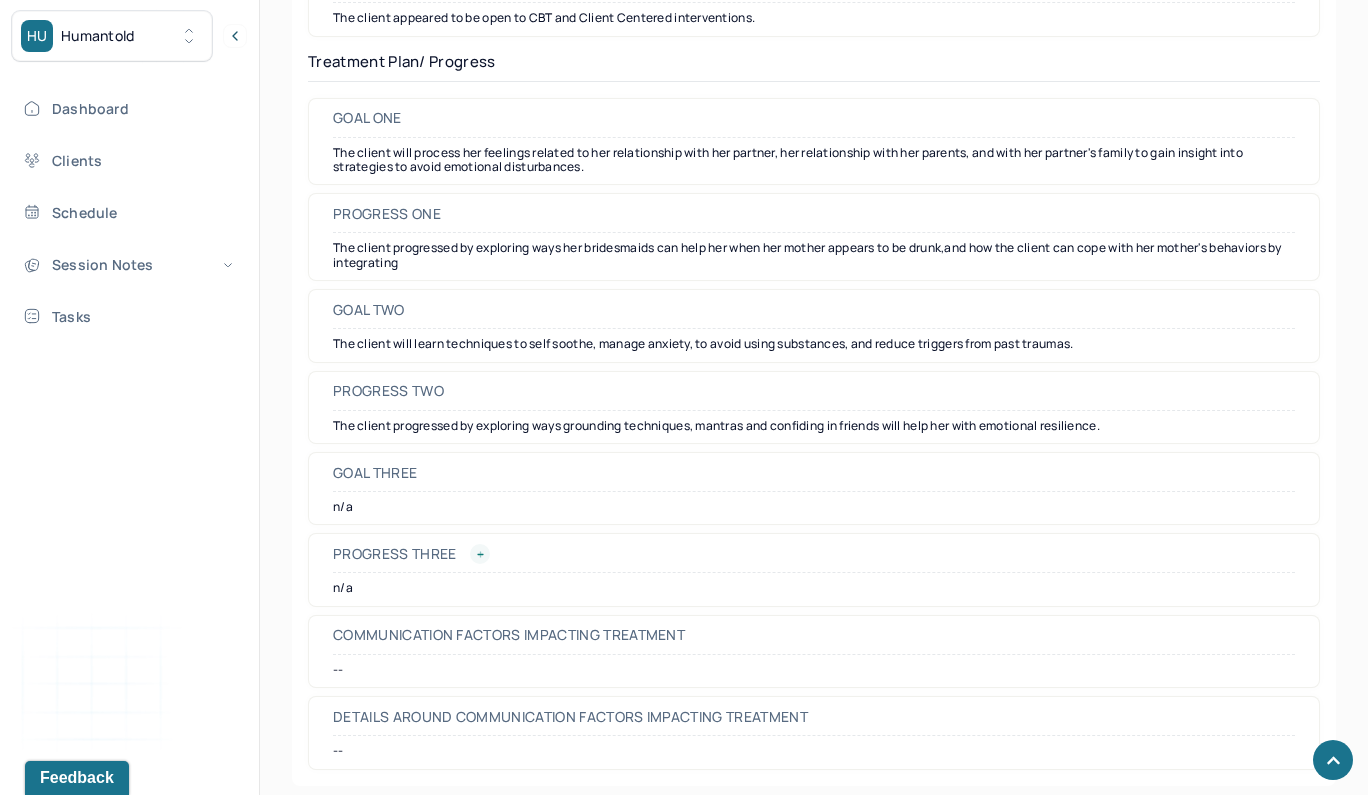 scroll, scrollTop: 2964, scrollLeft: 0, axis: vertical 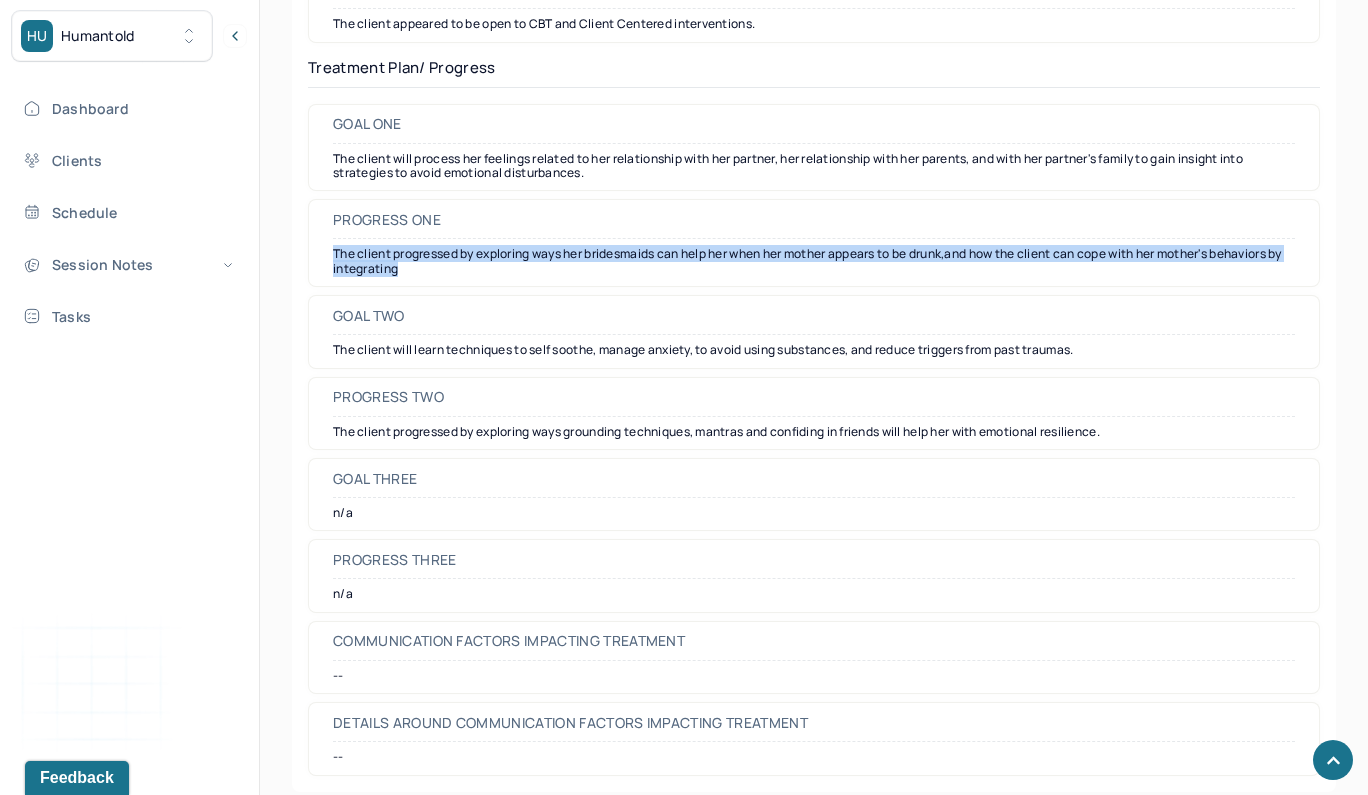 drag, startPoint x: 423, startPoint y: 262, endPoint x: 329, endPoint y: 246, distance: 95.35198 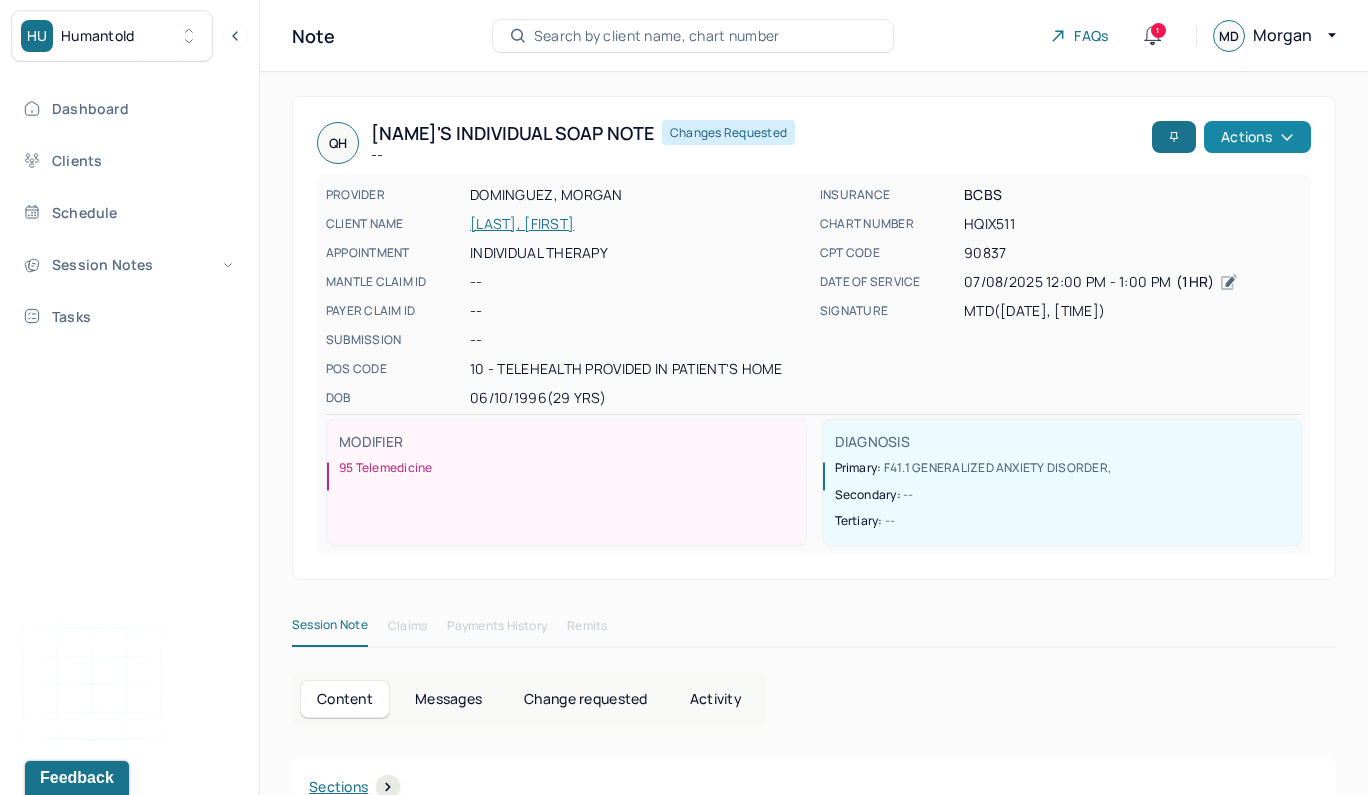 scroll, scrollTop: 0, scrollLeft: 0, axis: both 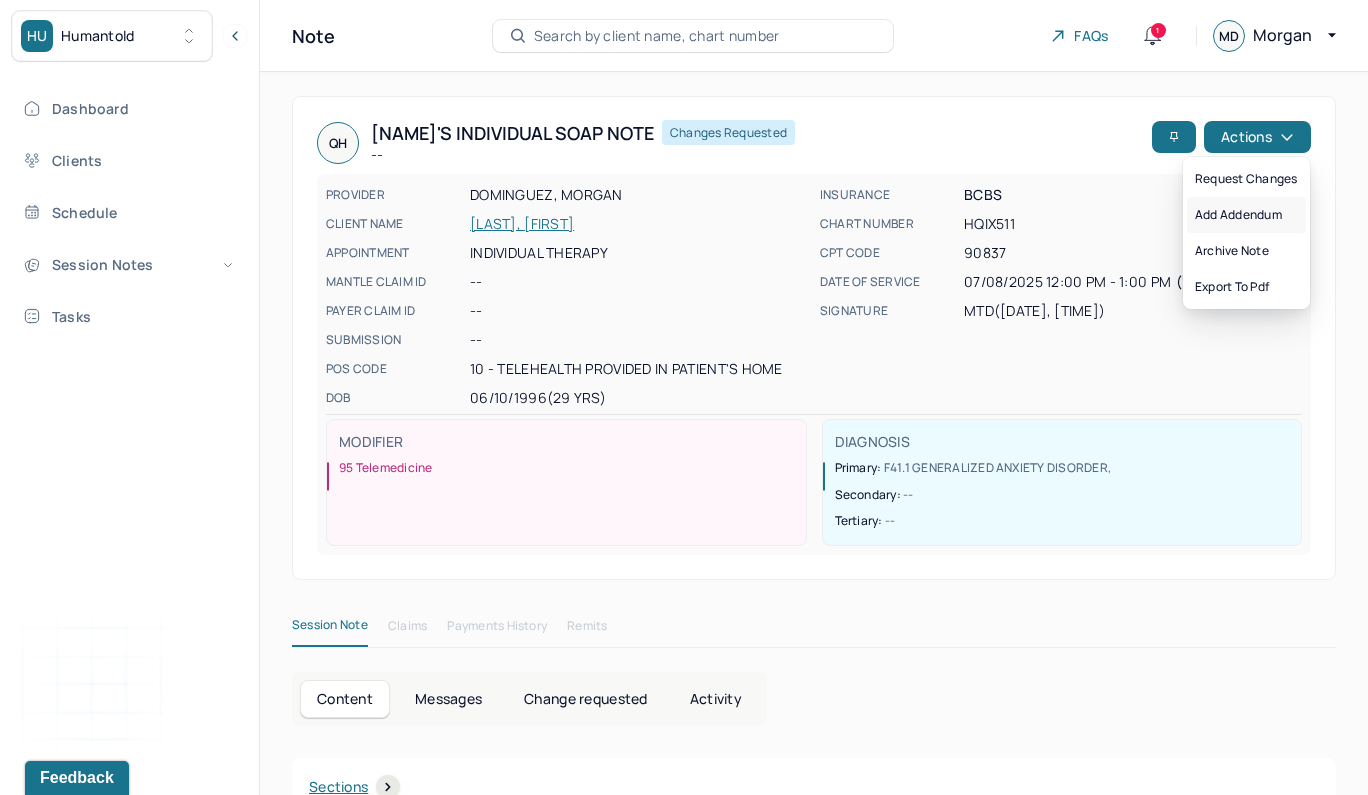click on "Add addendum" at bounding box center [1246, 215] 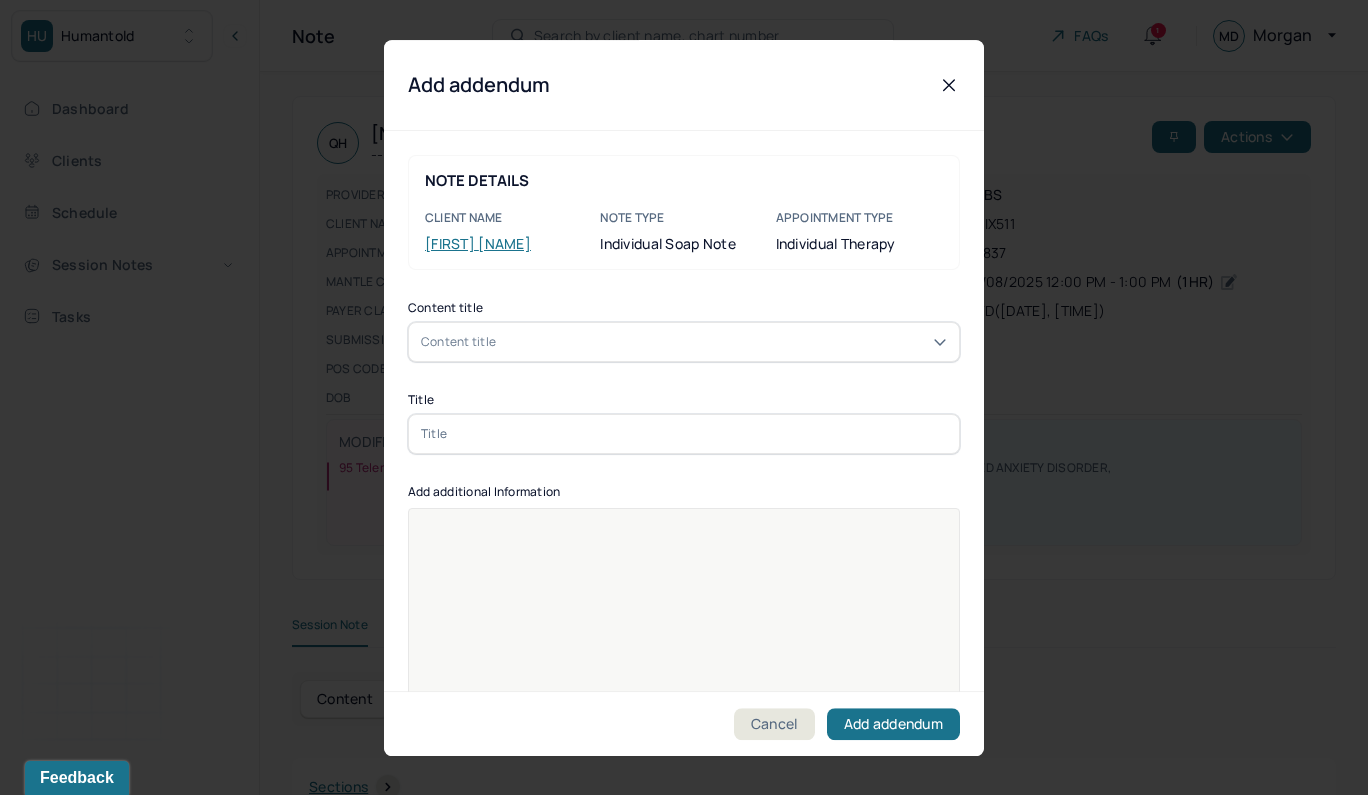 click on "Content title" at bounding box center [684, 342] 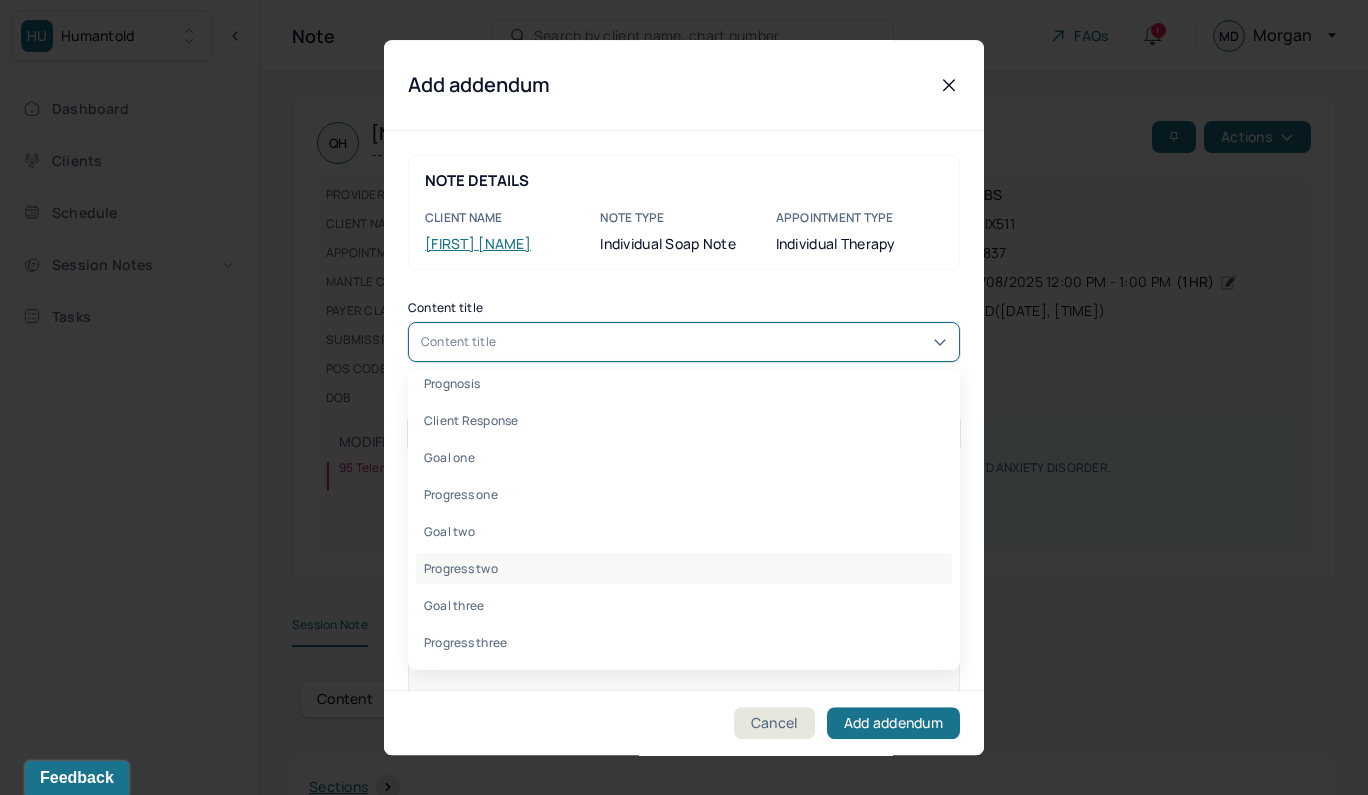 scroll, scrollTop: 905, scrollLeft: 0, axis: vertical 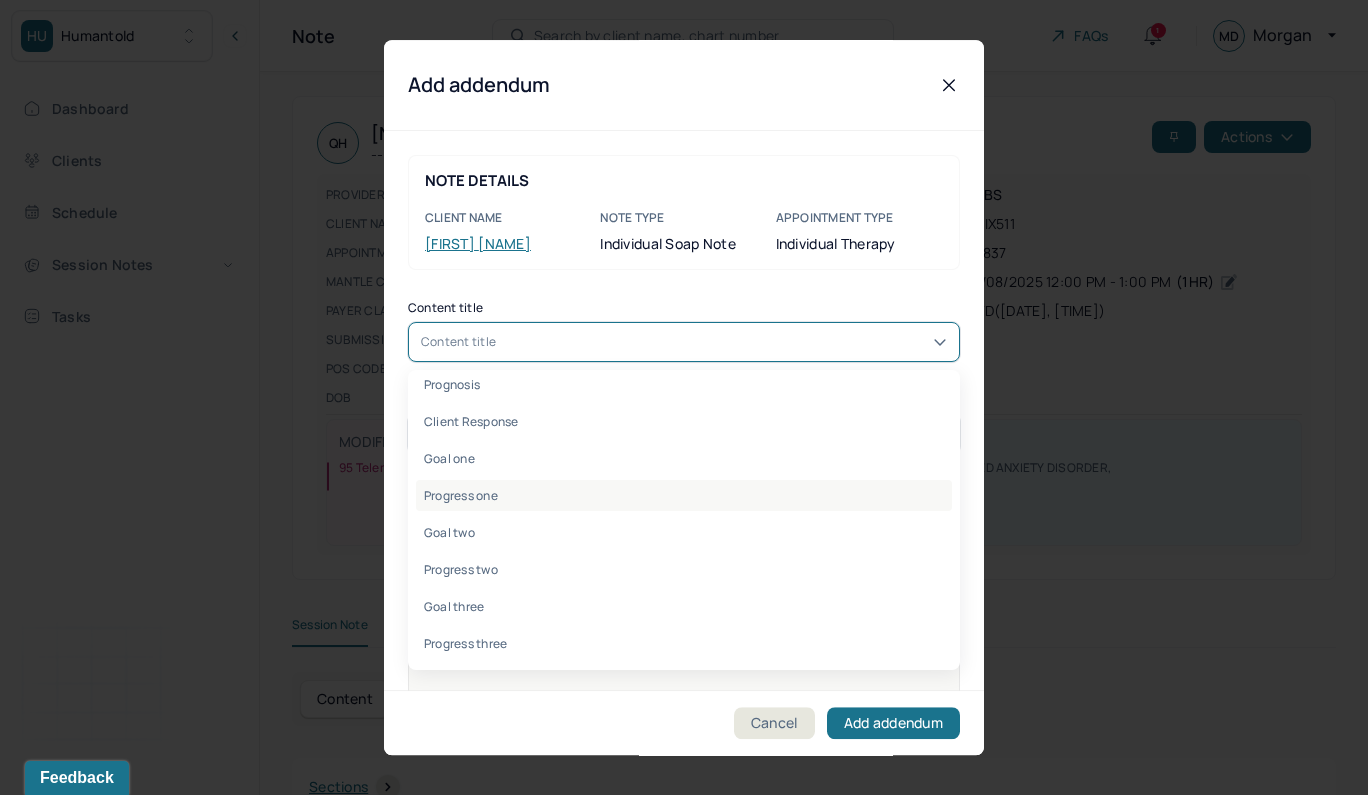 click on "Progress one" at bounding box center [684, 495] 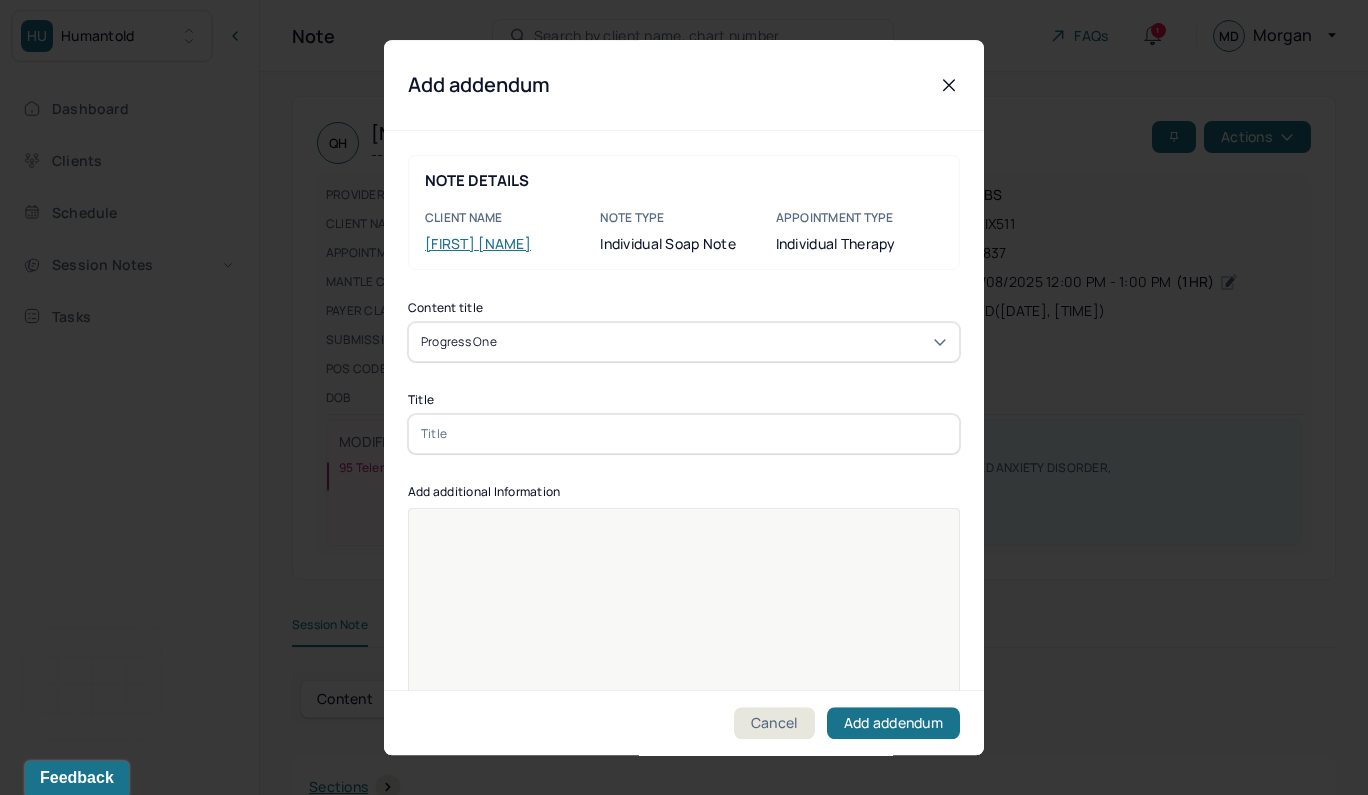 click at bounding box center (684, 434) 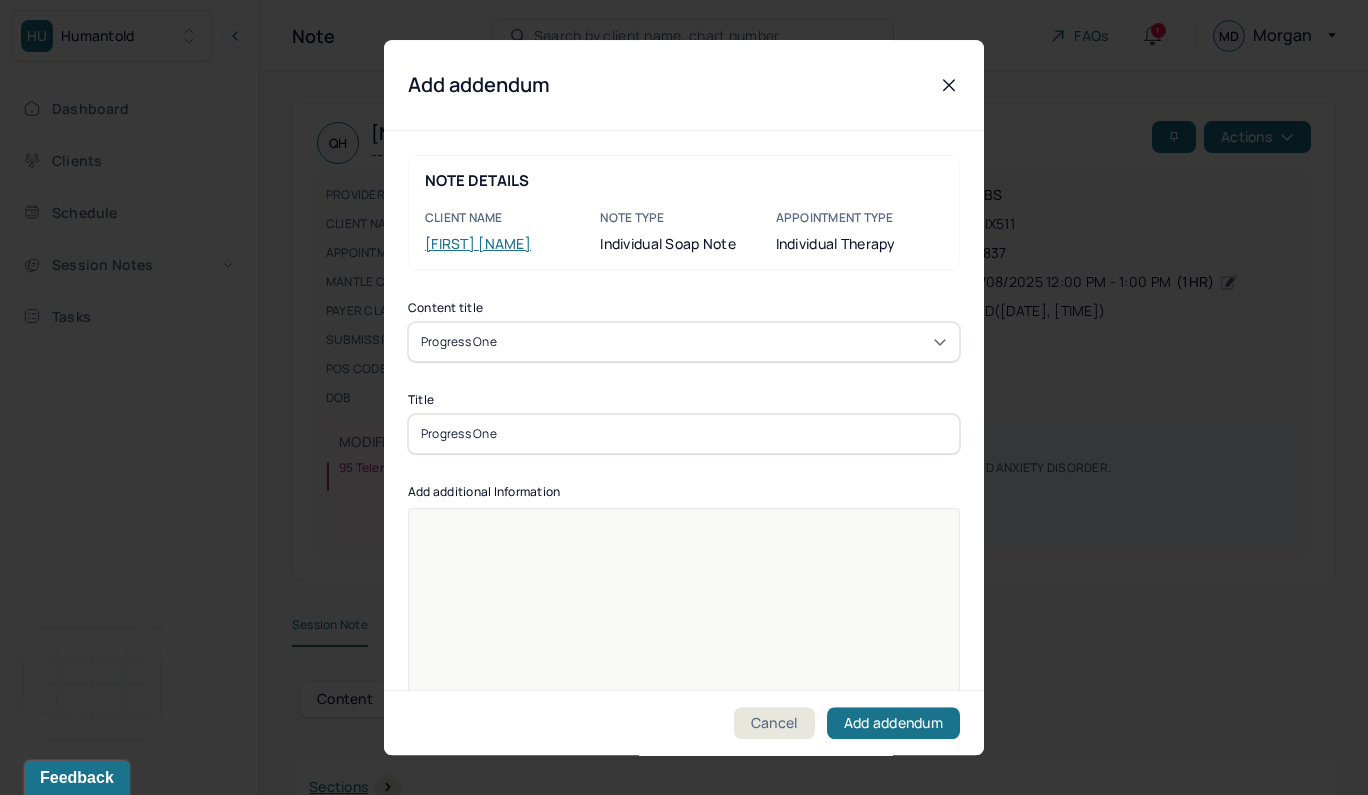 type on "Progress One" 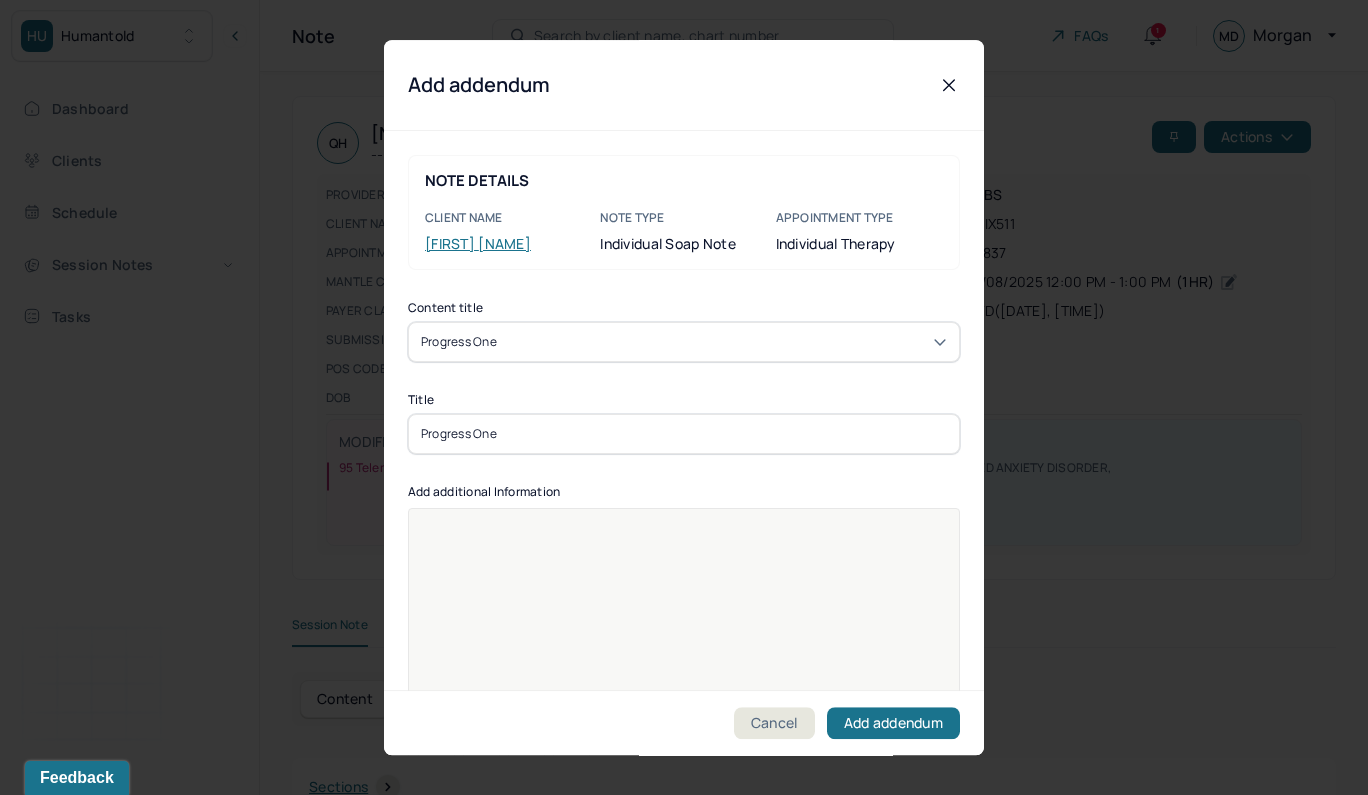 click at bounding box center [684, 621] 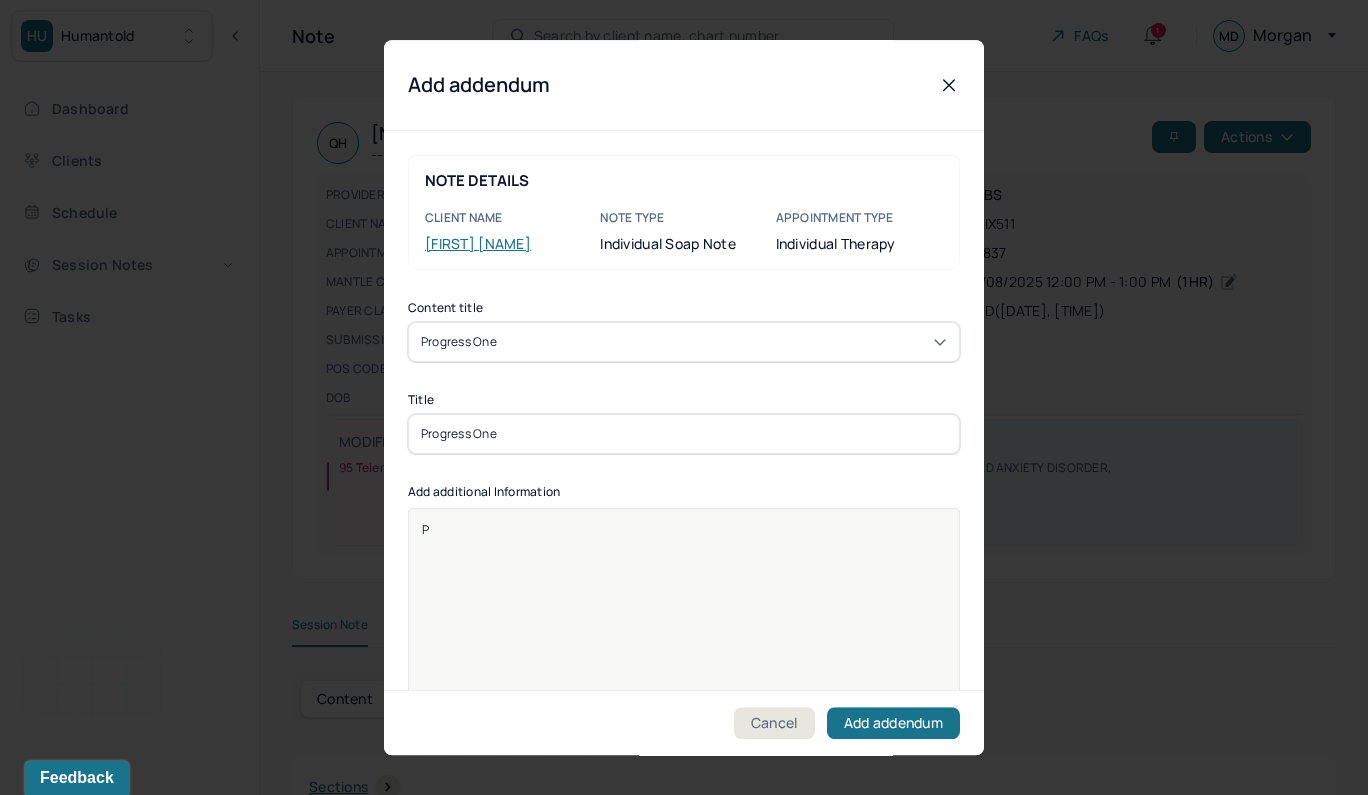type 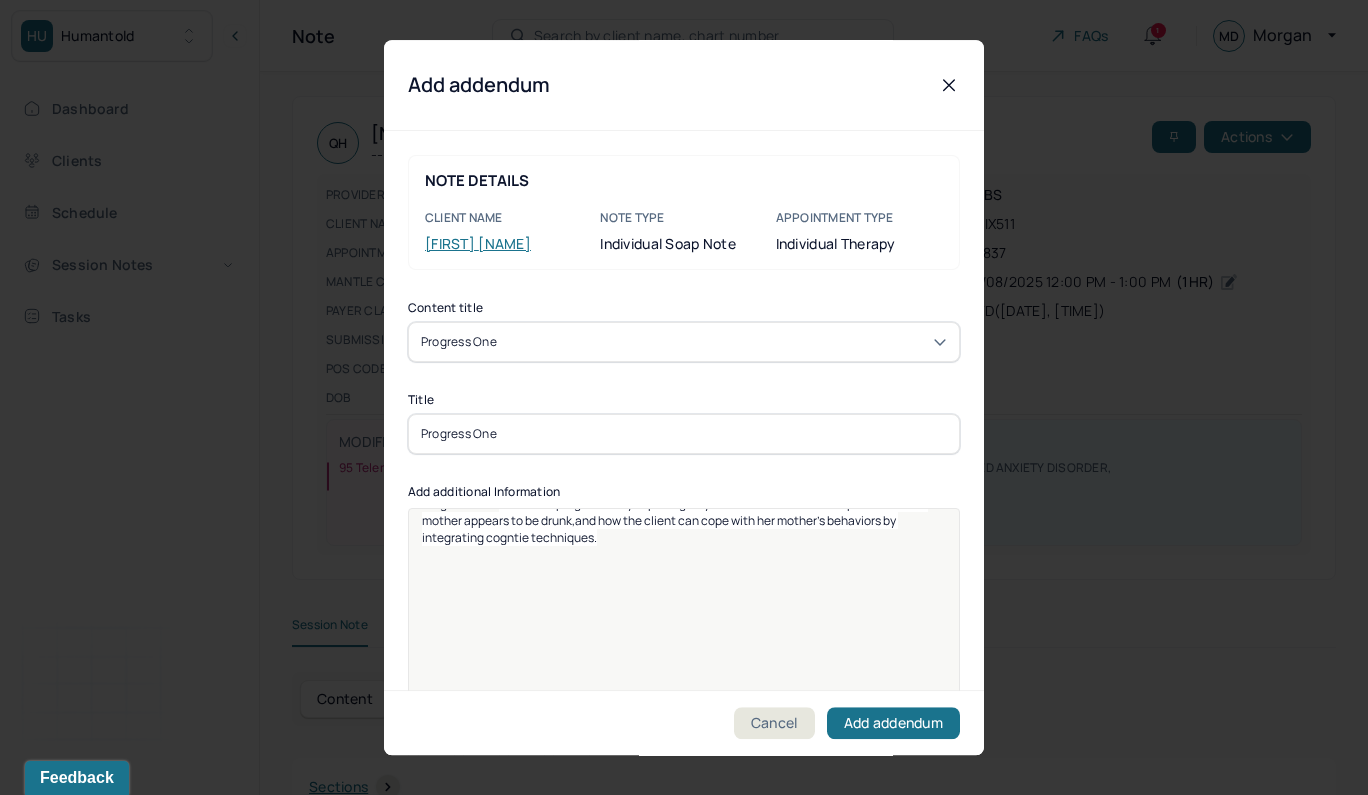scroll, scrollTop: 25, scrollLeft: 0, axis: vertical 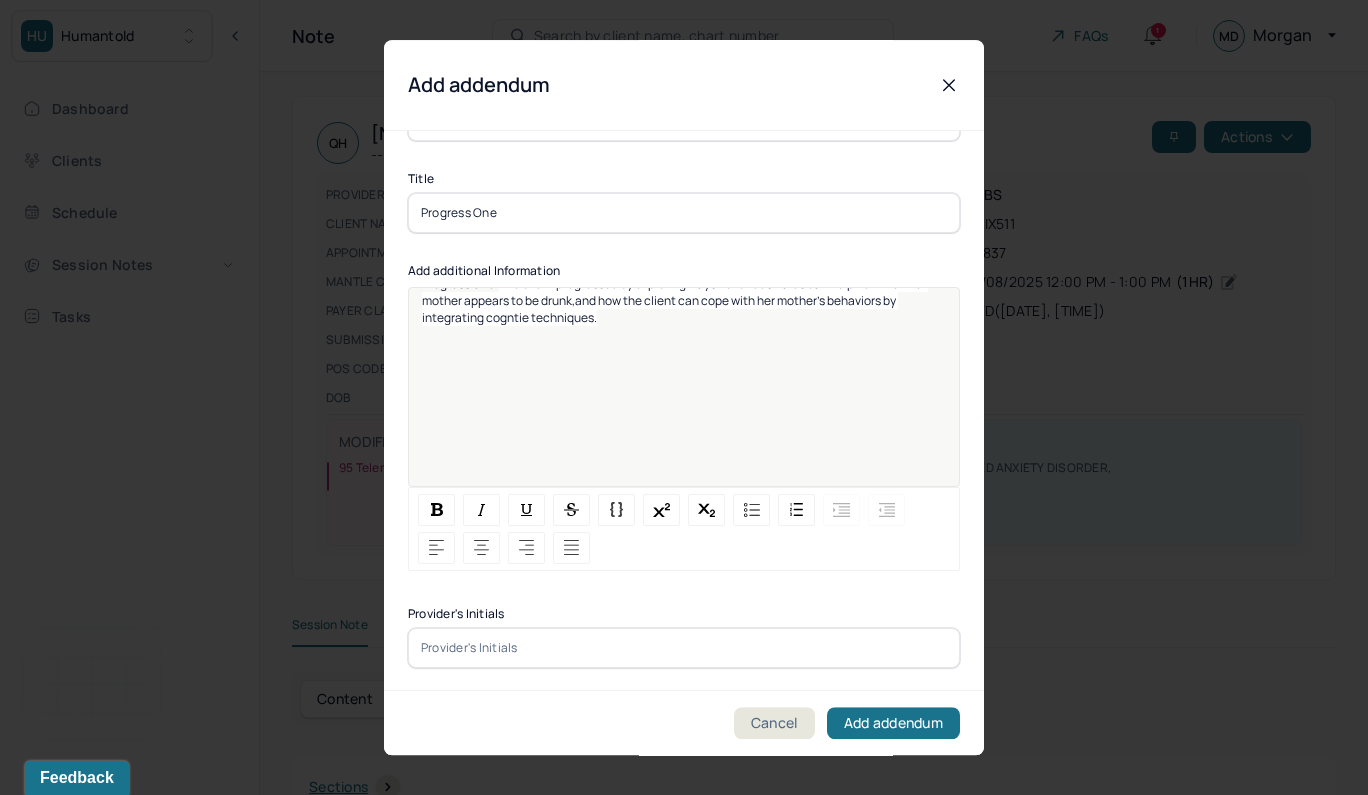 click at bounding box center (684, 648) 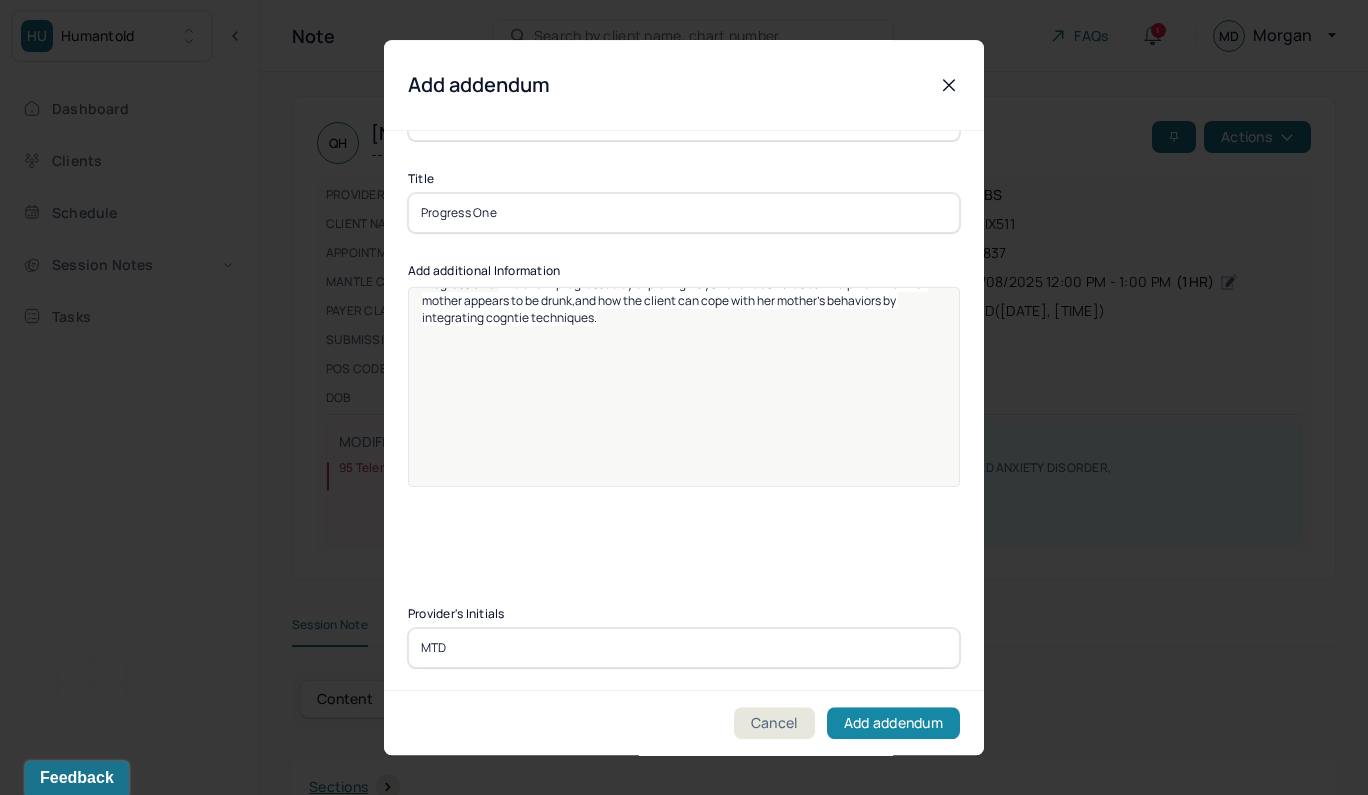 type on "MTD" 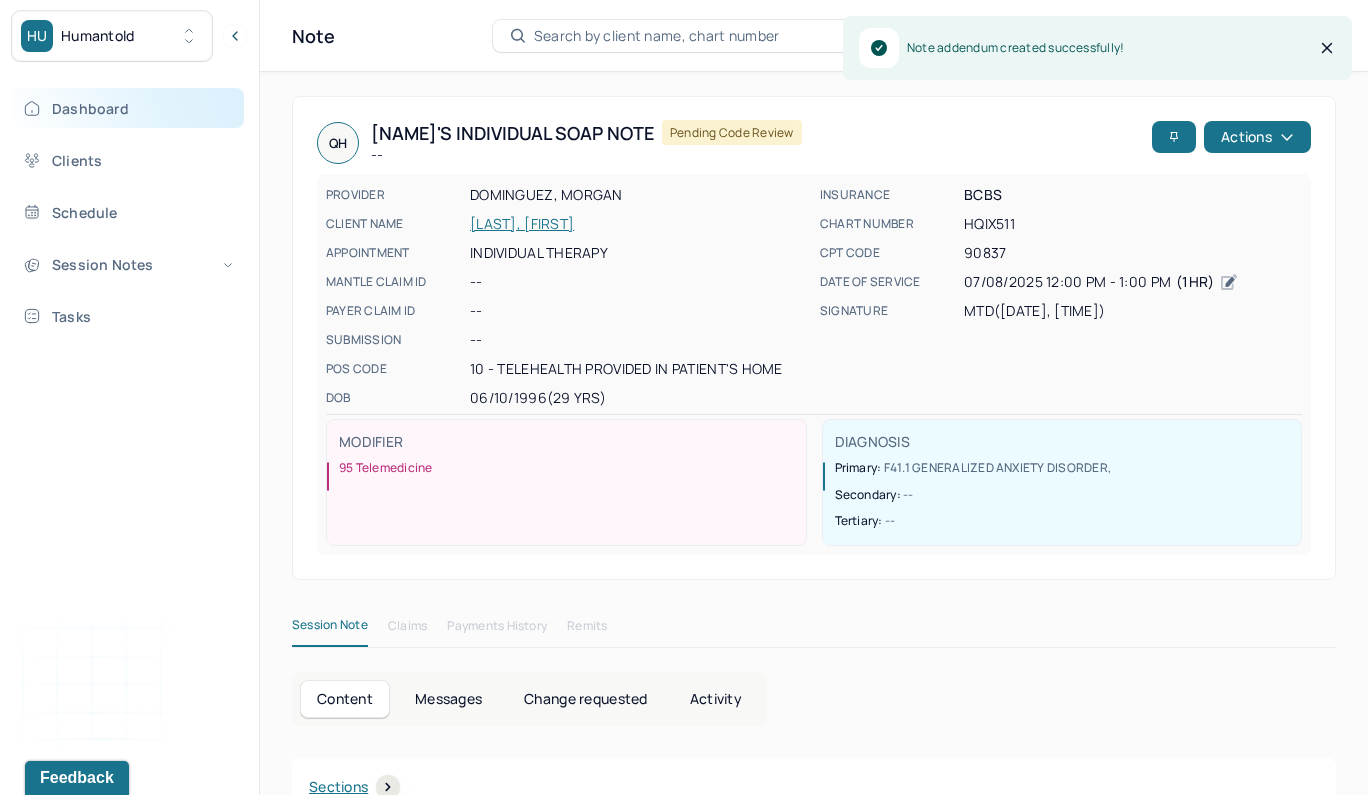 click on "Dashboard" at bounding box center [128, 108] 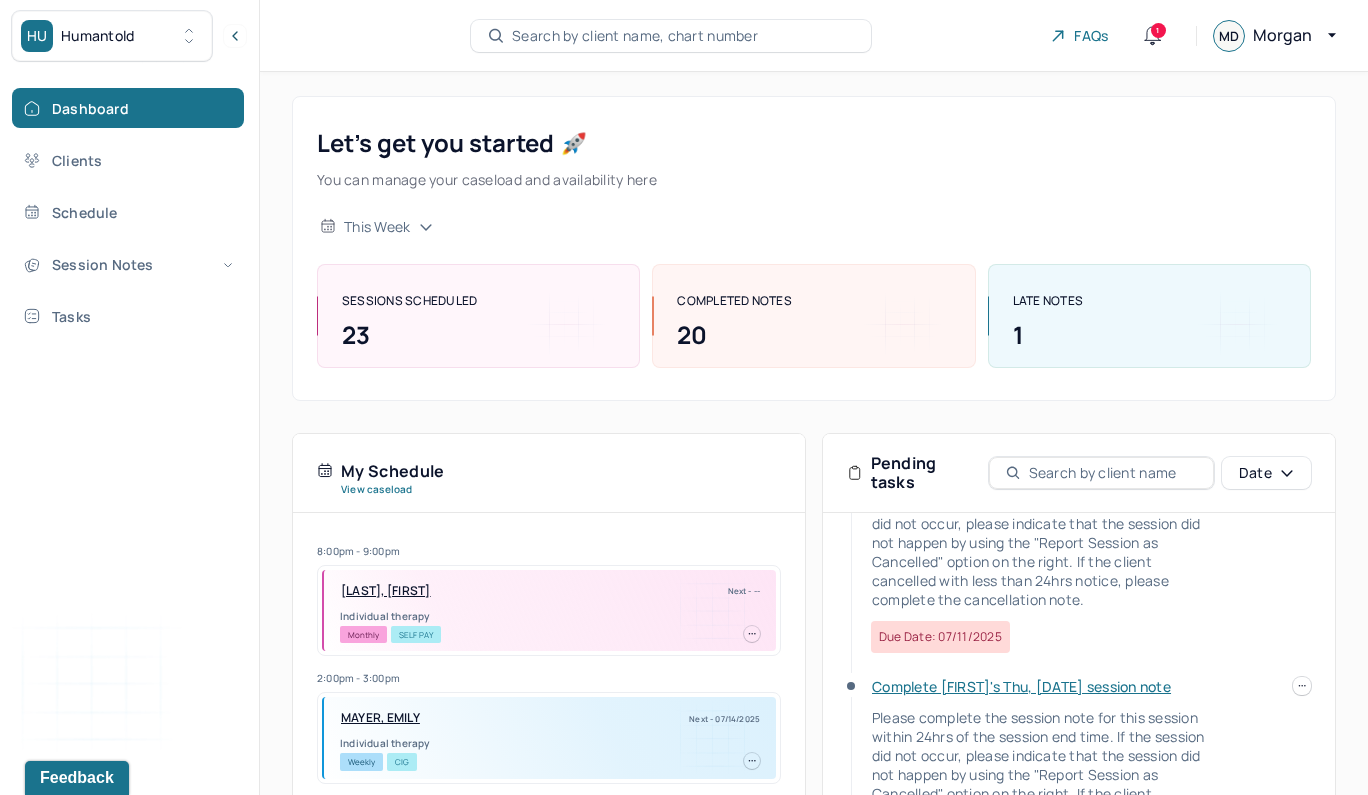 scroll, scrollTop: 373, scrollLeft: 0, axis: vertical 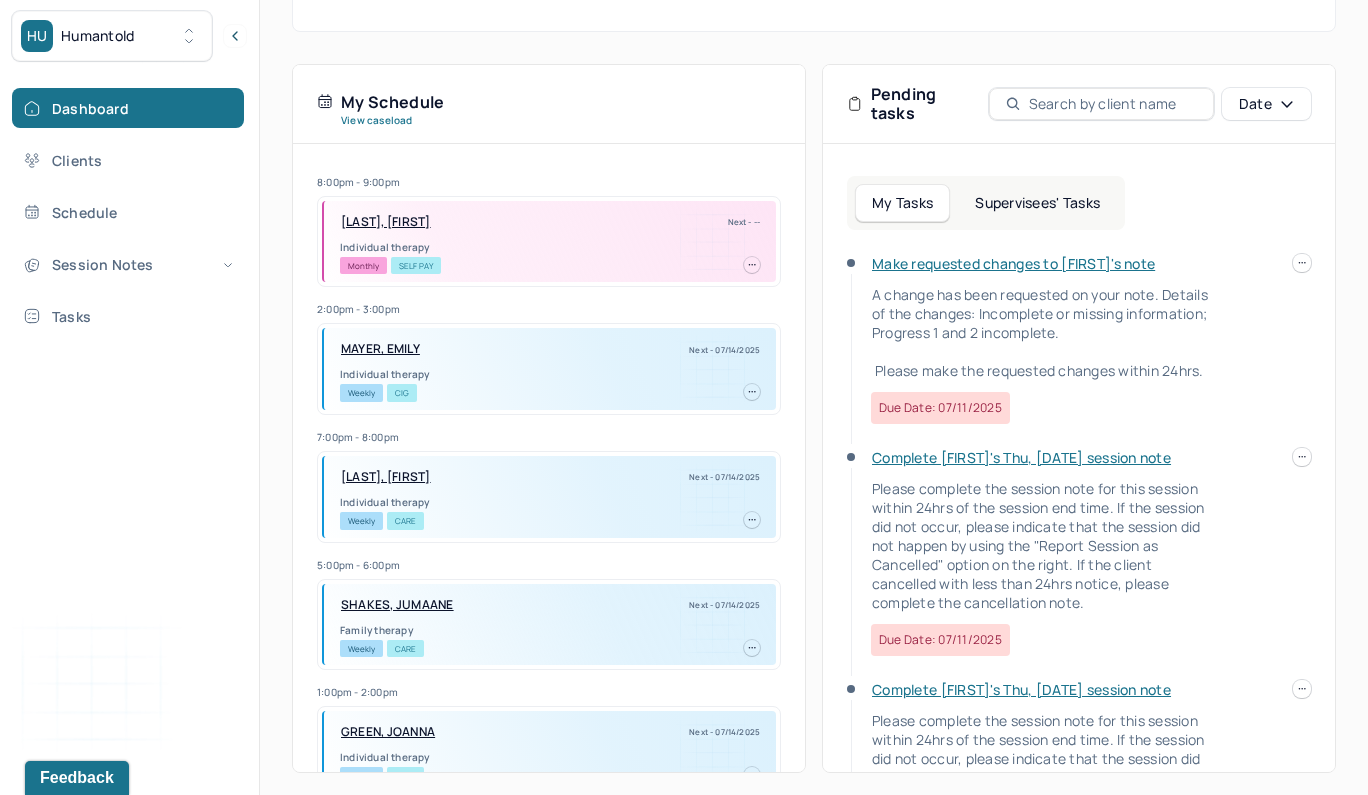 click on "Make requested changes to [FIRST]'s note" at bounding box center [1013, 263] 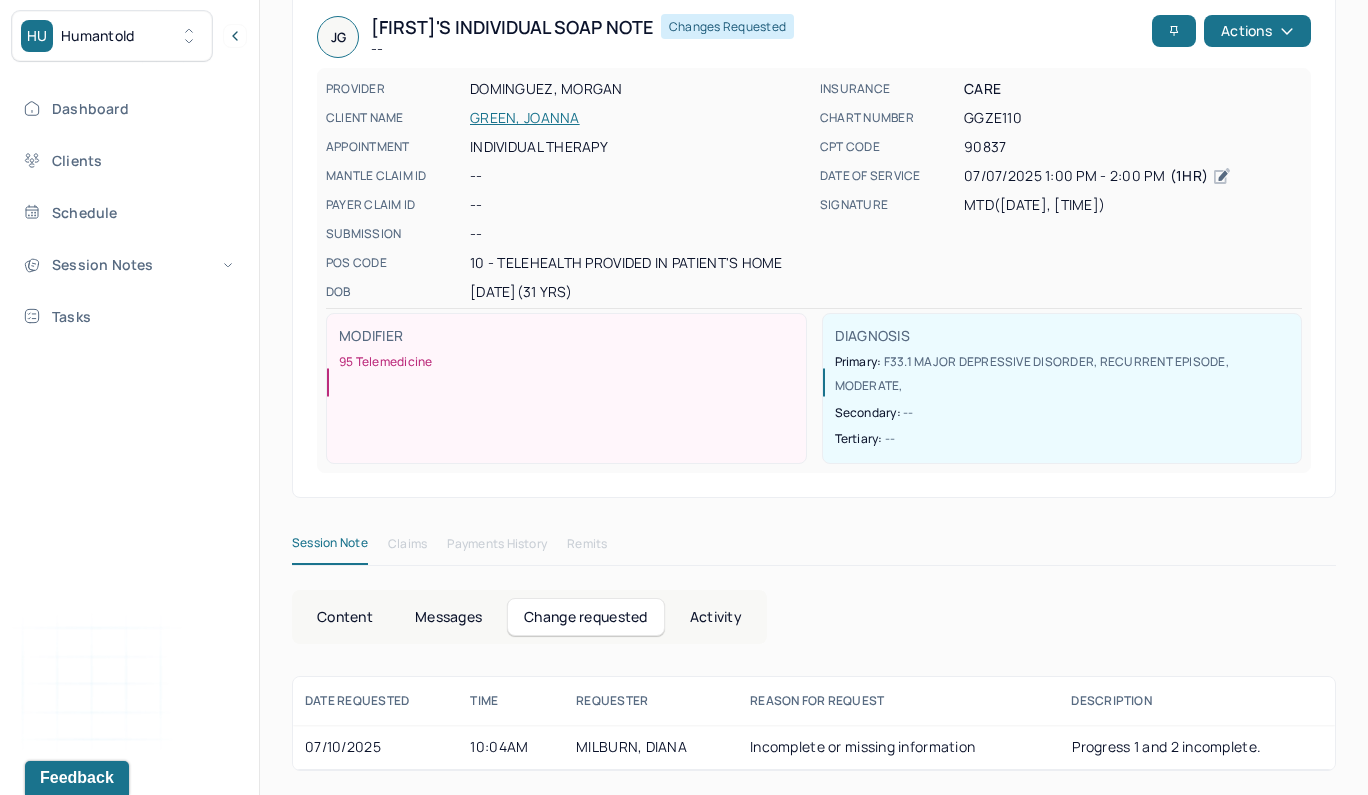 scroll, scrollTop: 107, scrollLeft: 0, axis: vertical 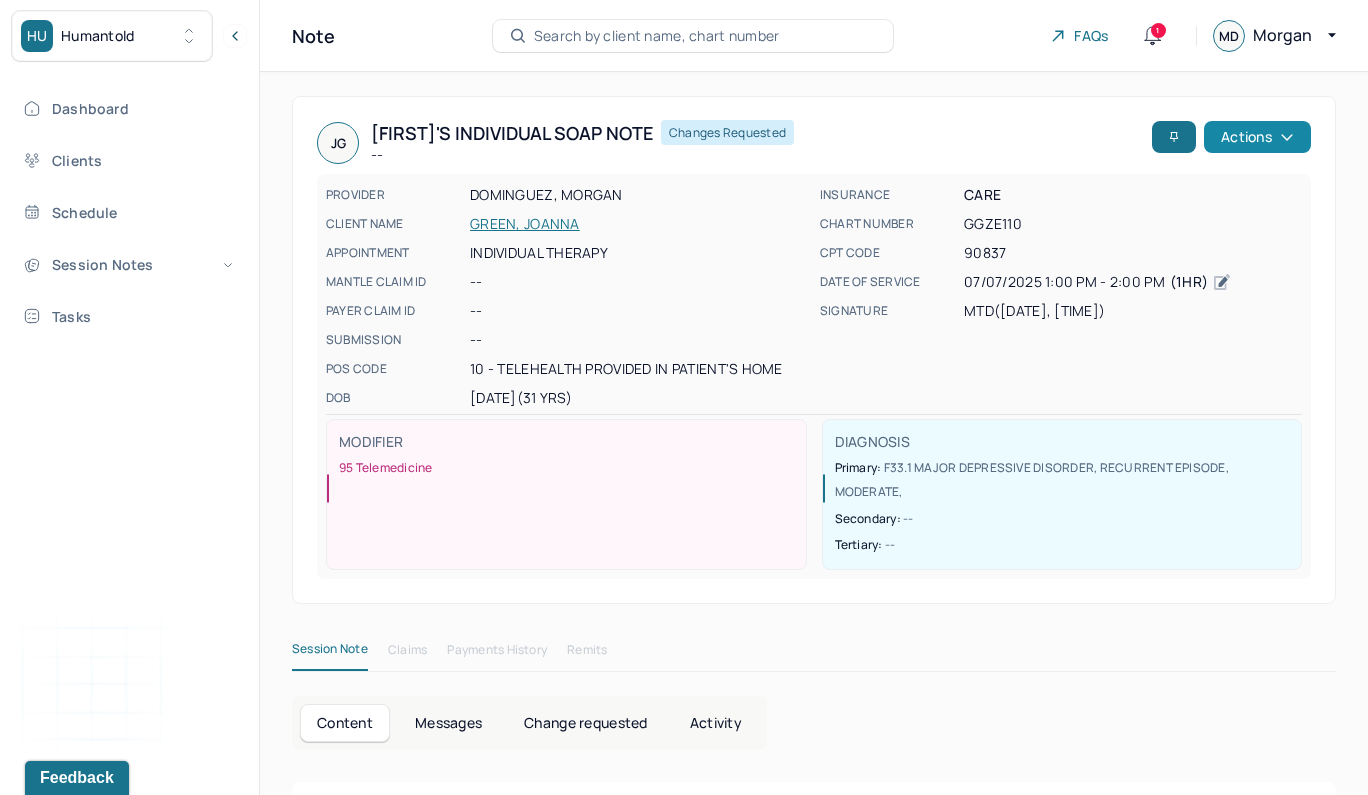 click on "Actions" at bounding box center [1257, 137] 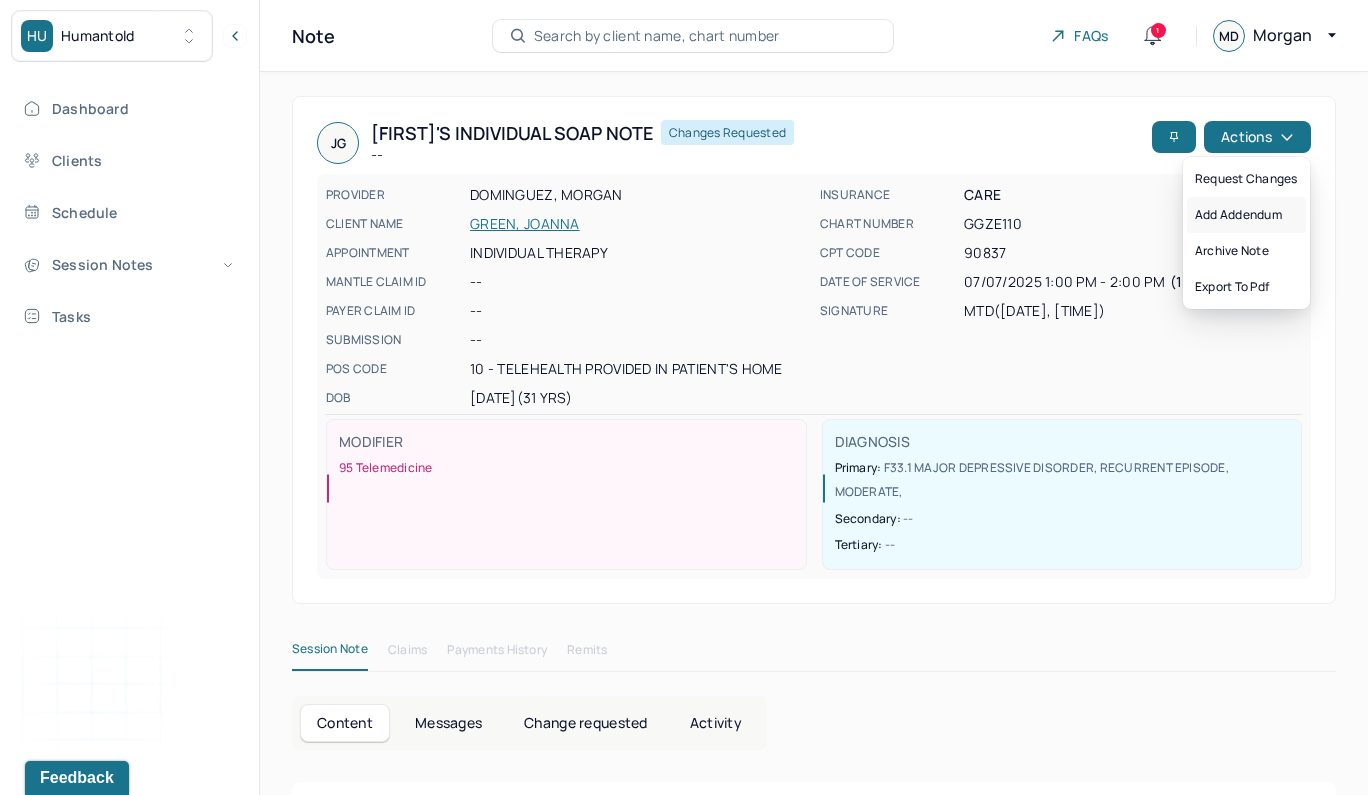 click on "Add addendum" at bounding box center [1246, 215] 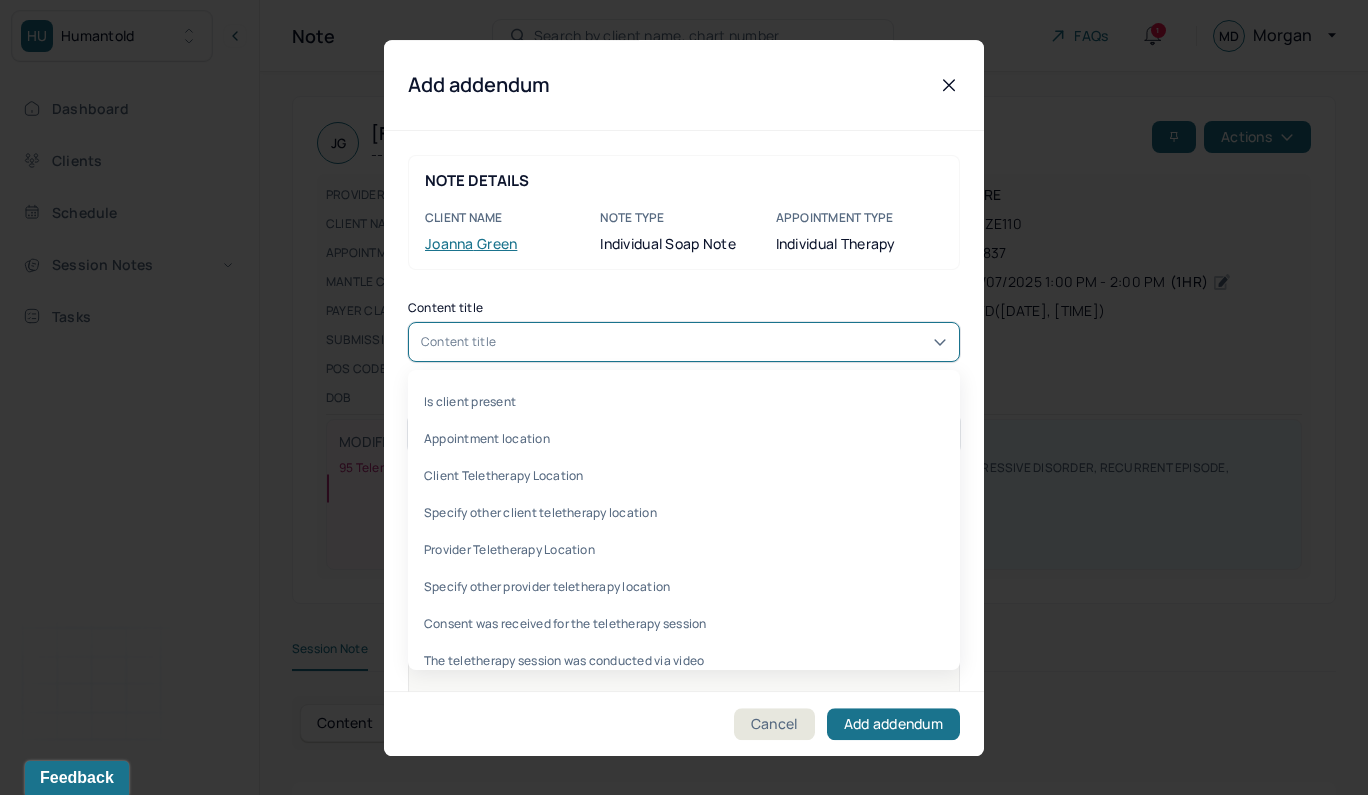 click on "Content title" at bounding box center (684, 342) 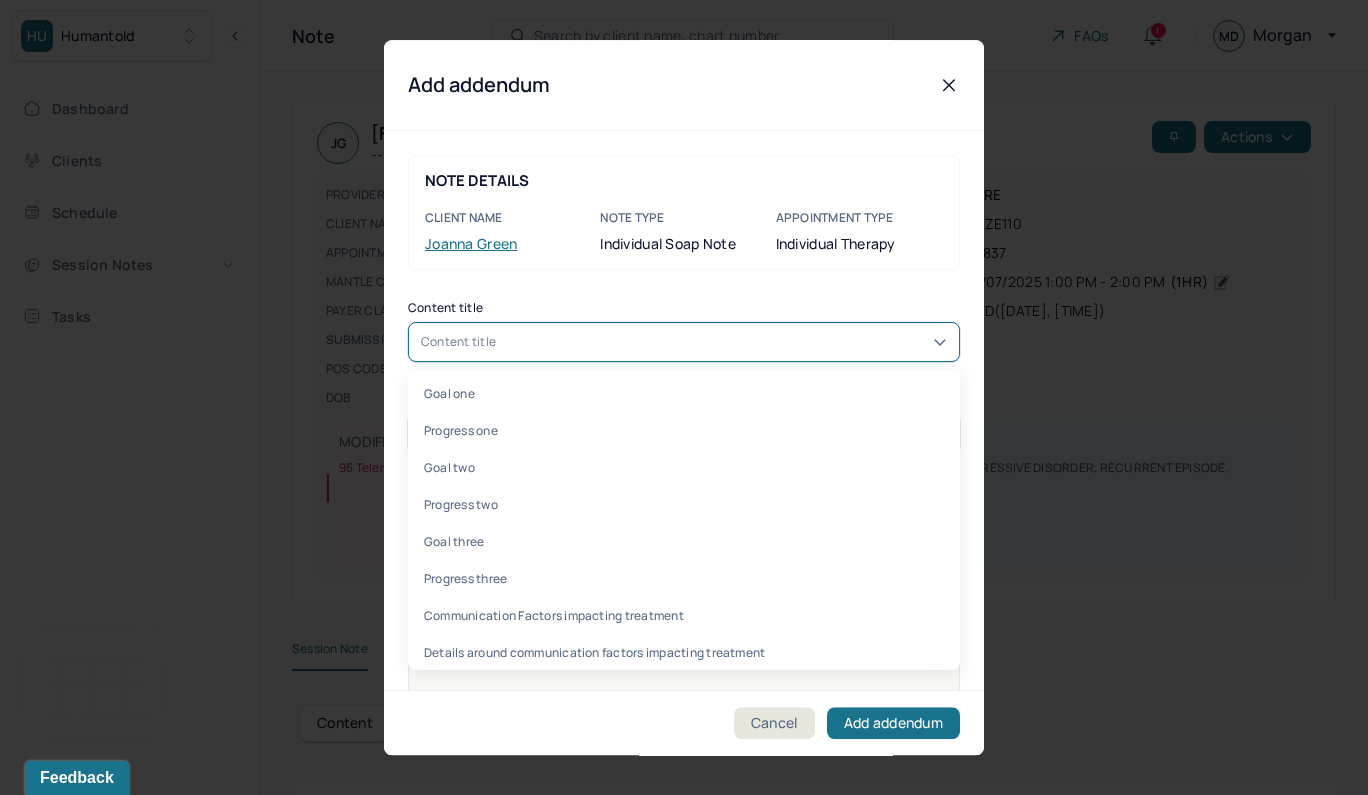 scroll, scrollTop: 983, scrollLeft: 0, axis: vertical 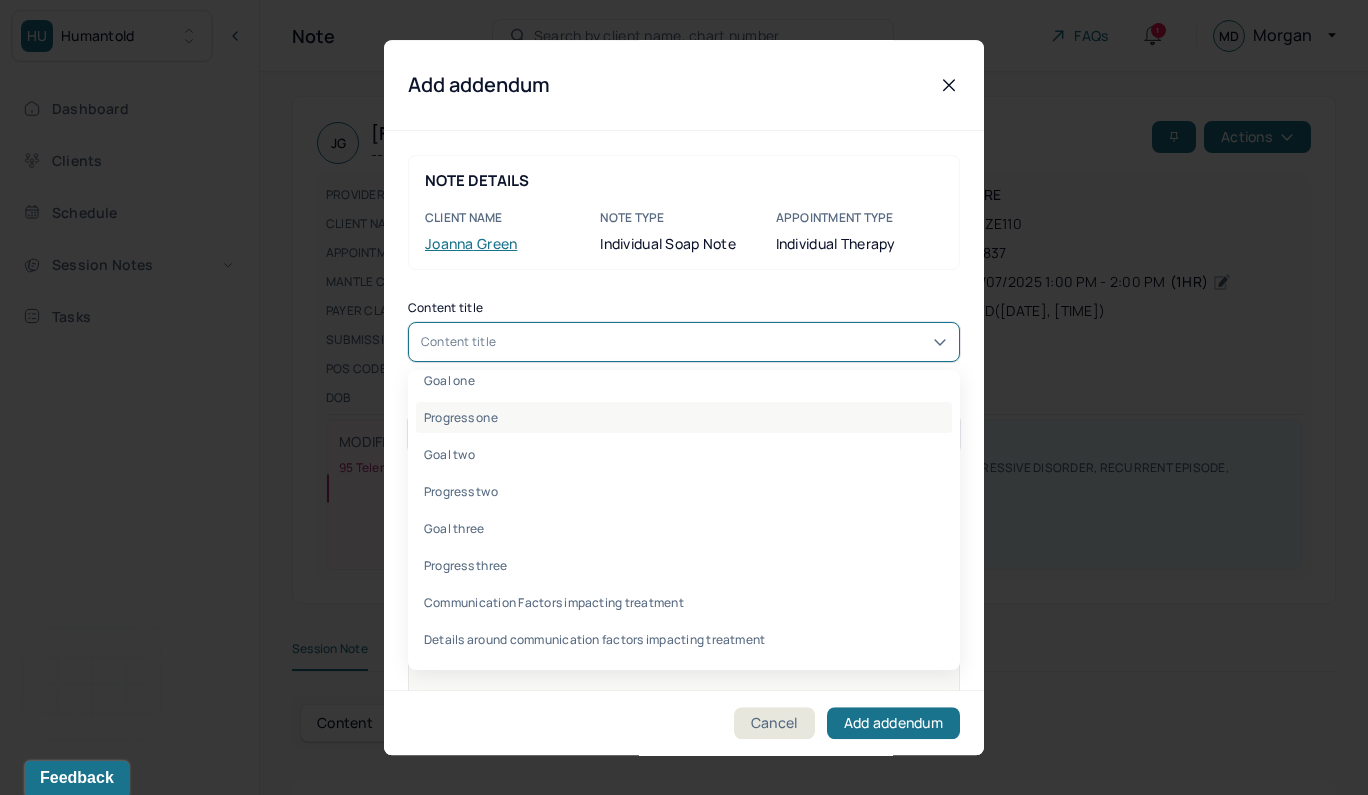 click on "Progress one" at bounding box center [684, 417] 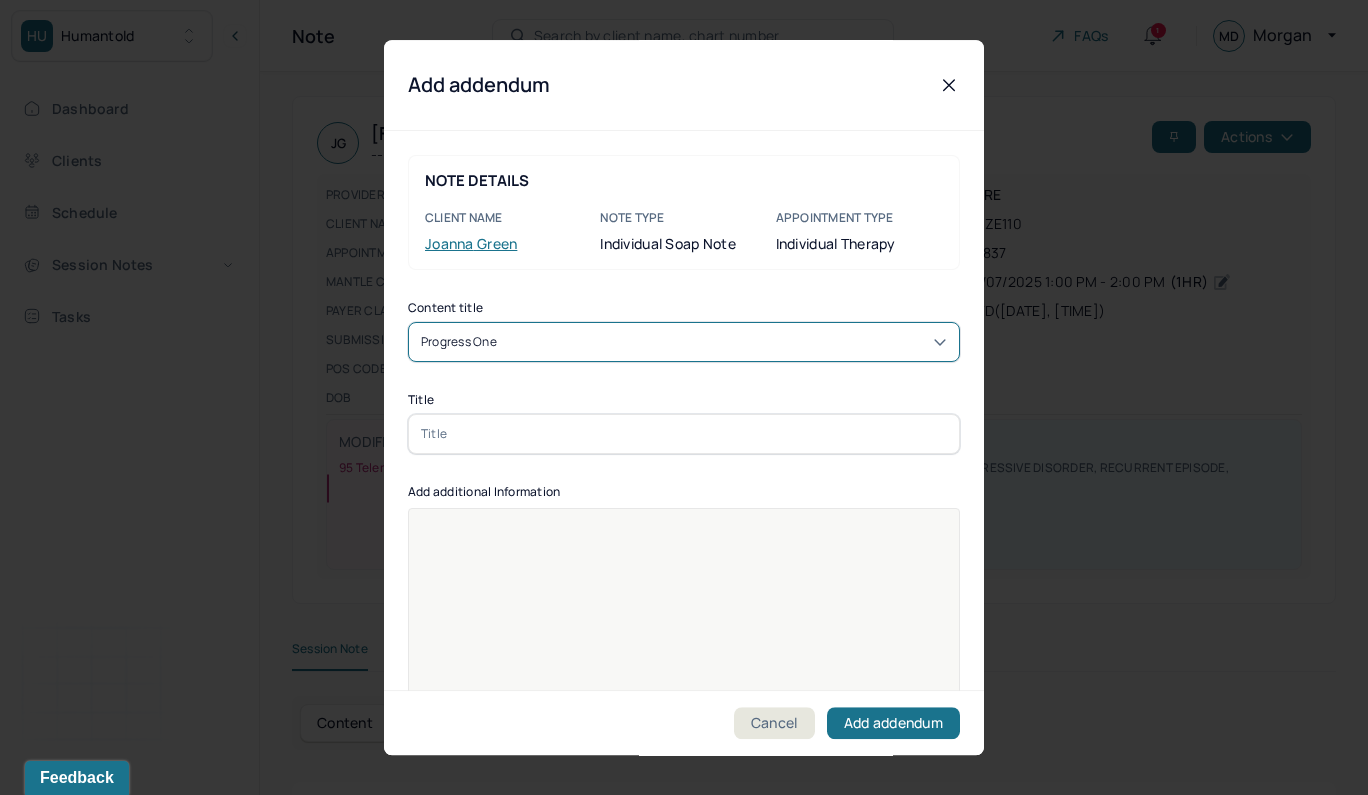 click at bounding box center (684, 434) 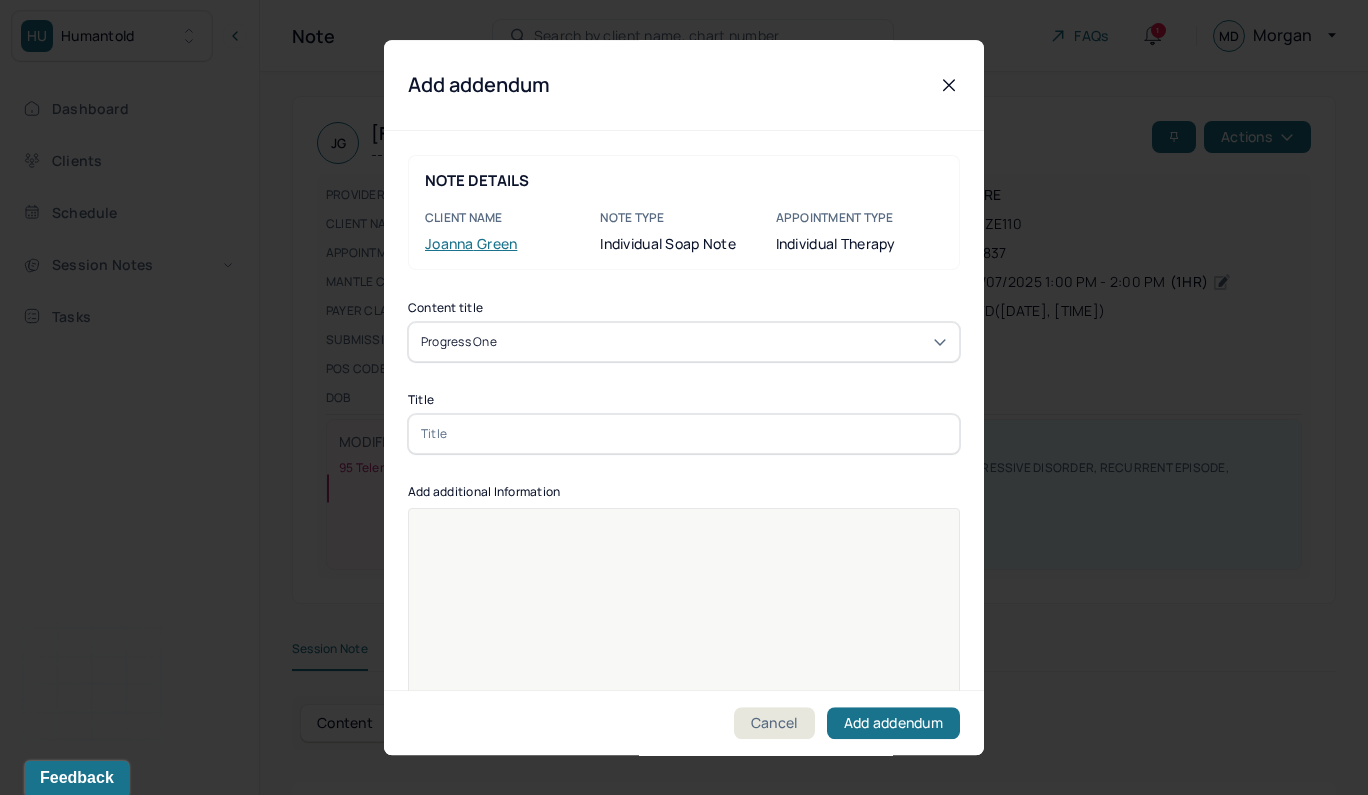 click at bounding box center [684, 434] 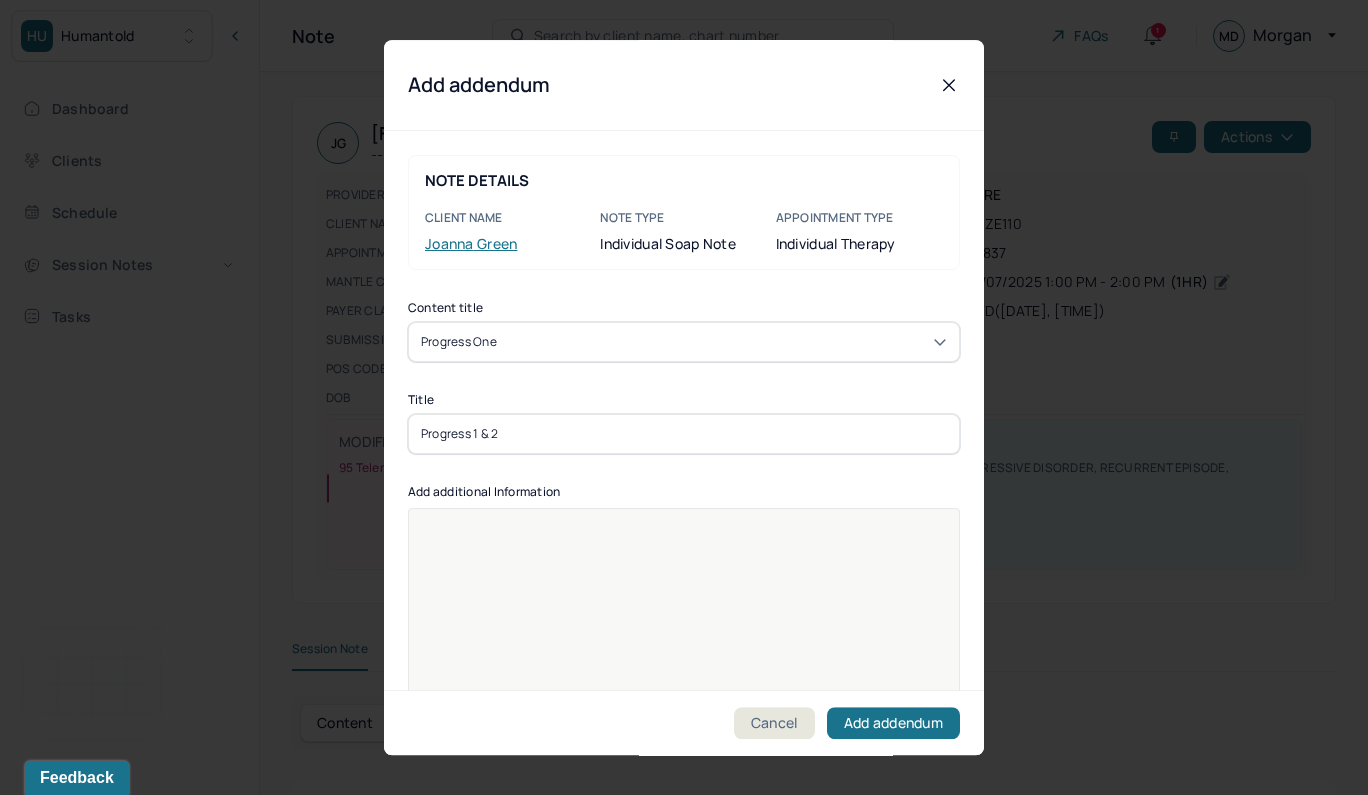 drag, startPoint x: 523, startPoint y: 438, endPoint x: 390, endPoint y: 438, distance: 133 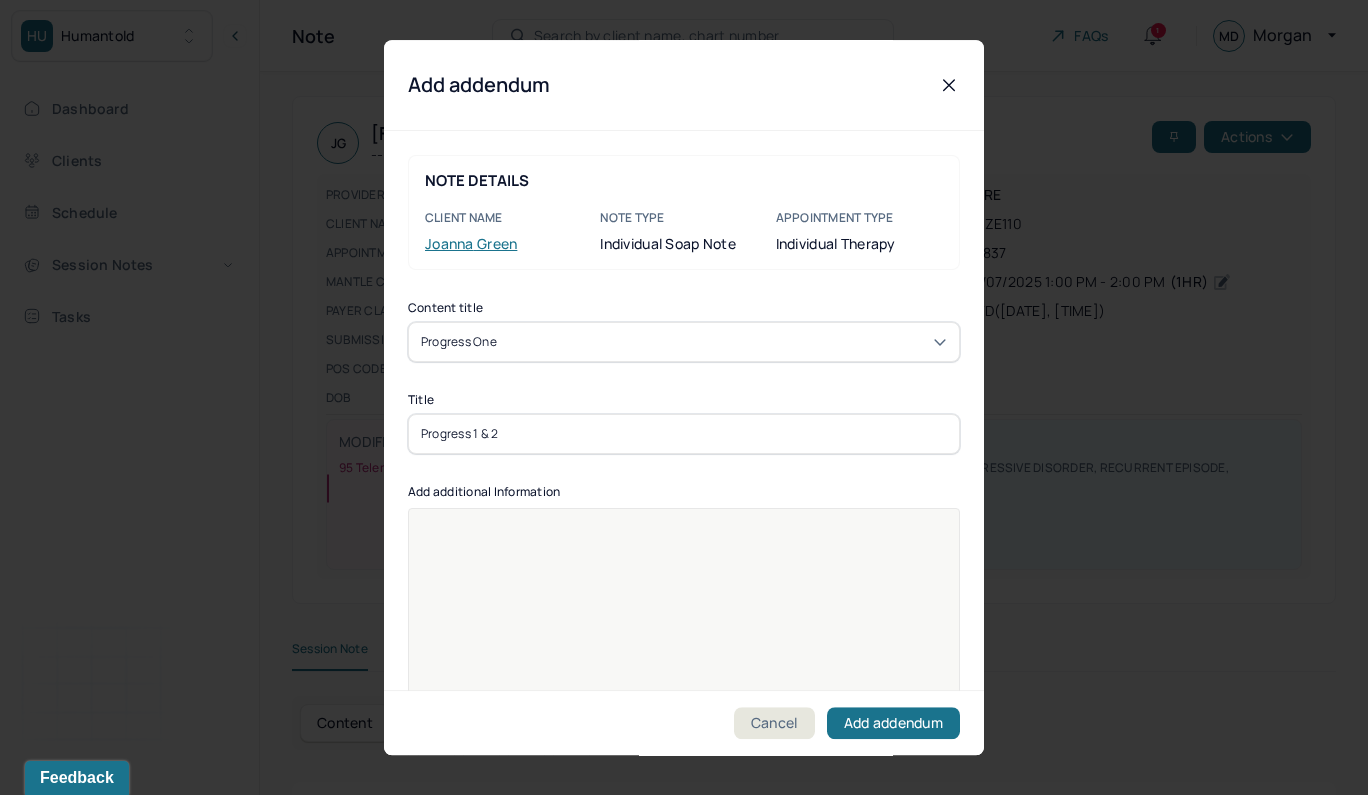 click at bounding box center [684, 621] 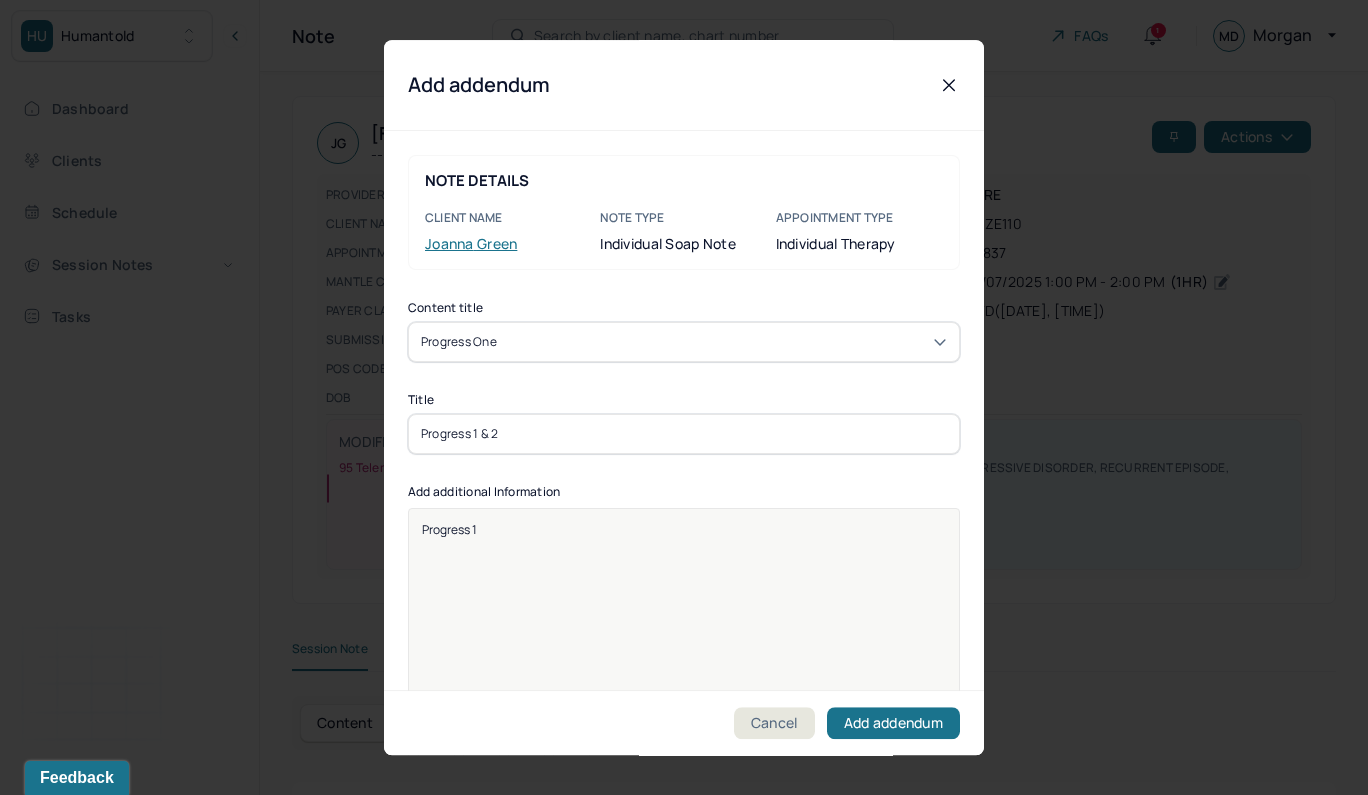 type 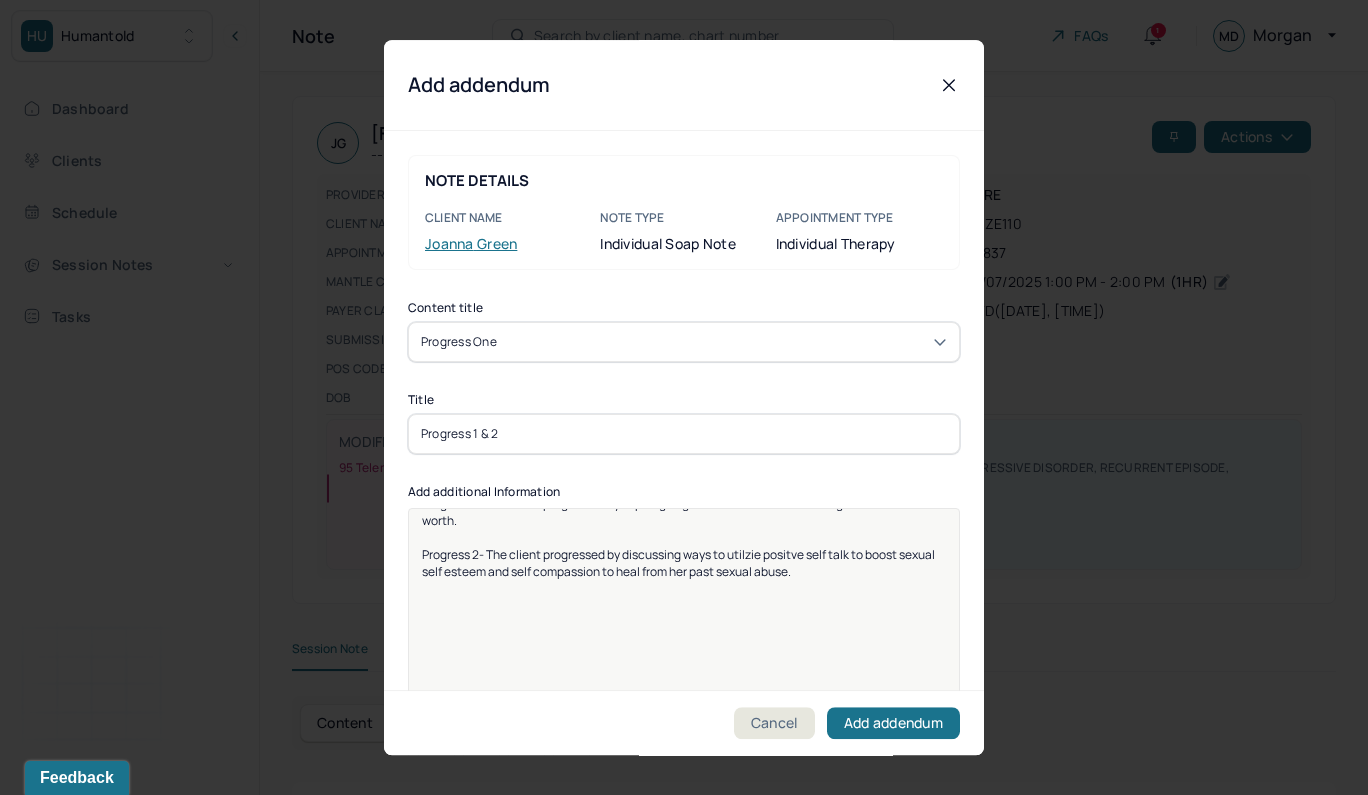 scroll, scrollTop: 25, scrollLeft: 0, axis: vertical 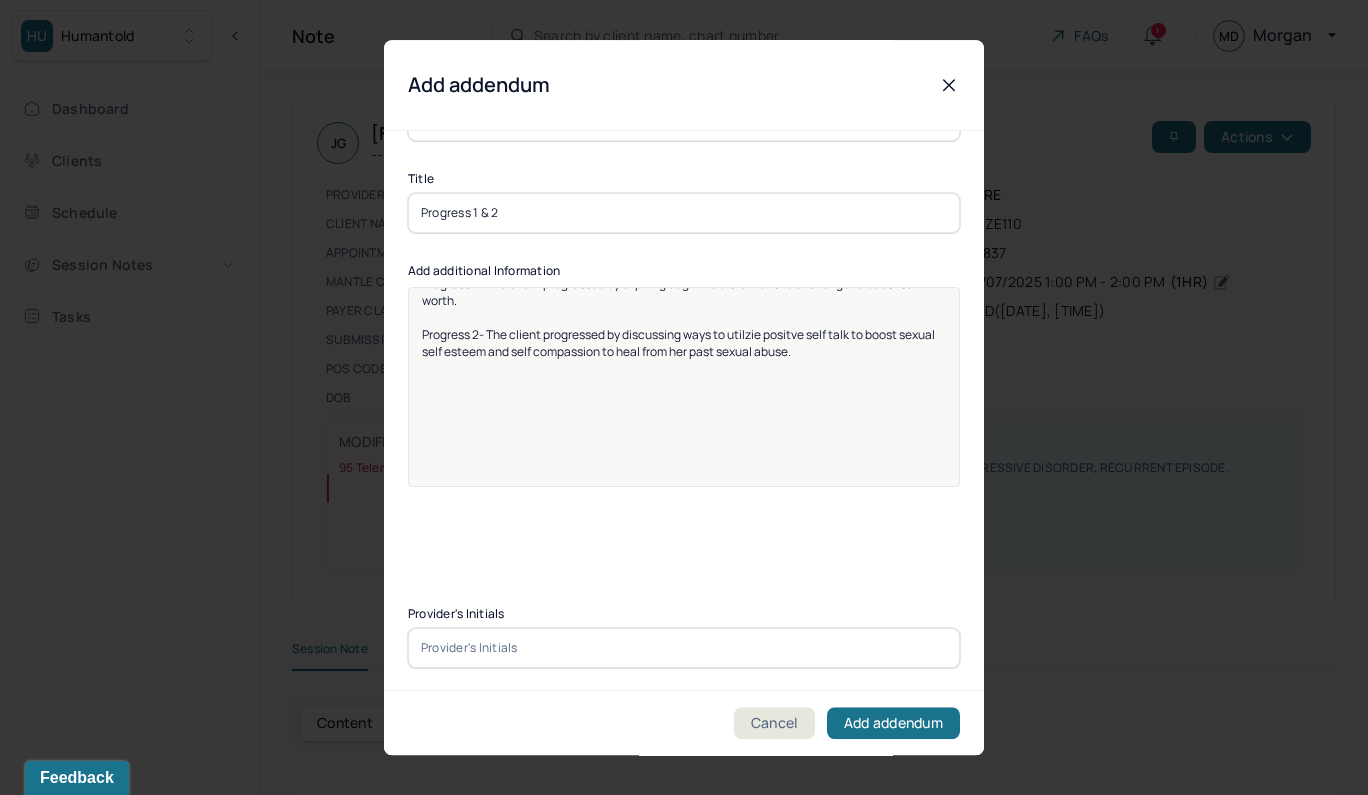 click at bounding box center (684, 648) 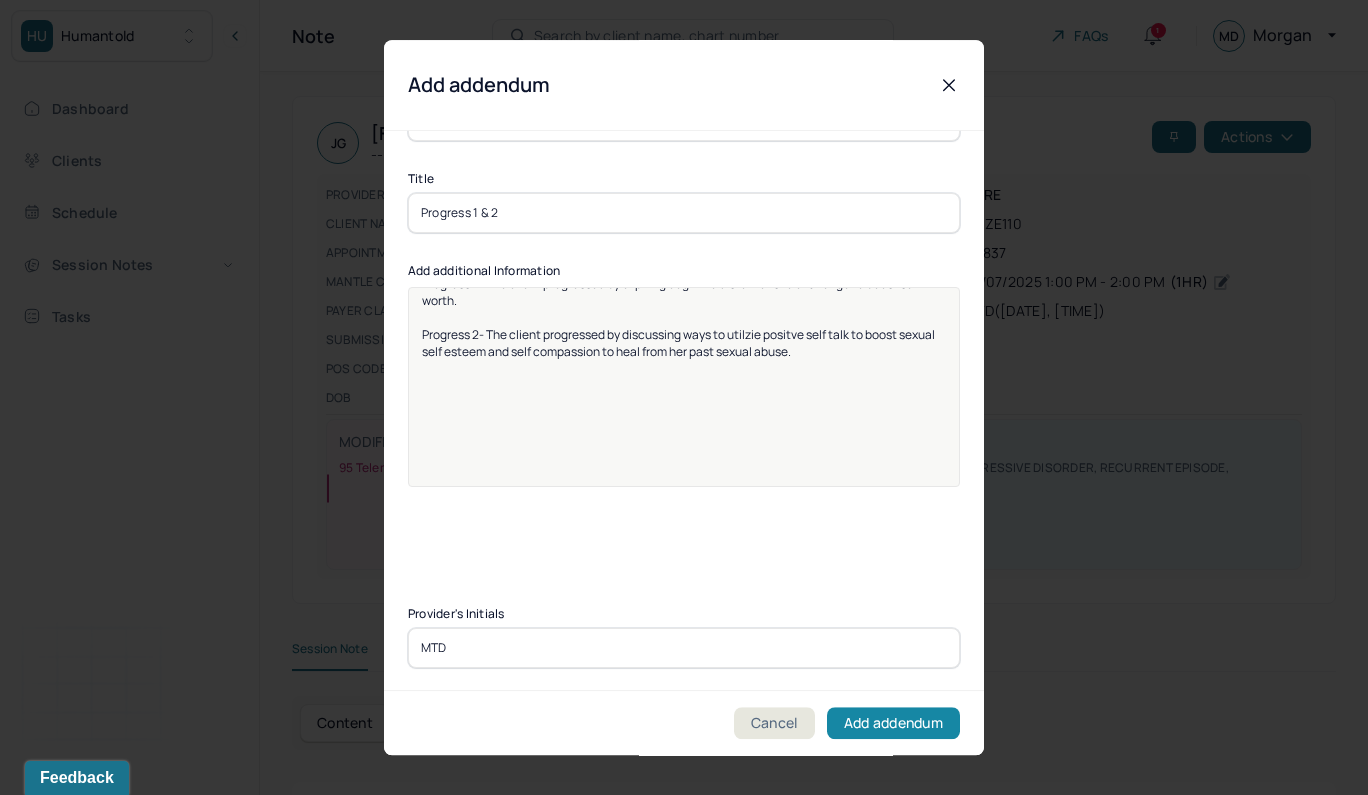 type on "MTD" 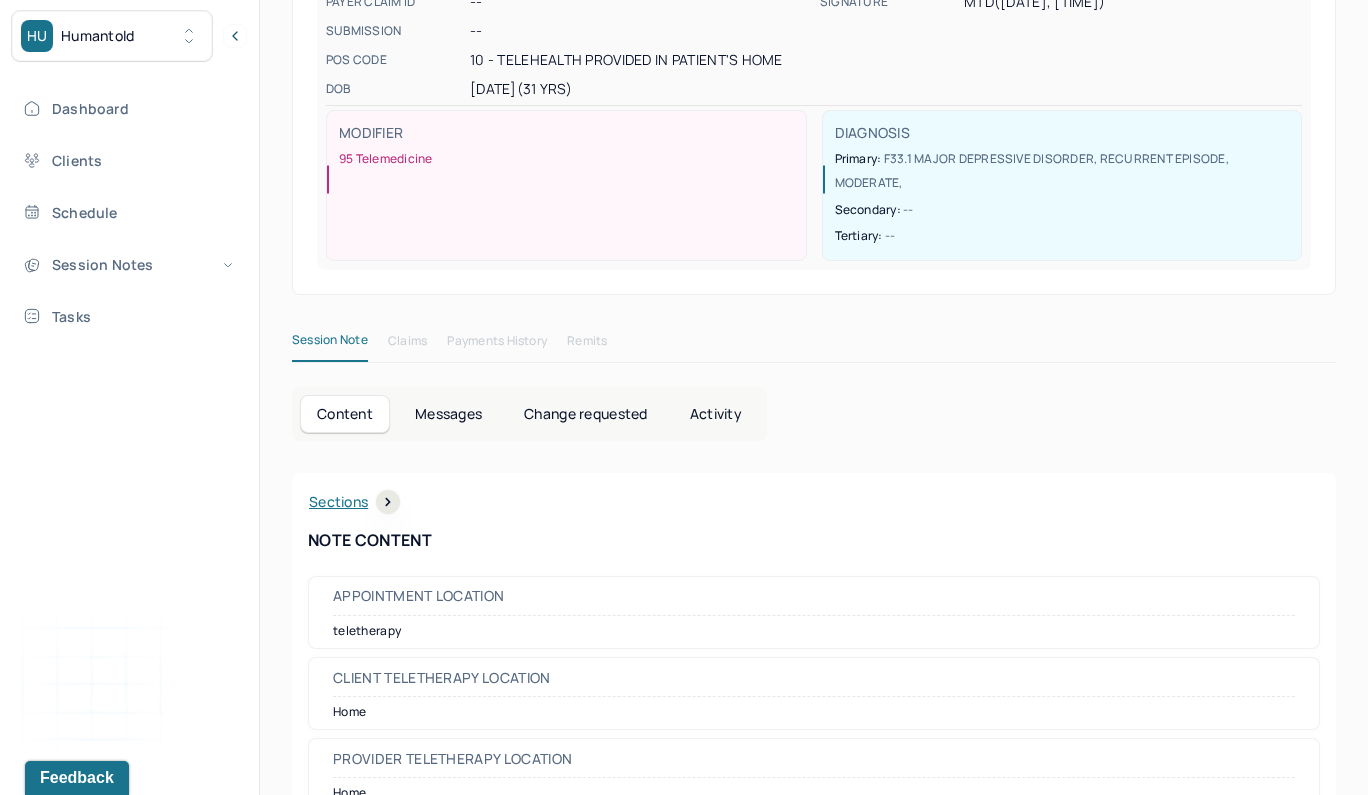 scroll, scrollTop: 340, scrollLeft: 0, axis: vertical 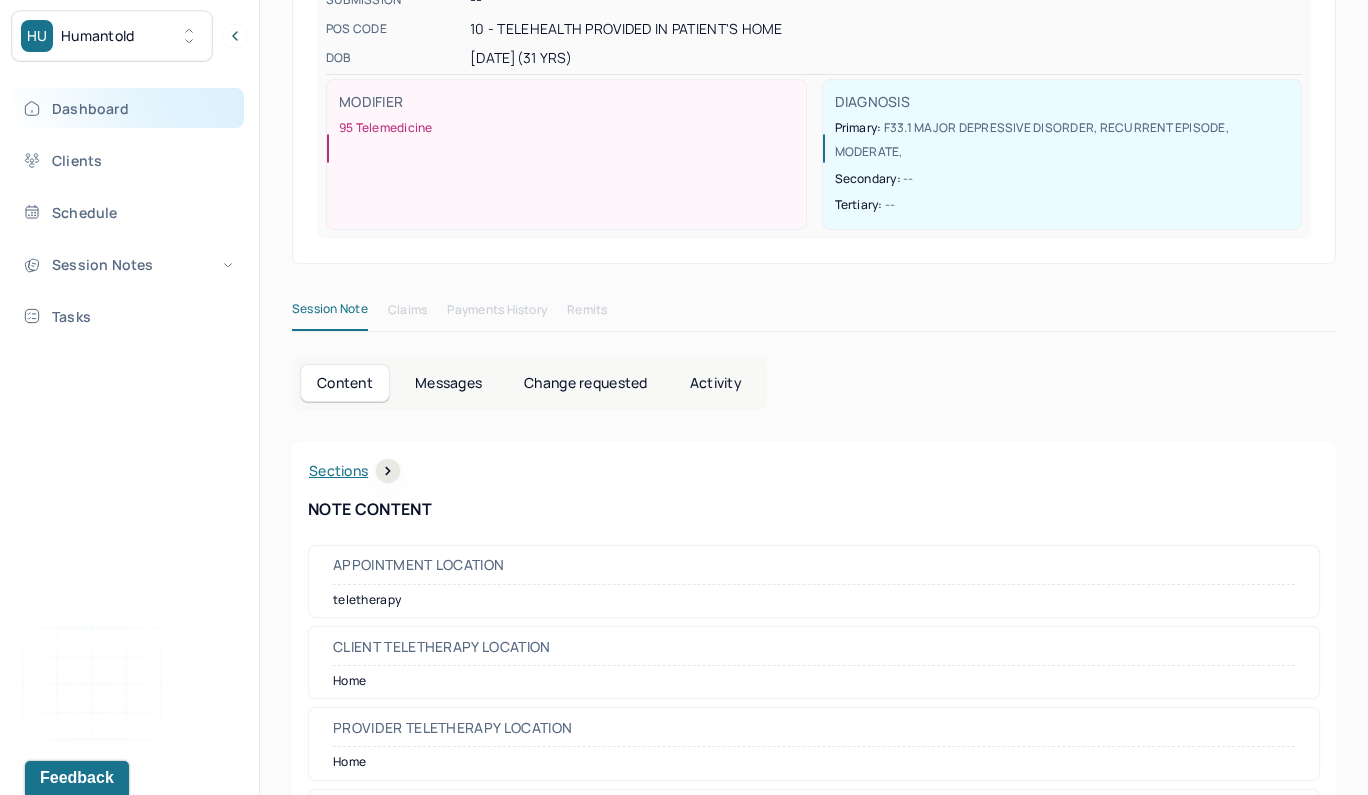 click on "Dashboard" at bounding box center [128, 108] 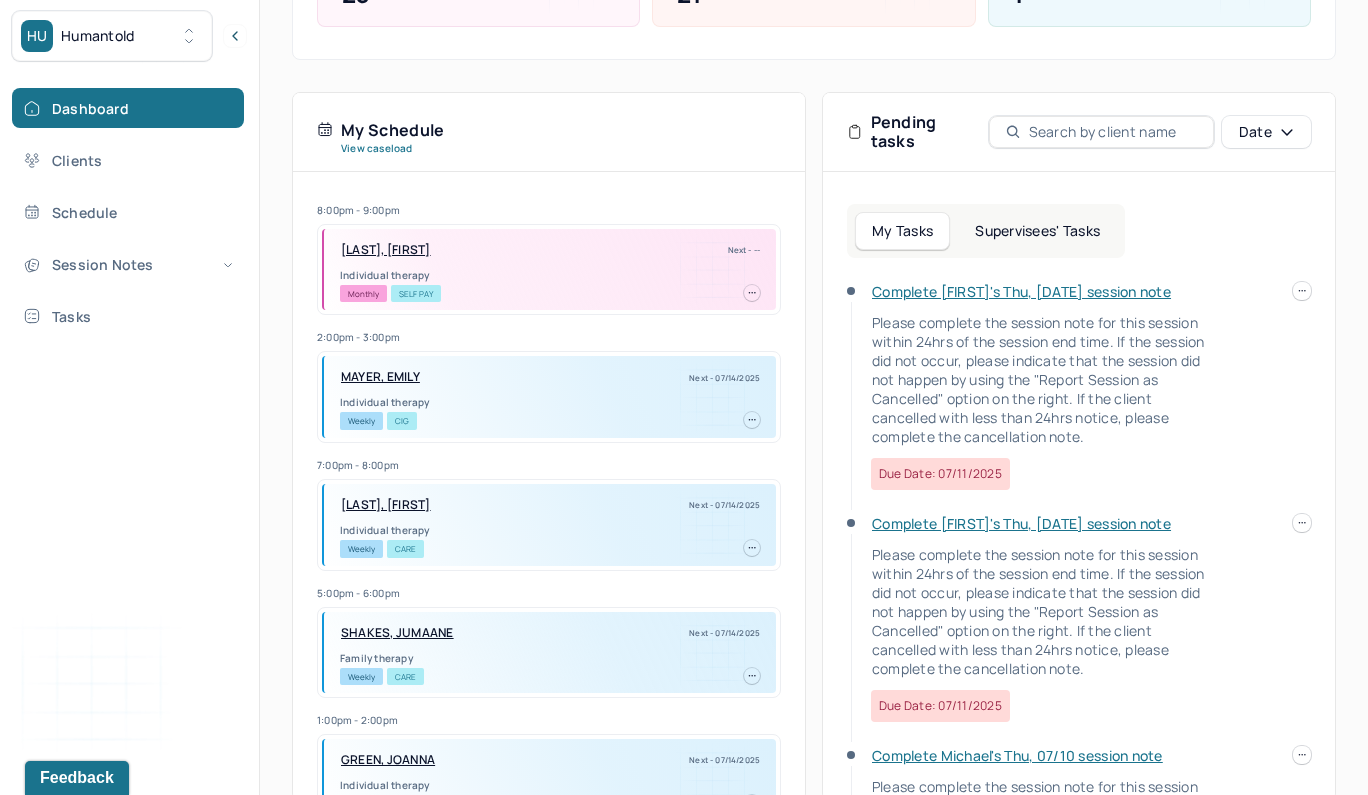 scroll, scrollTop: 363, scrollLeft: 0, axis: vertical 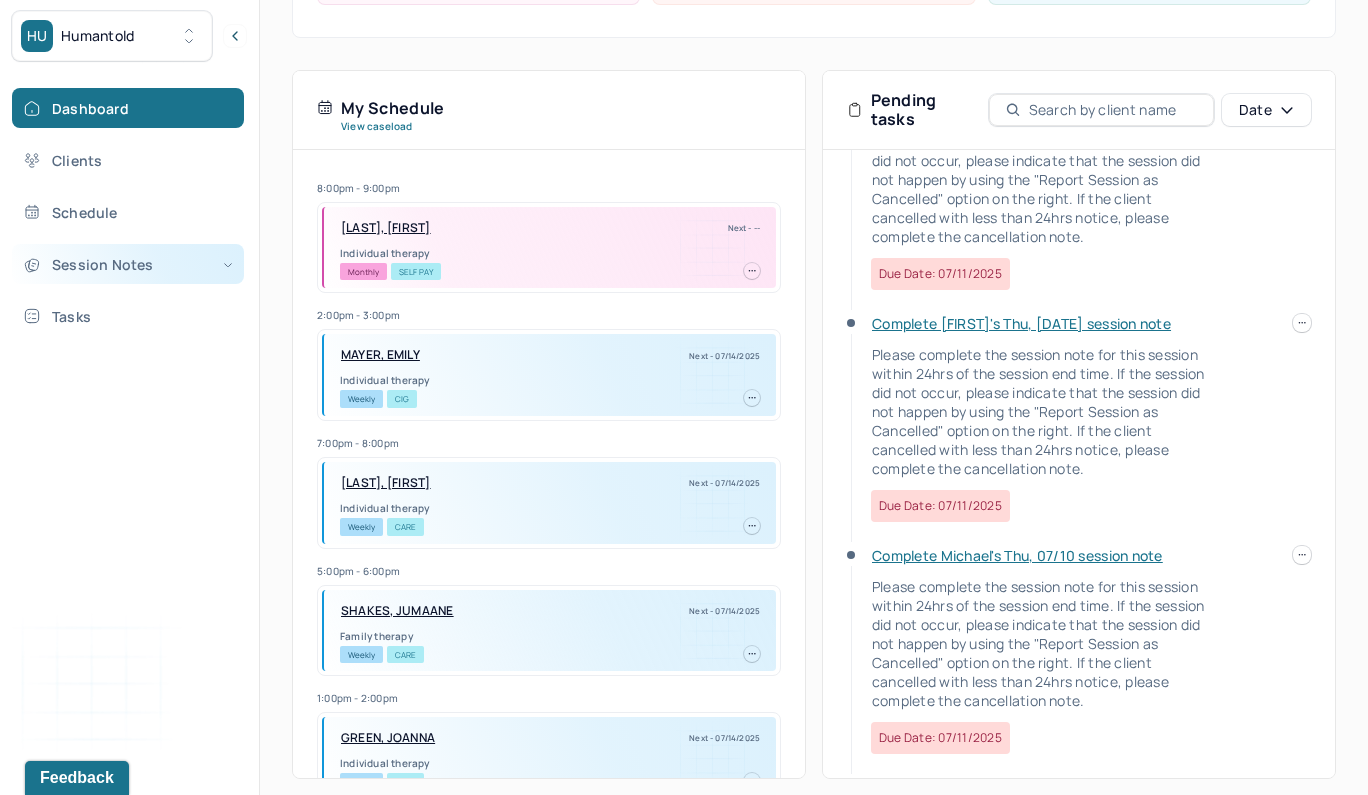 click on "Session Notes" at bounding box center [128, 264] 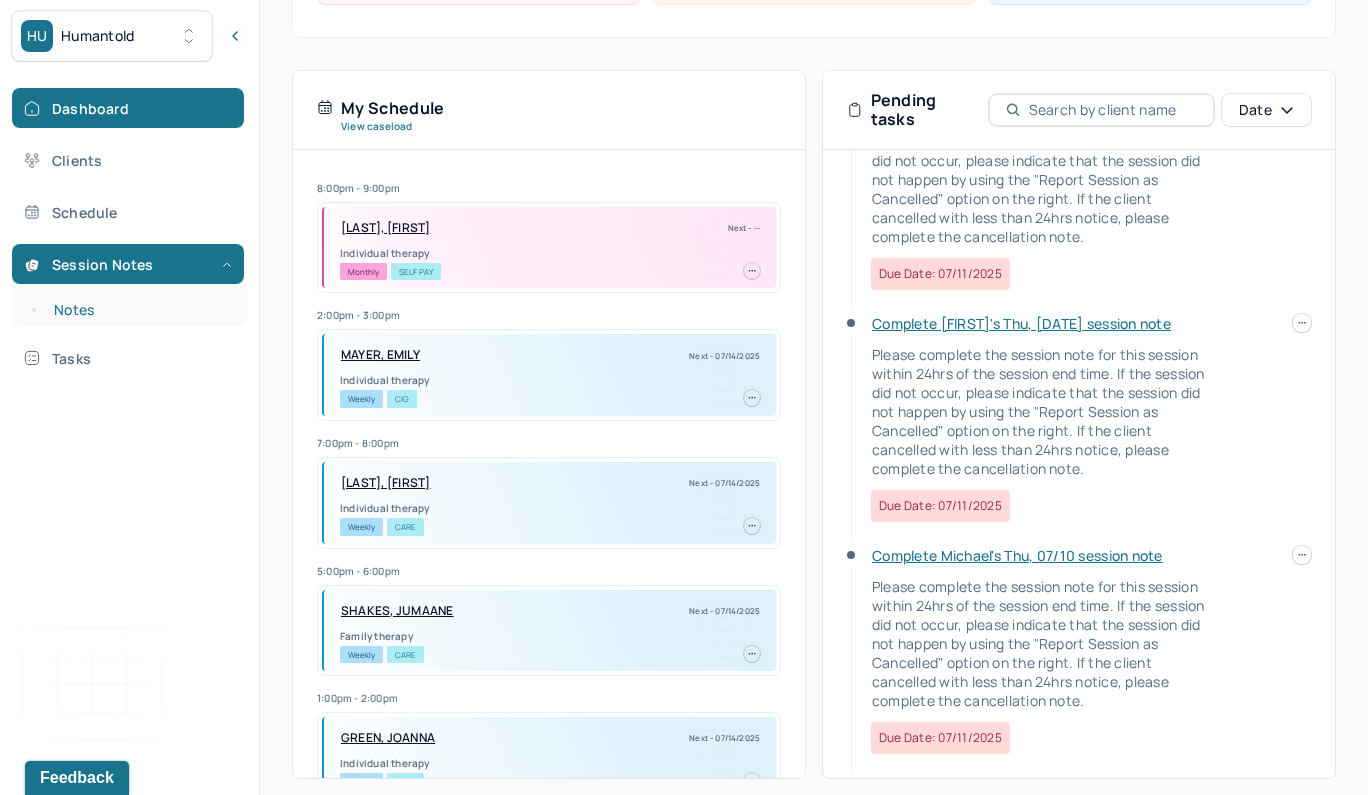 click on "Notes" at bounding box center (139, 310) 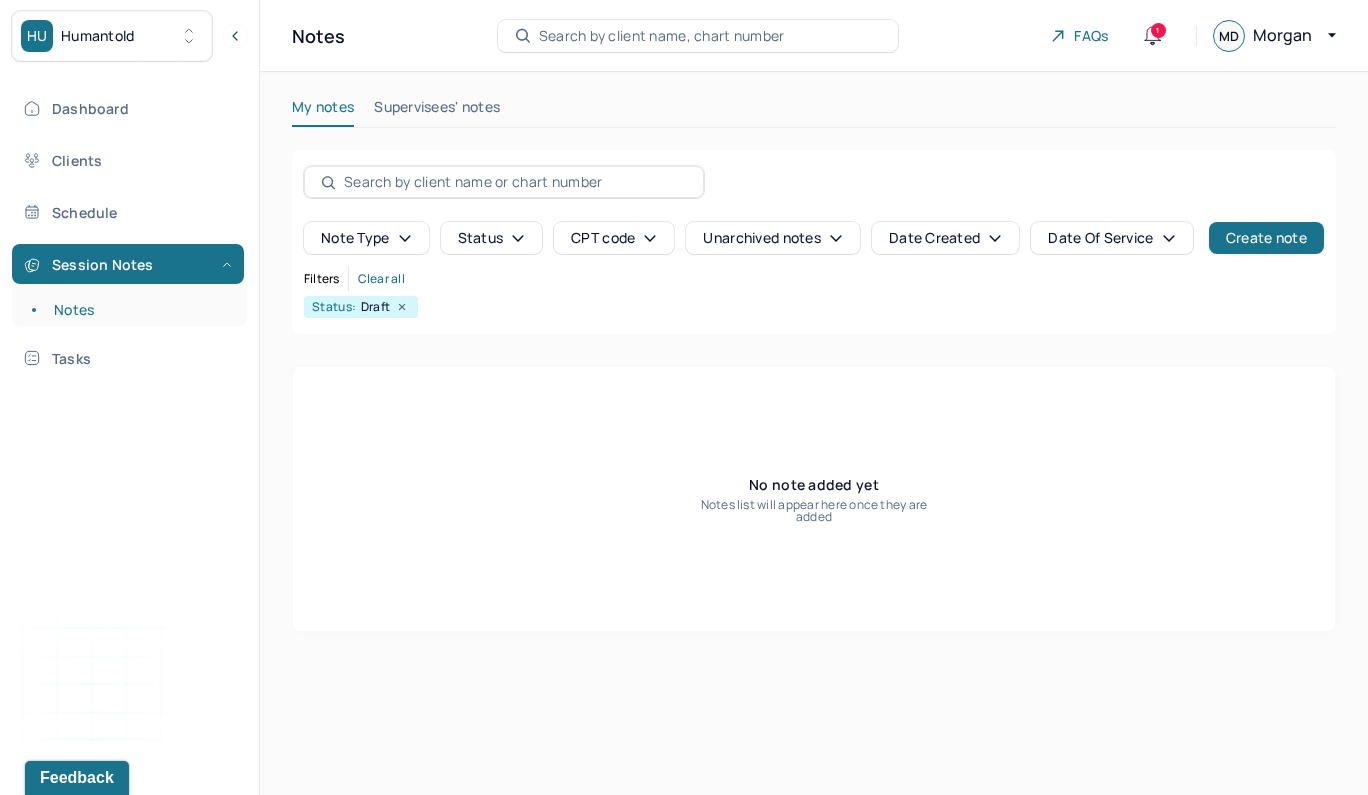 scroll, scrollTop: 0, scrollLeft: 0, axis: both 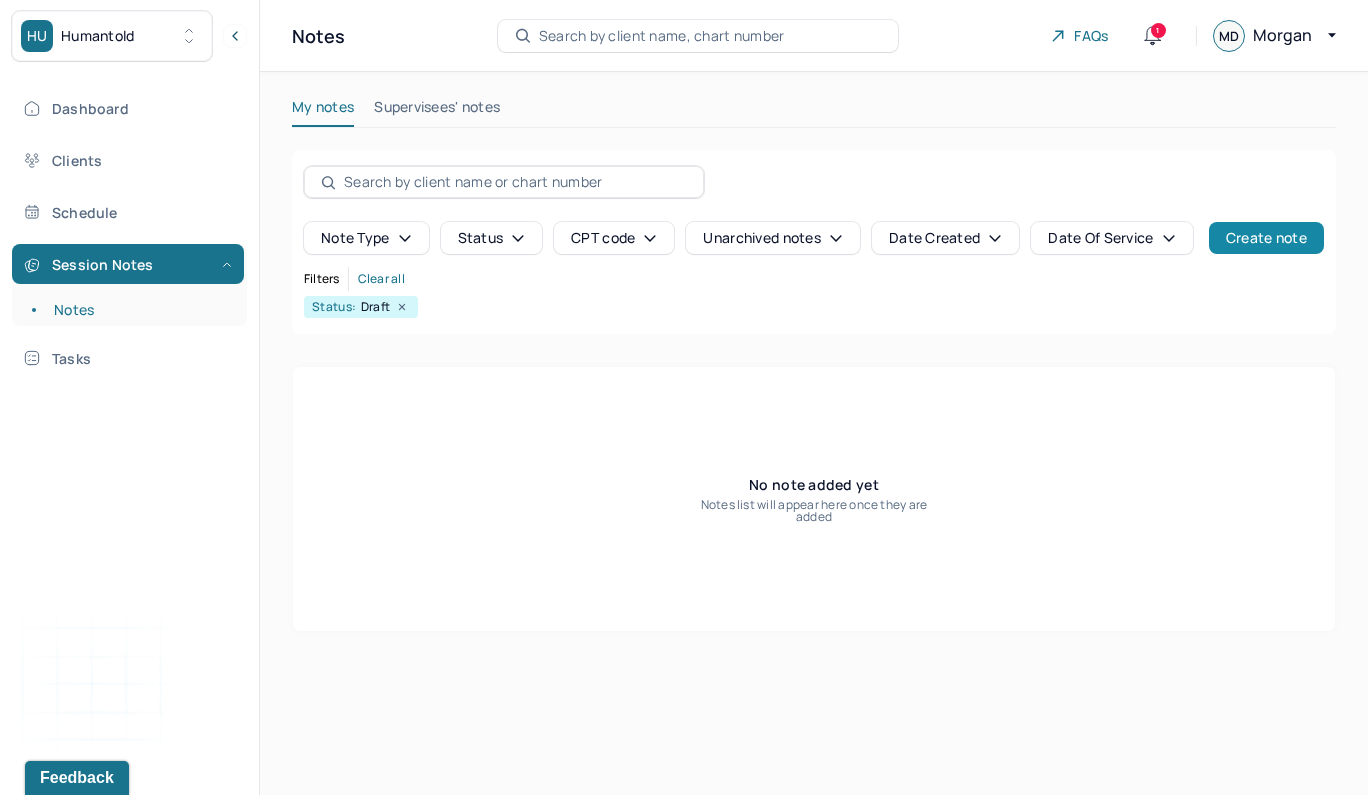 click on "Create note" at bounding box center (1266, 238) 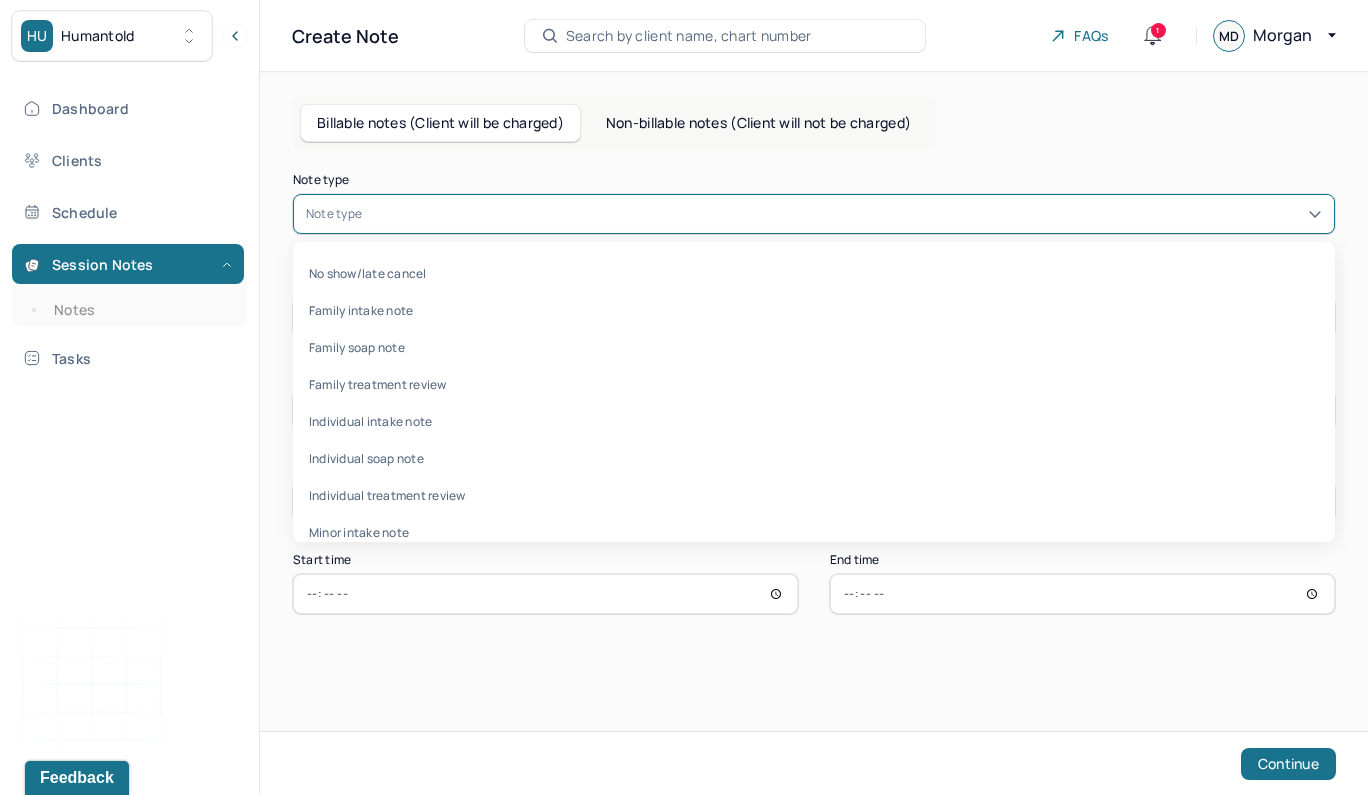 click at bounding box center (844, 214) 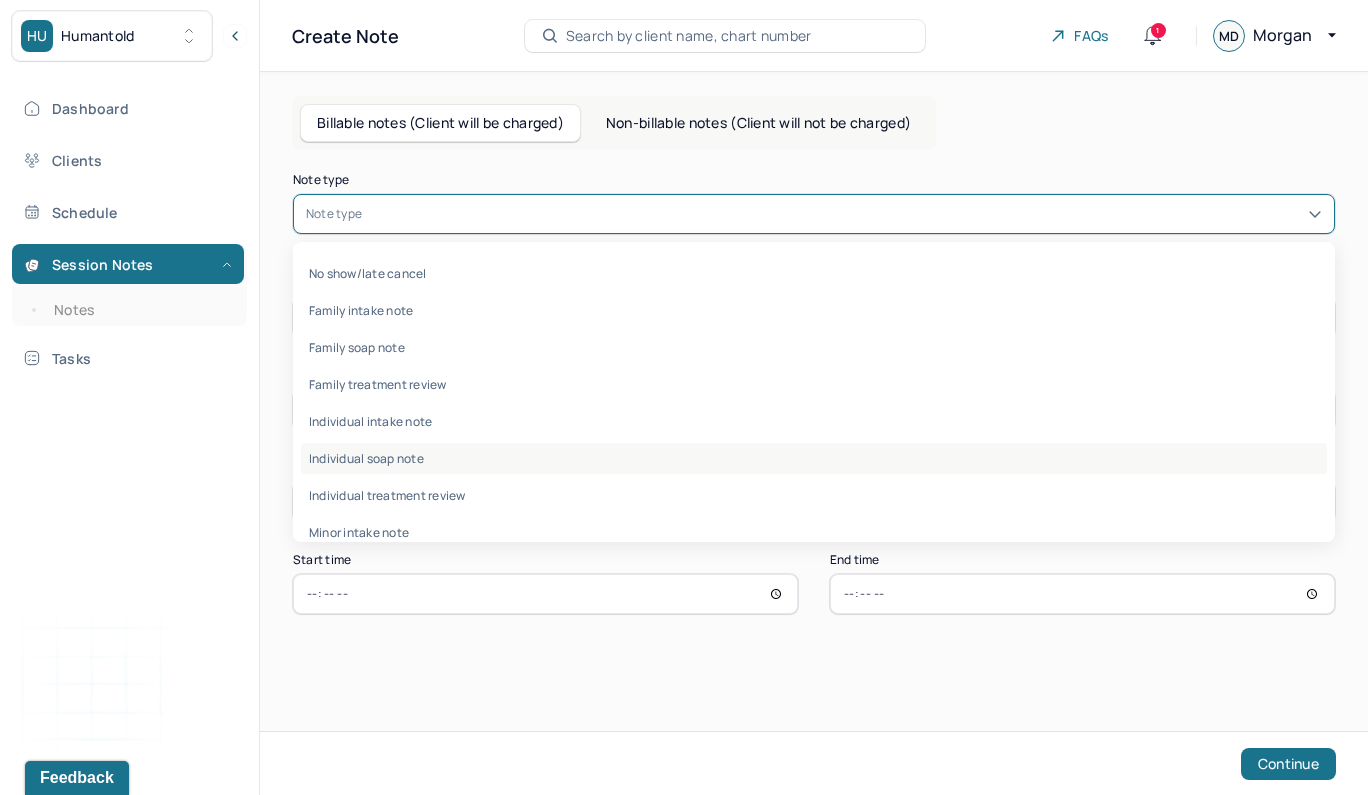 click on "Individual soap note" at bounding box center (814, 458) 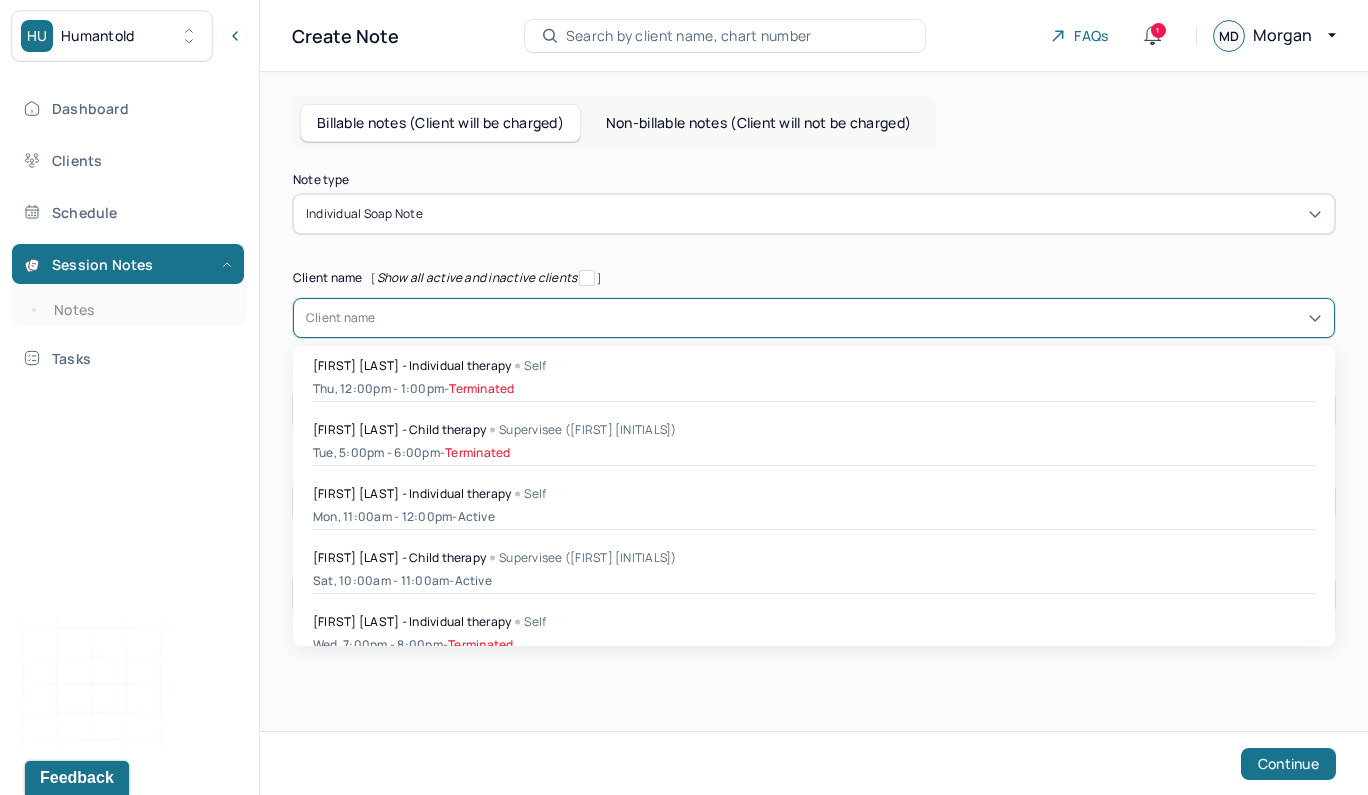 click at bounding box center (849, 318) 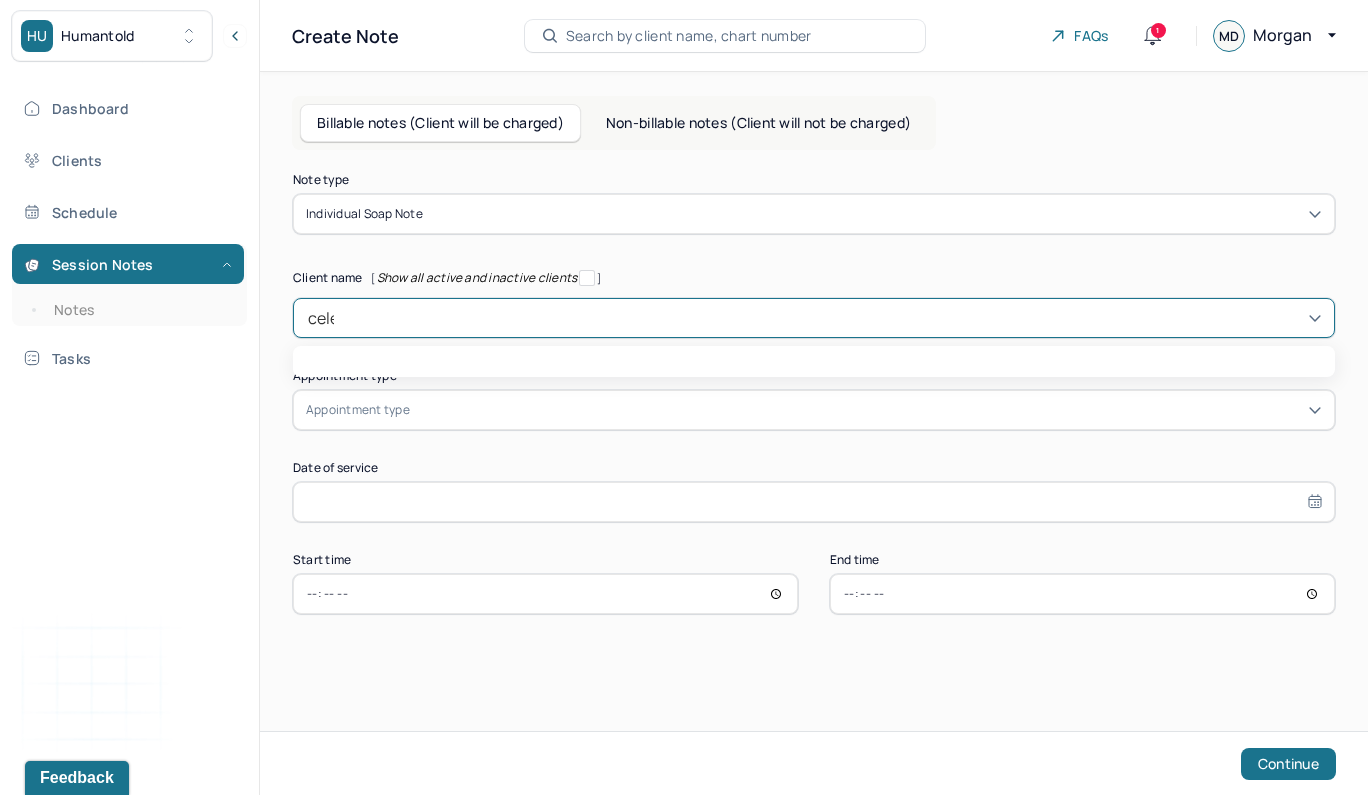 type on "[NAME]" 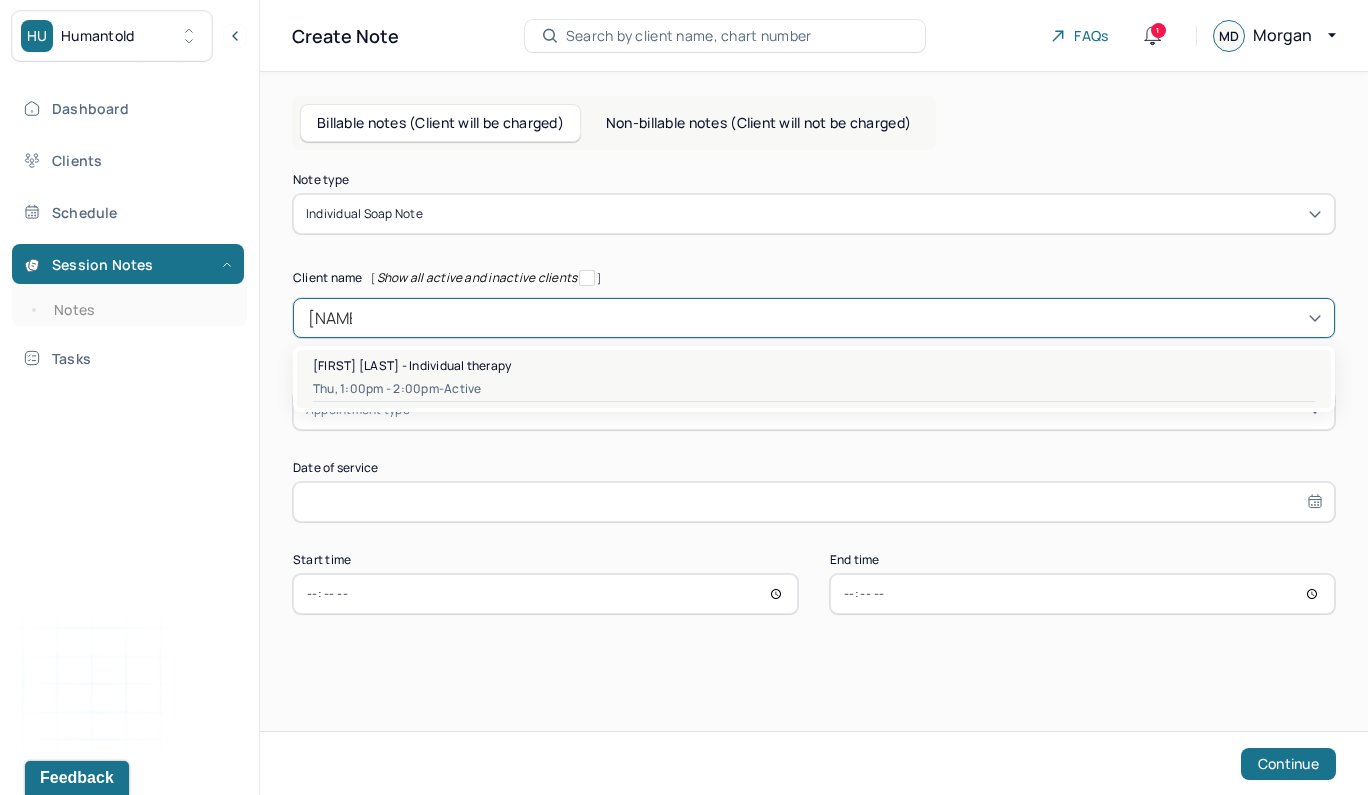 click on "active" at bounding box center (462, 389) 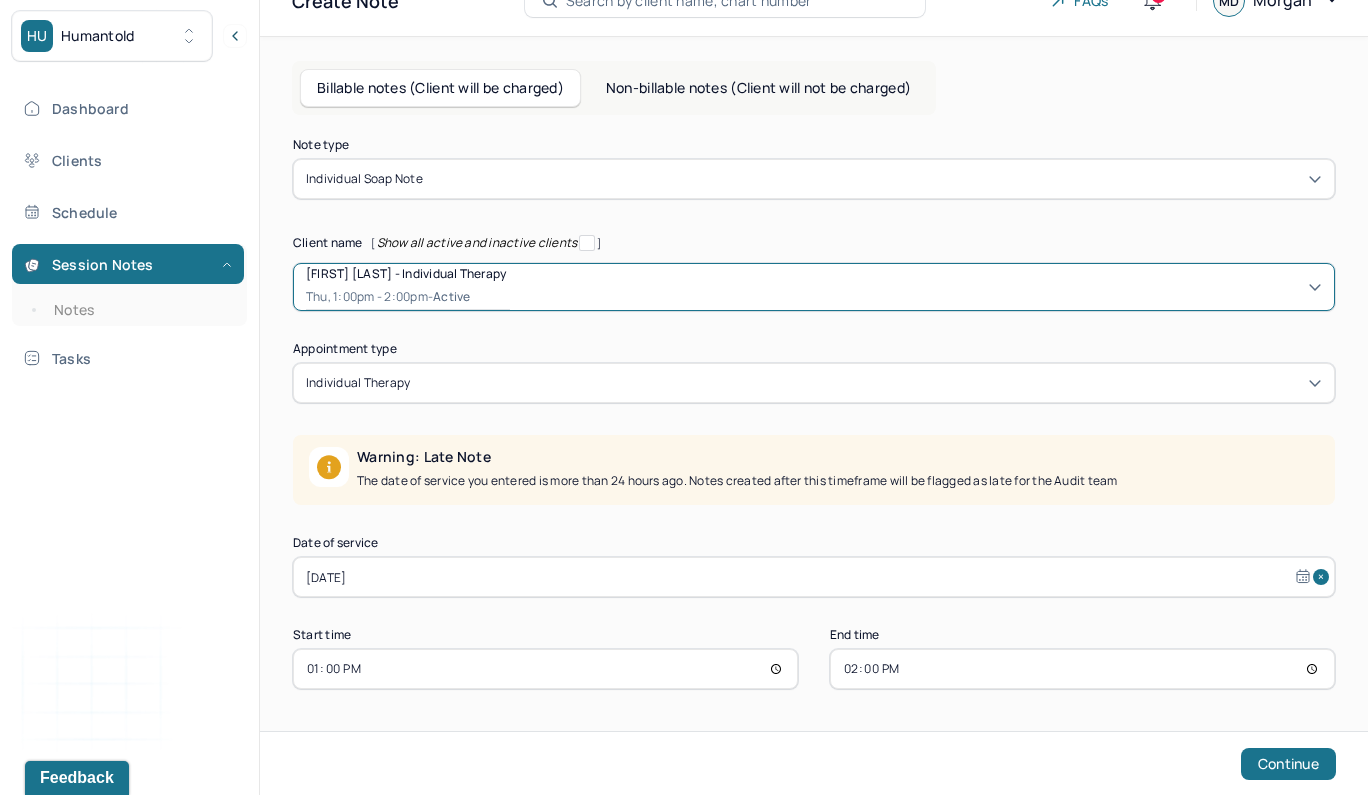 scroll, scrollTop: 35, scrollLeft: 0, axis: vertical 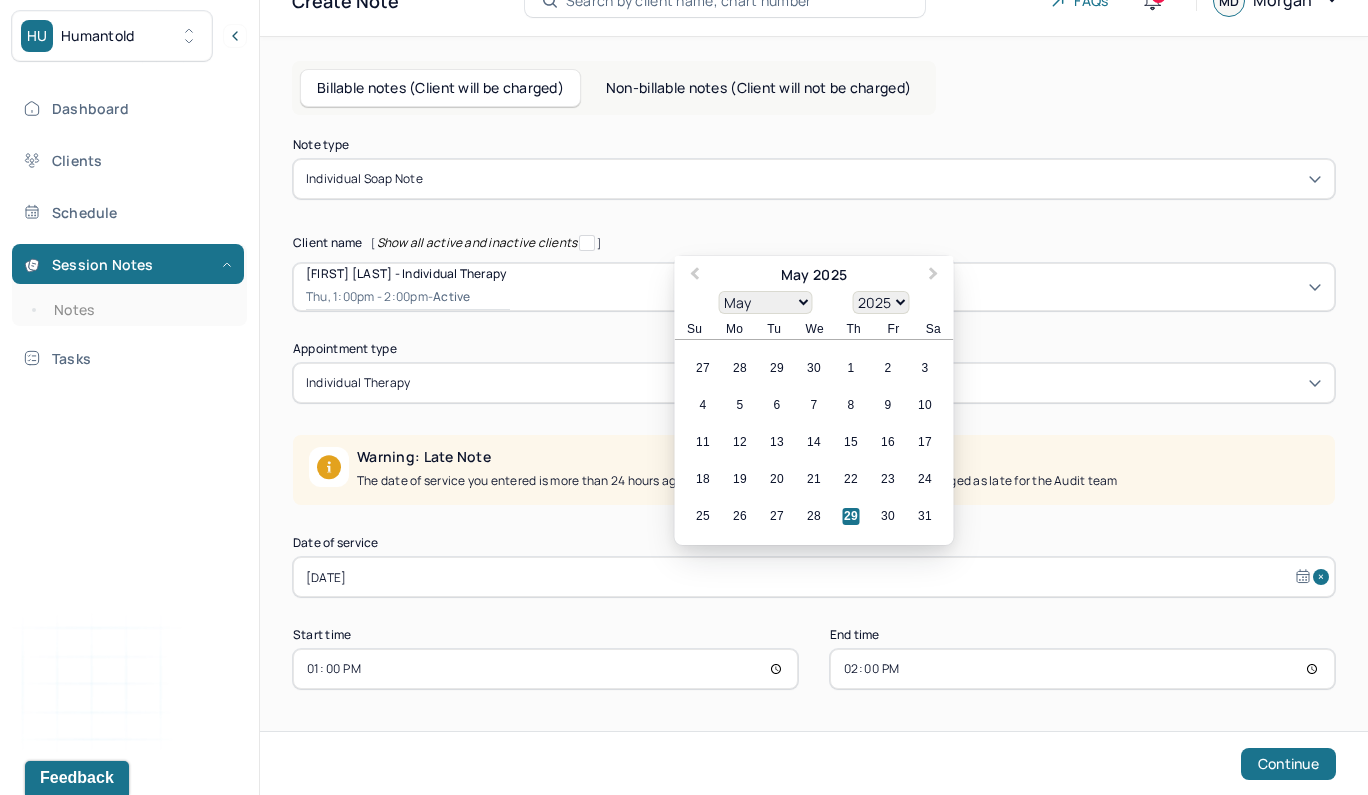 click on "[DATE]" at bounding box center [814, 577] 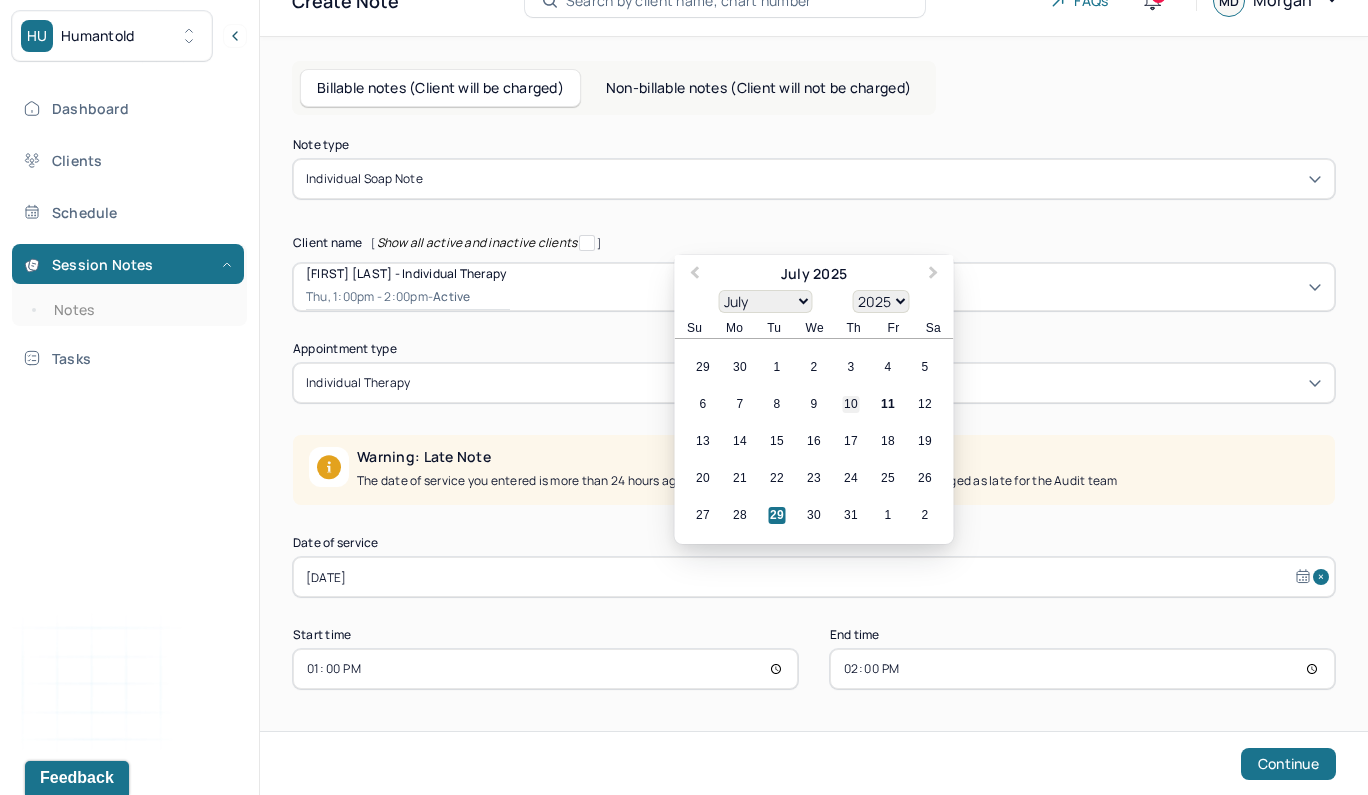 click on "10" at bounding box center [851, 404] 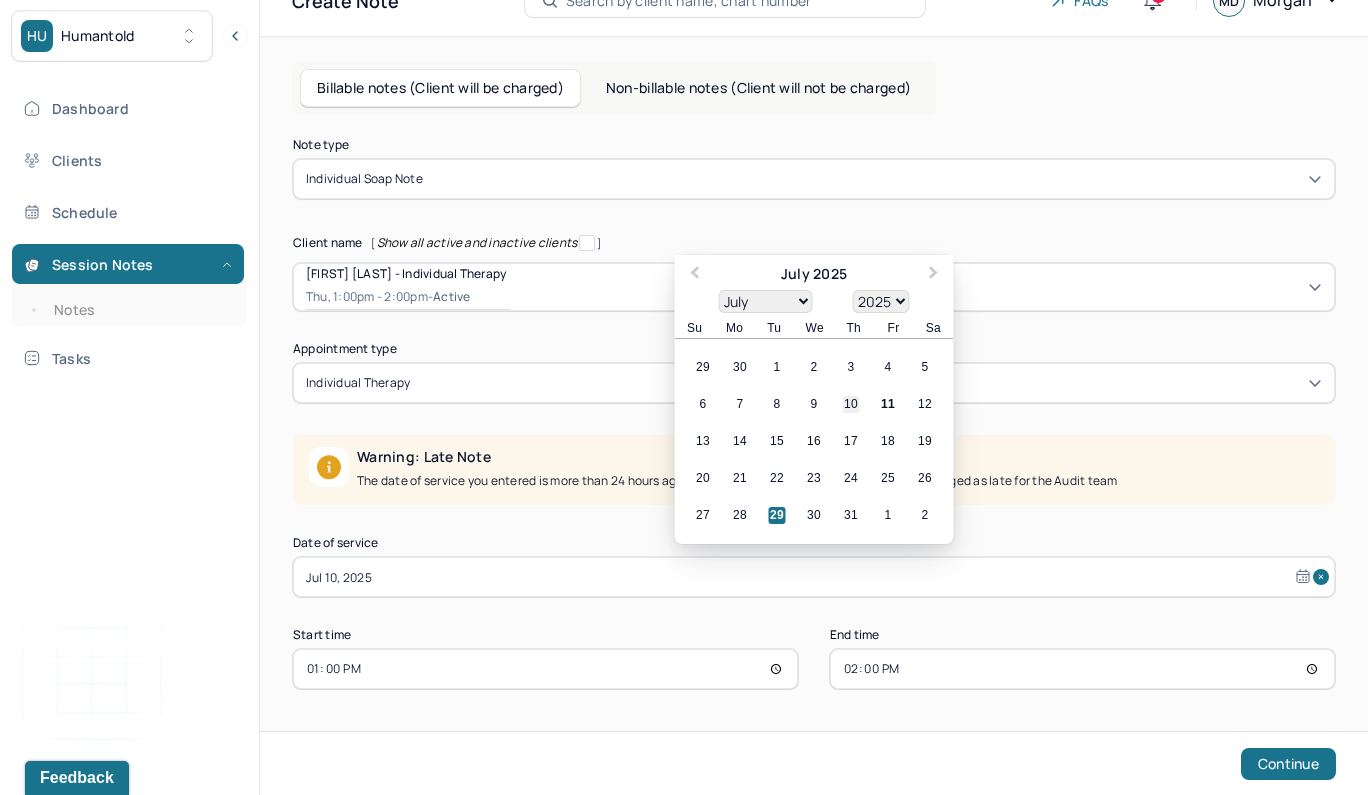 scroll, scrollTop: 0, scrollLeft: 0, axis: both 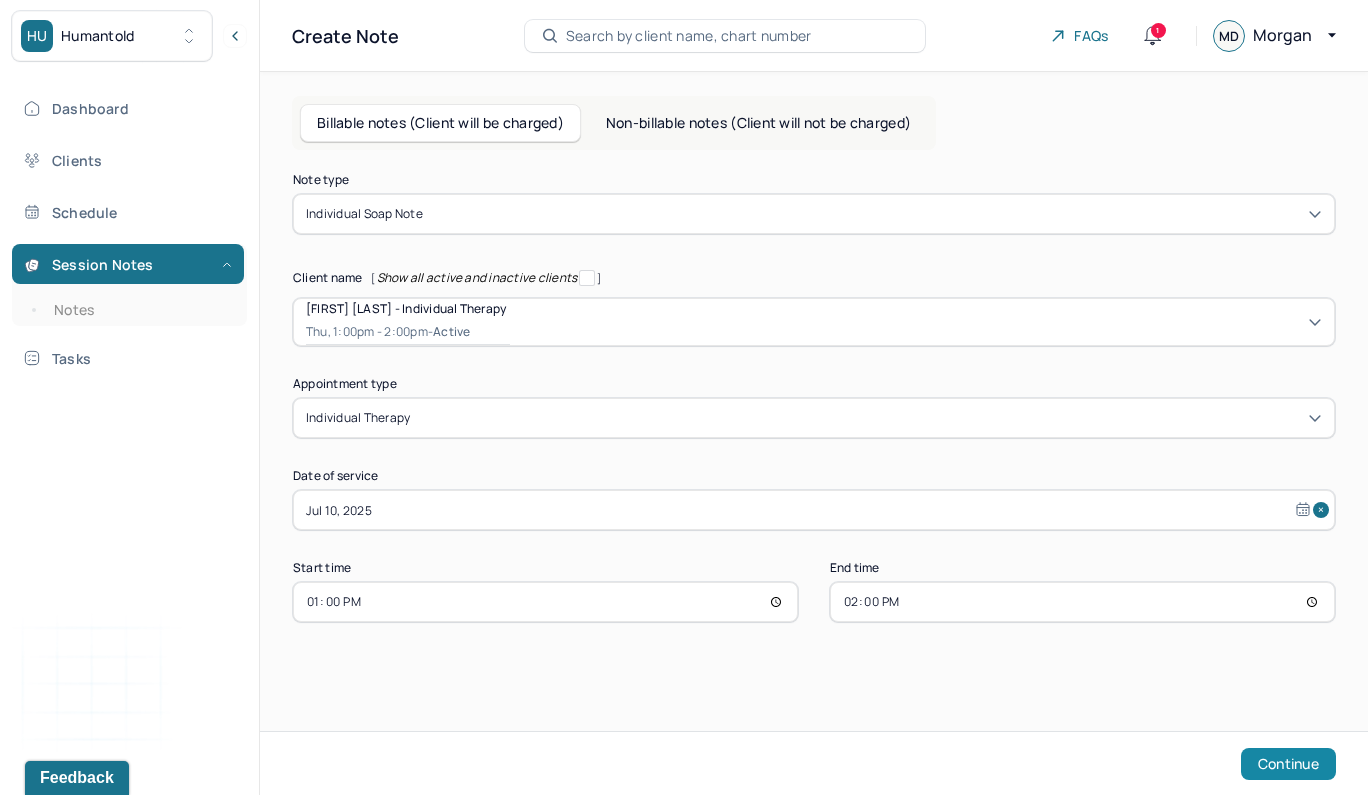 click on "Continue" at bounding box center (1288, 764) 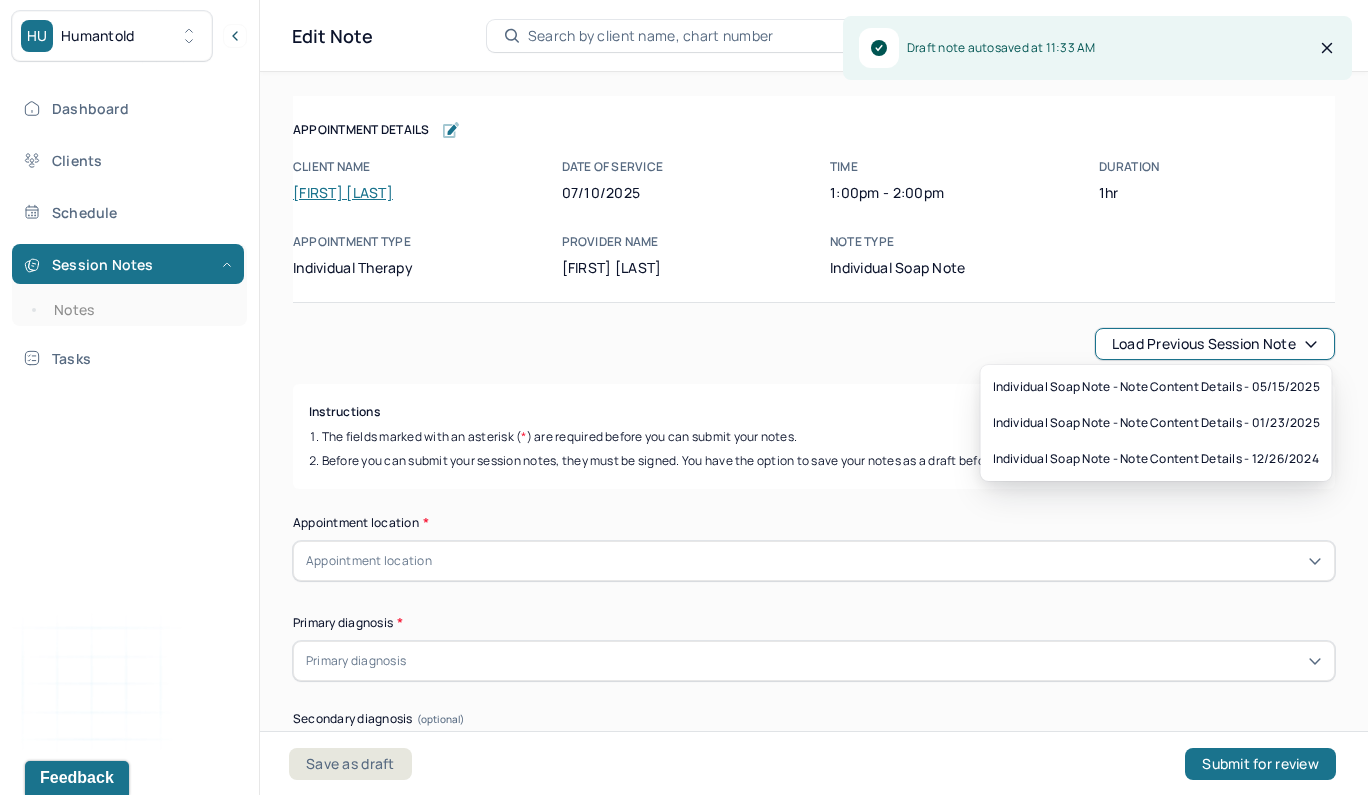 click on "Load previous session note" at bounding box center (1215, 344) 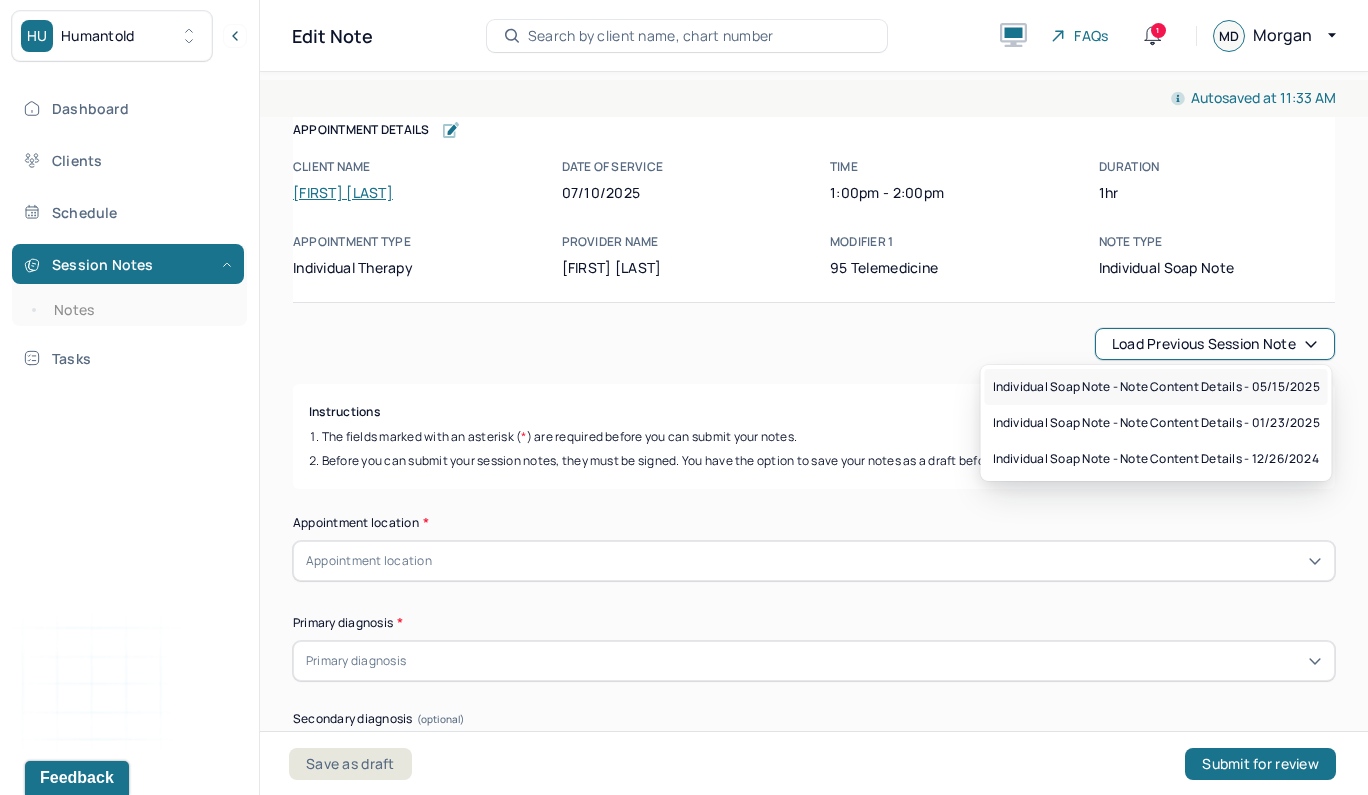 click on "Individual soap note   - Note content Details -   05/15/2025" at bounding box center (1156, 387) 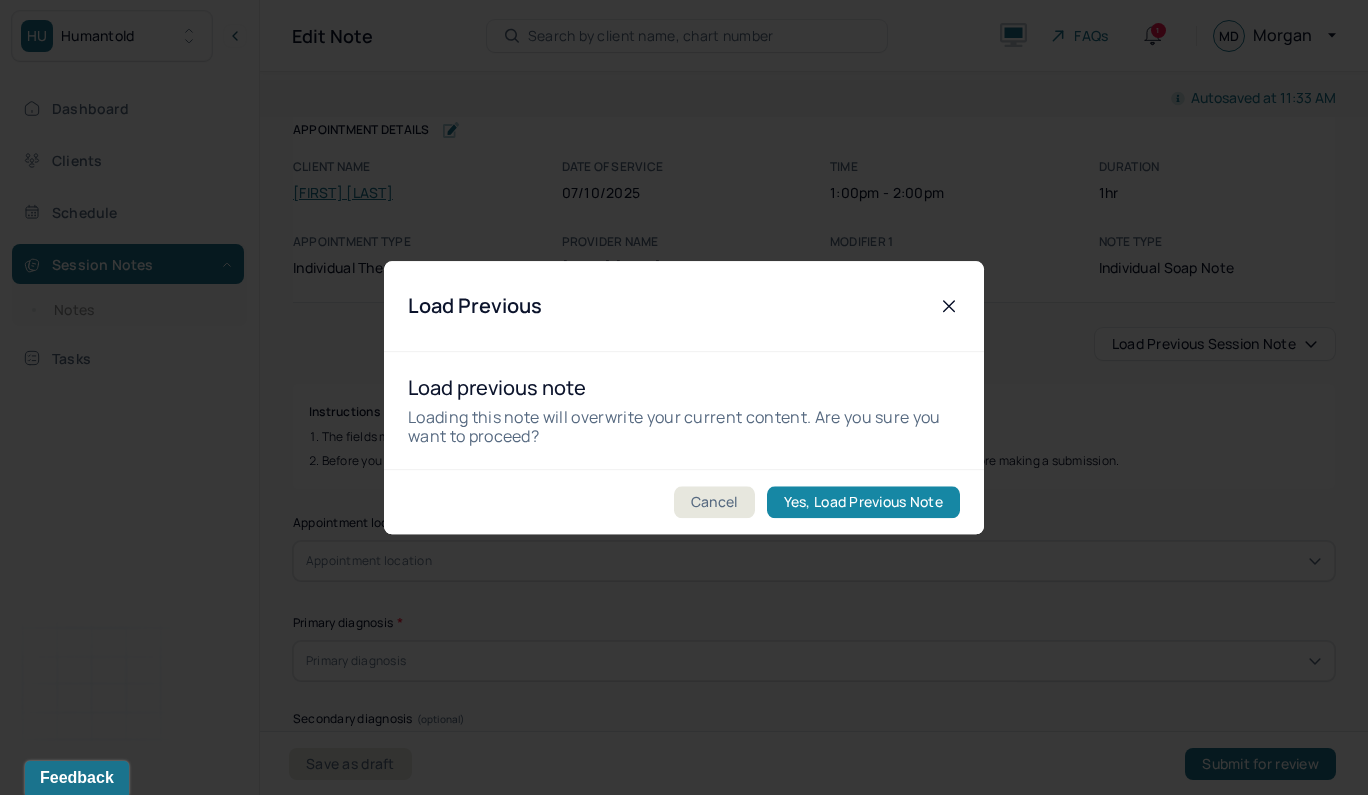 click on "Yes, Load Previous Note" at bounding box center (863, 502) 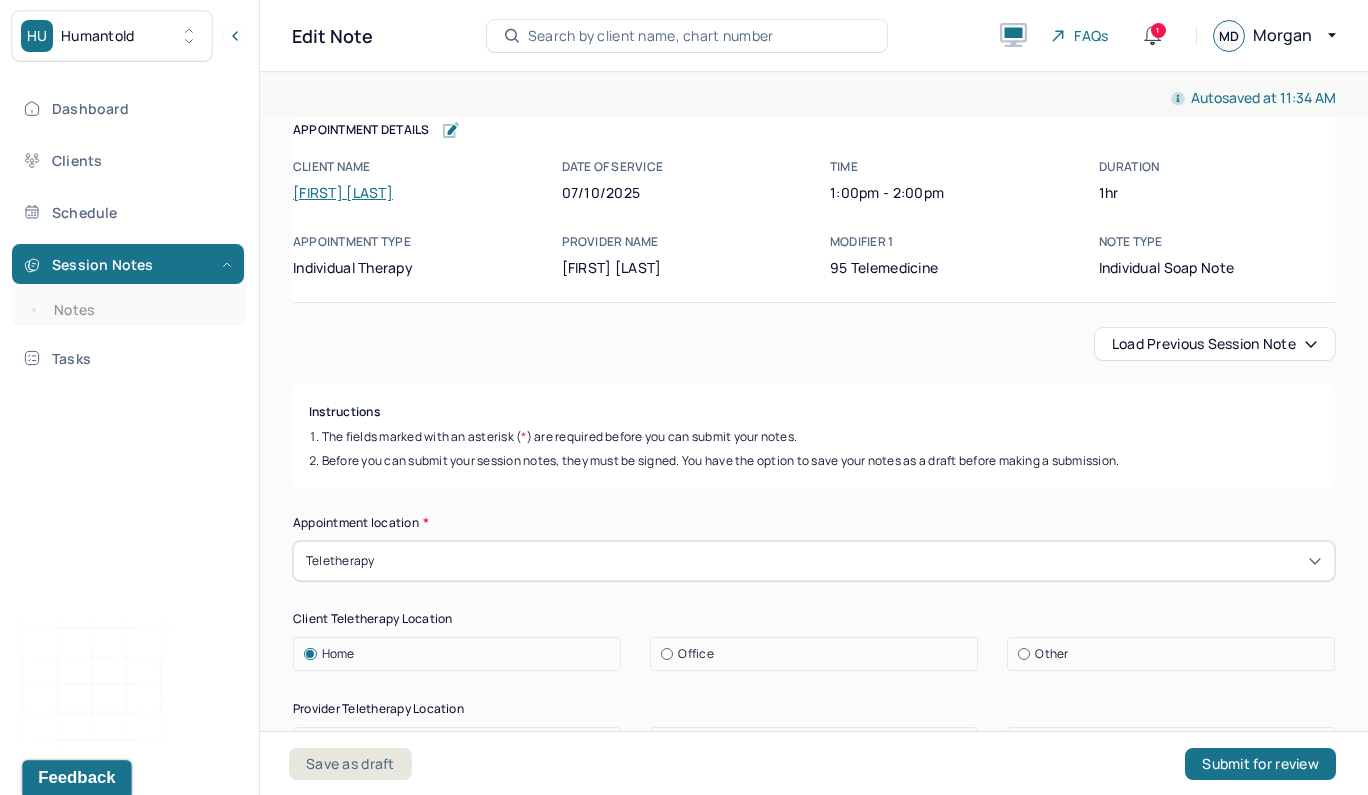click on "Feedback" at bounding box center [76, 778] 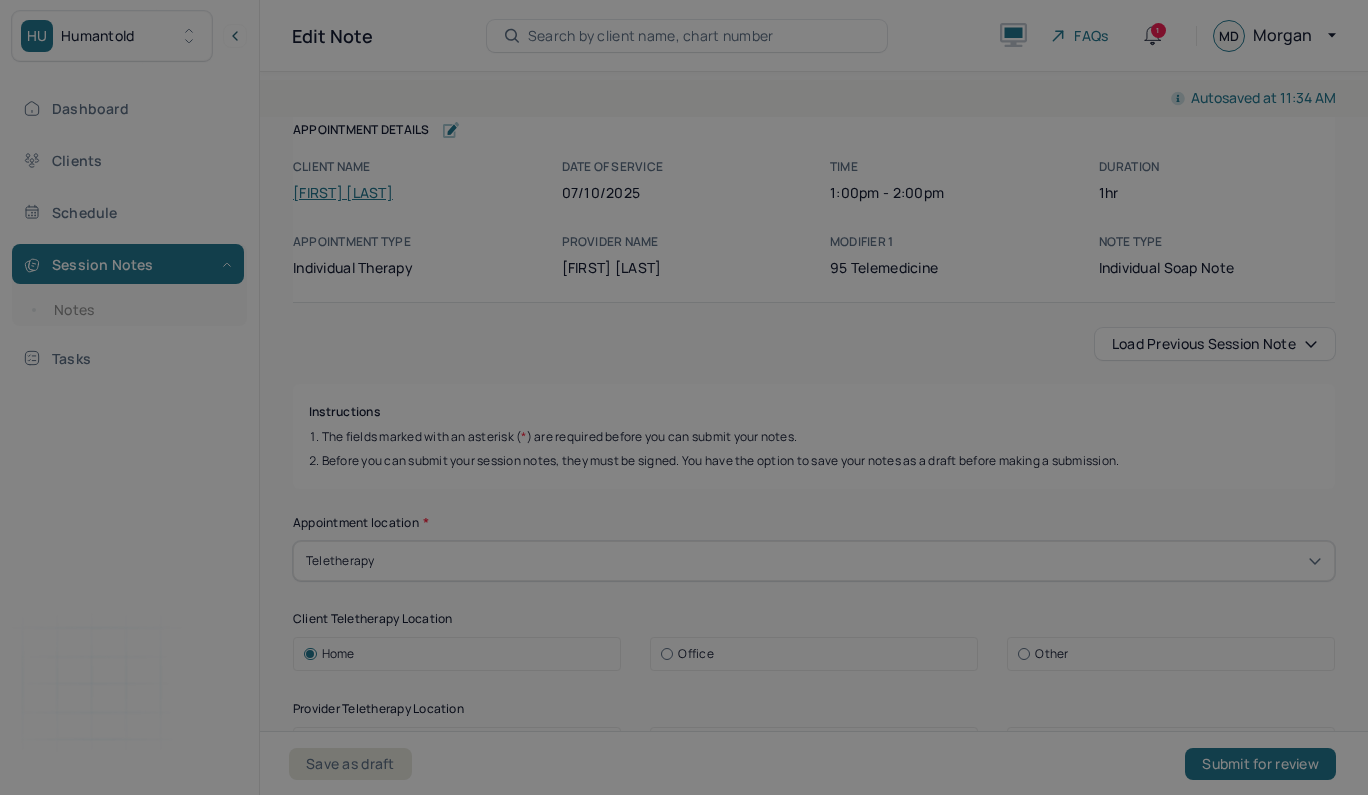 scroll, scrollTop: 0, scrollLeft: 0, axis: both 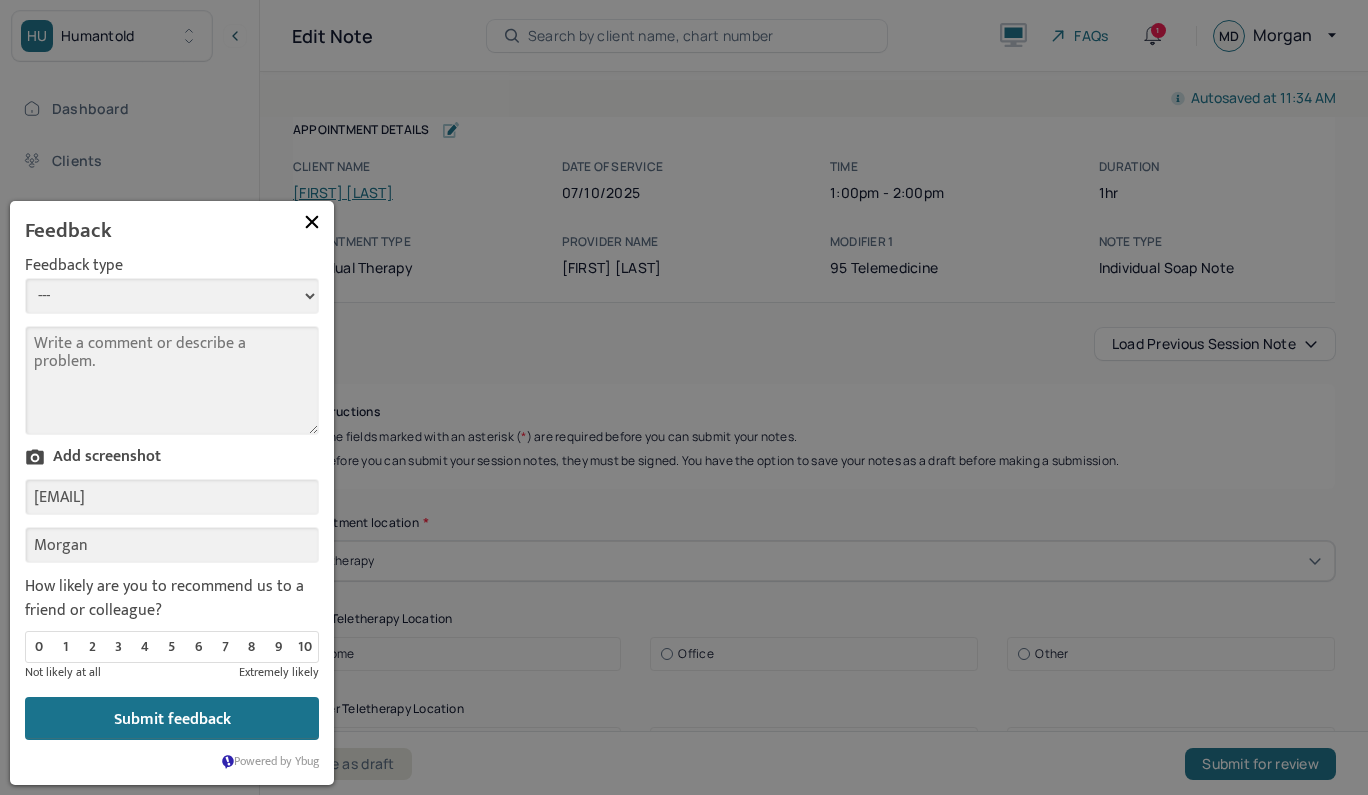 select on "1" 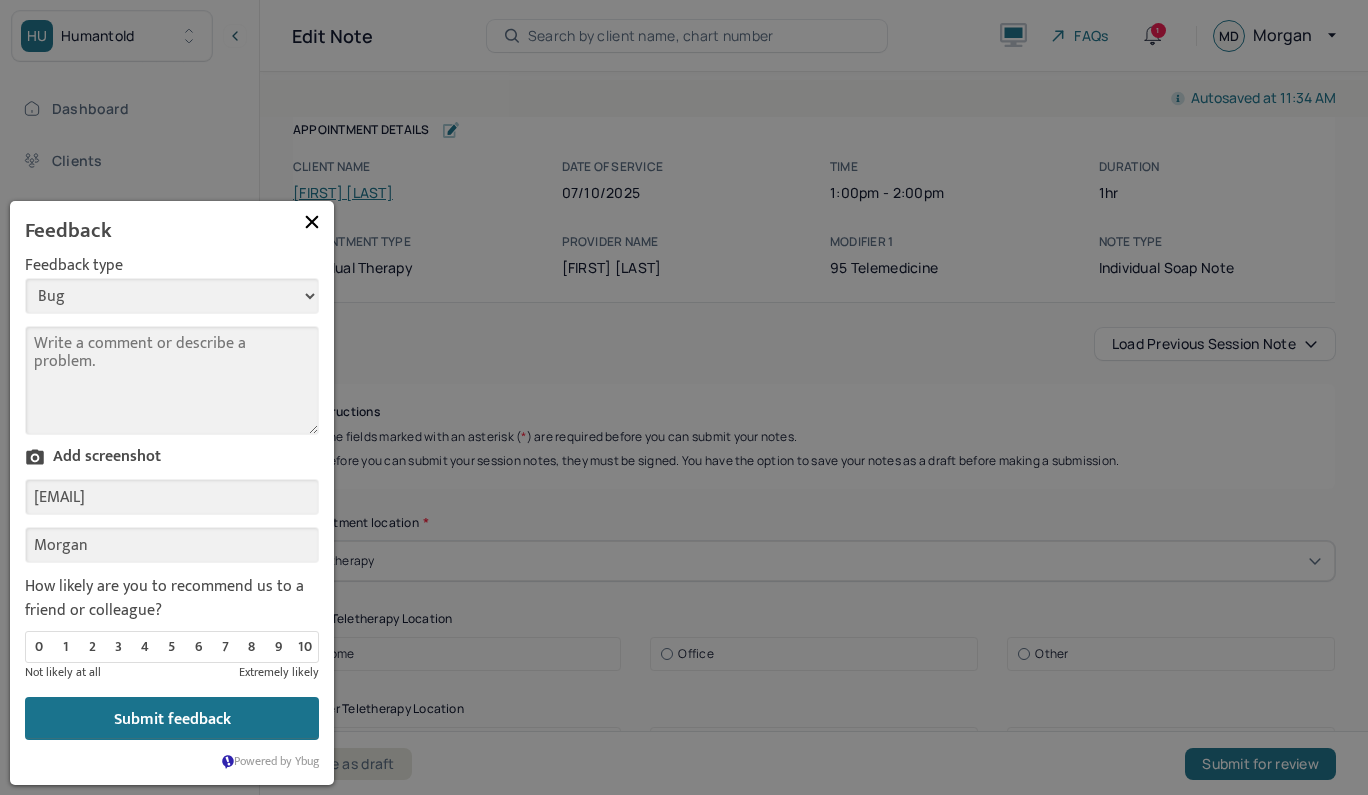 click on "Comment" at bounding box center [172, 380] 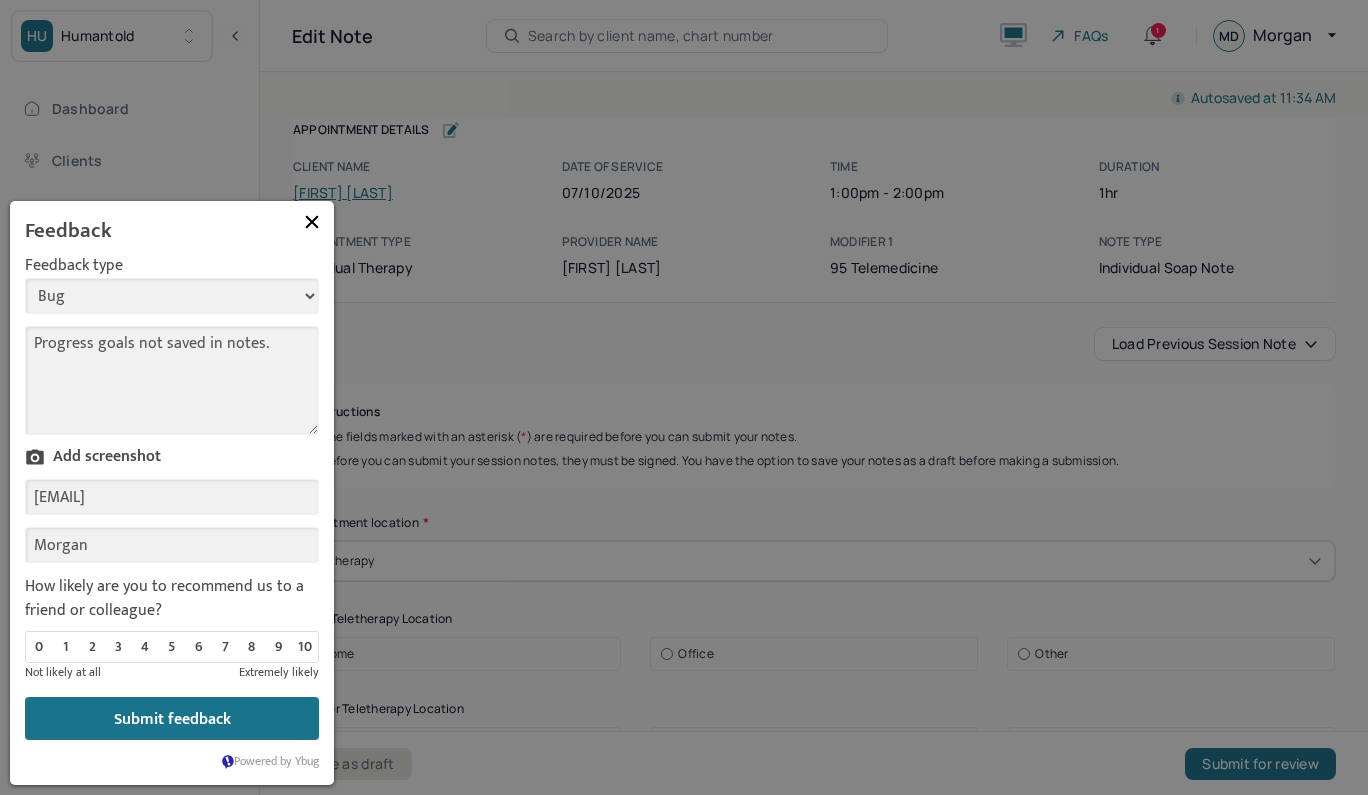 scroll, scrollTop: 0, scrollLeft: 0, axis: both 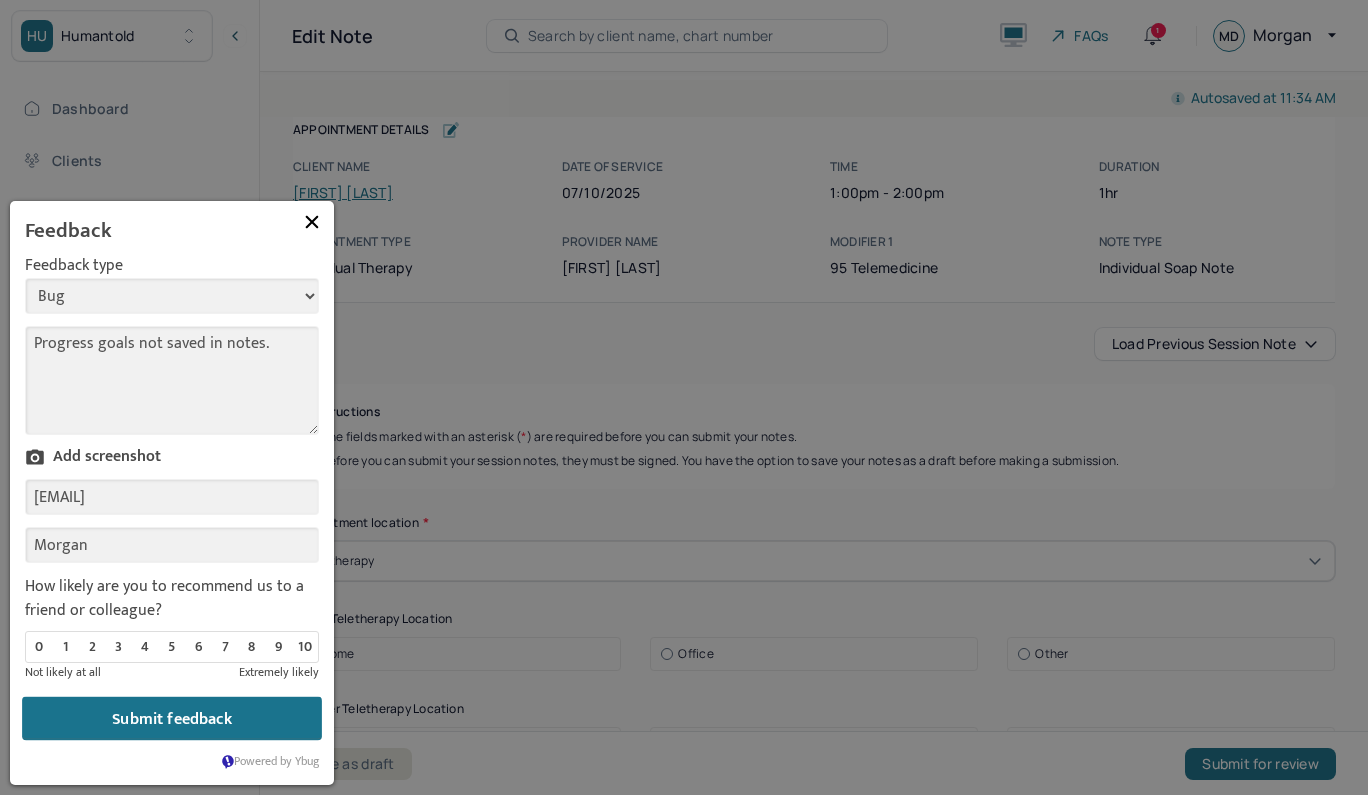 type on "Progress goals not saved in notes." 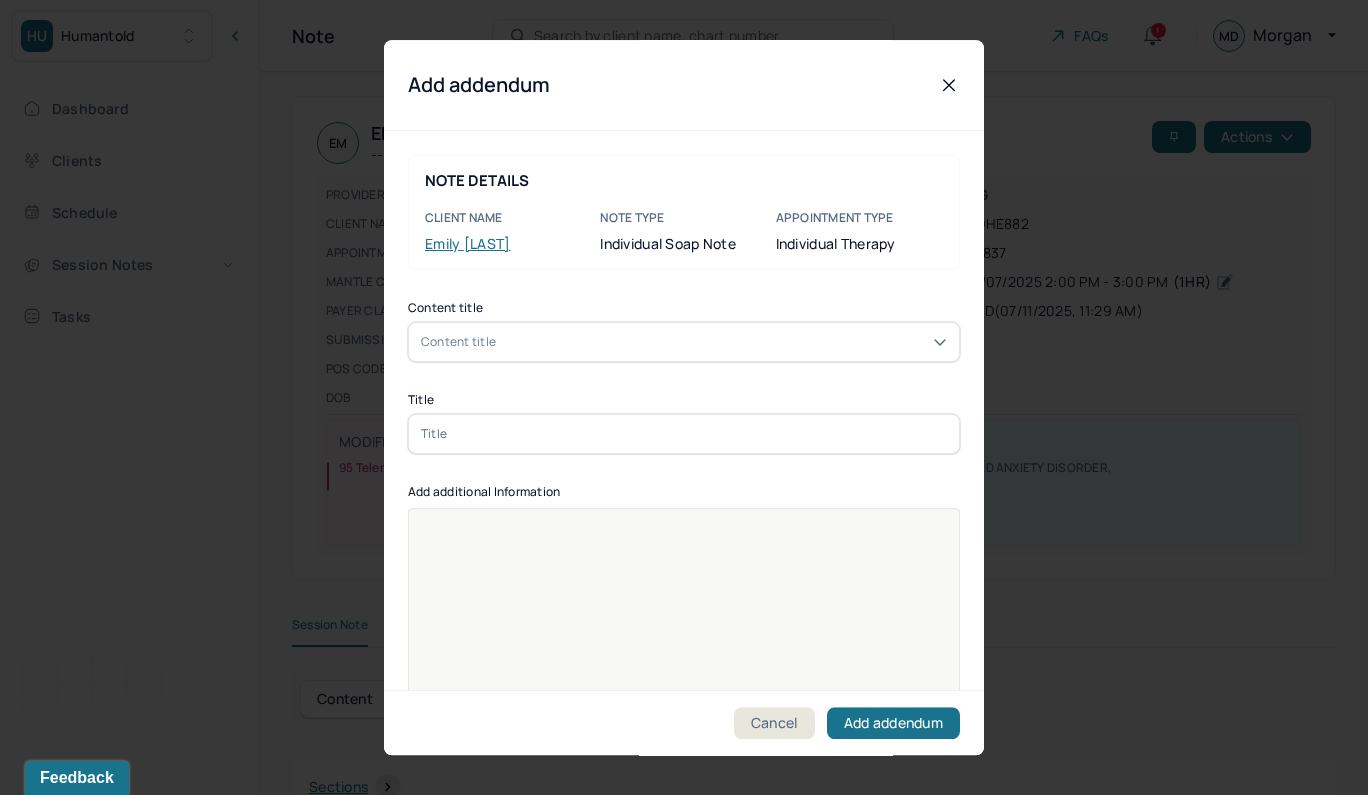 scroll, scrollTop: 0, scrollLeft: 0, axis: both 